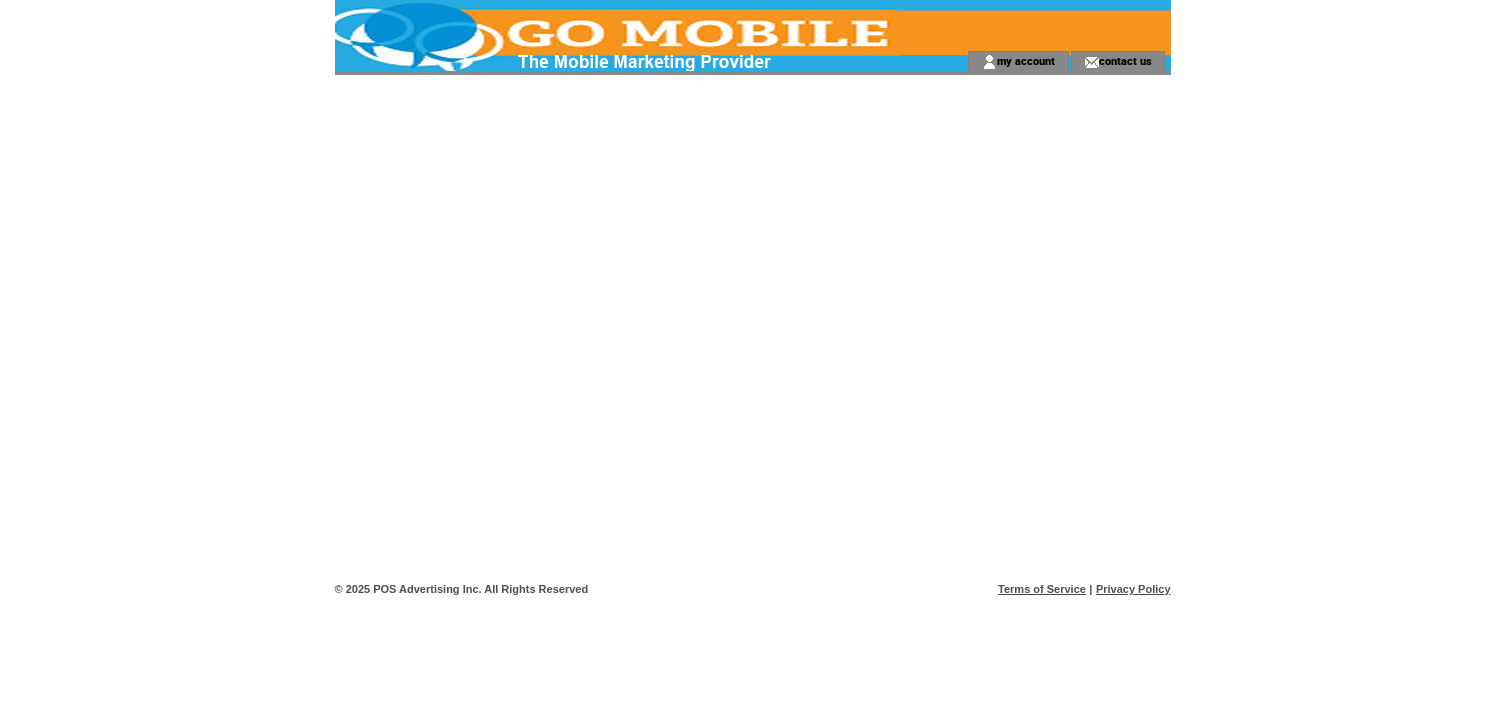 scroll, scrollTop: 0, scrollLeft: 0, axis: both 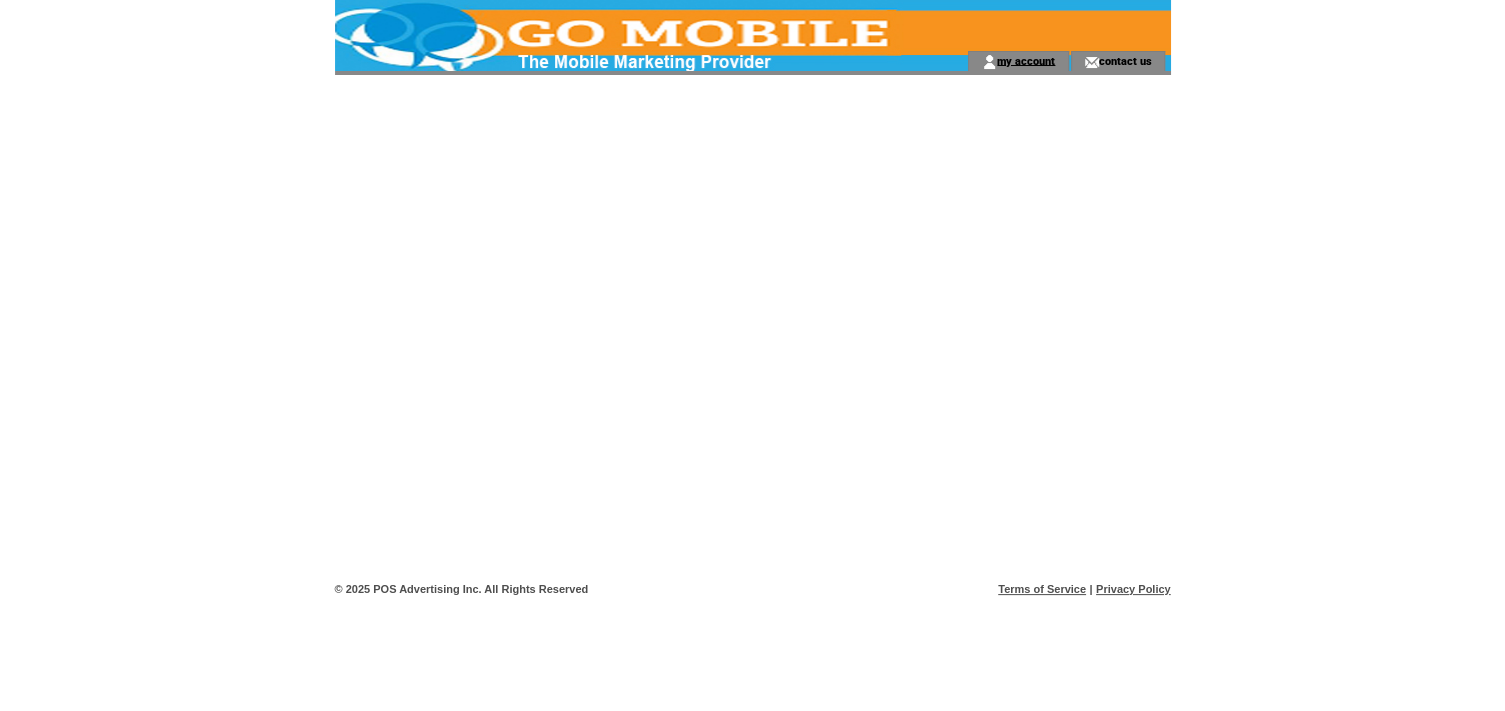 click on "my account" at bounding box center (1026, 60) 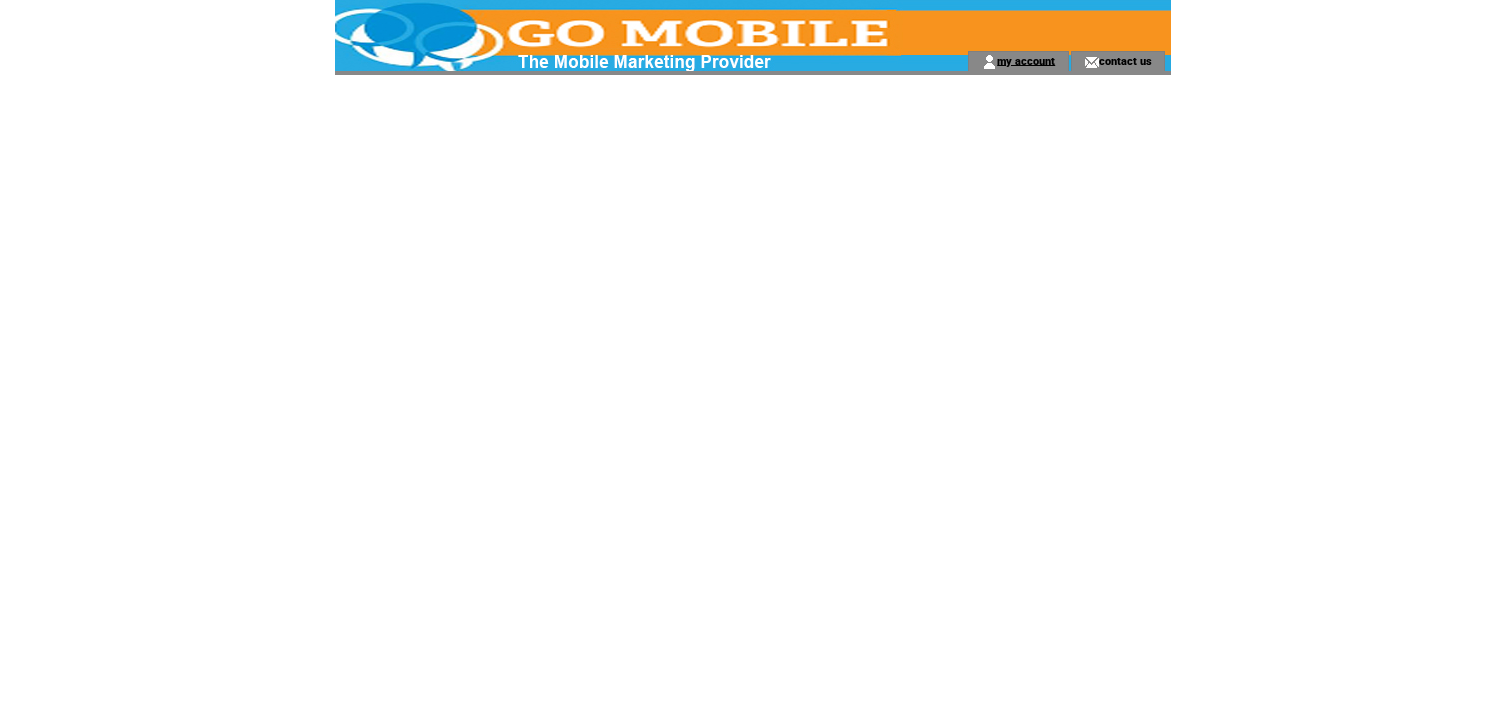 scroll, scrollTop: 0, scrollLeft: 0, axis: both 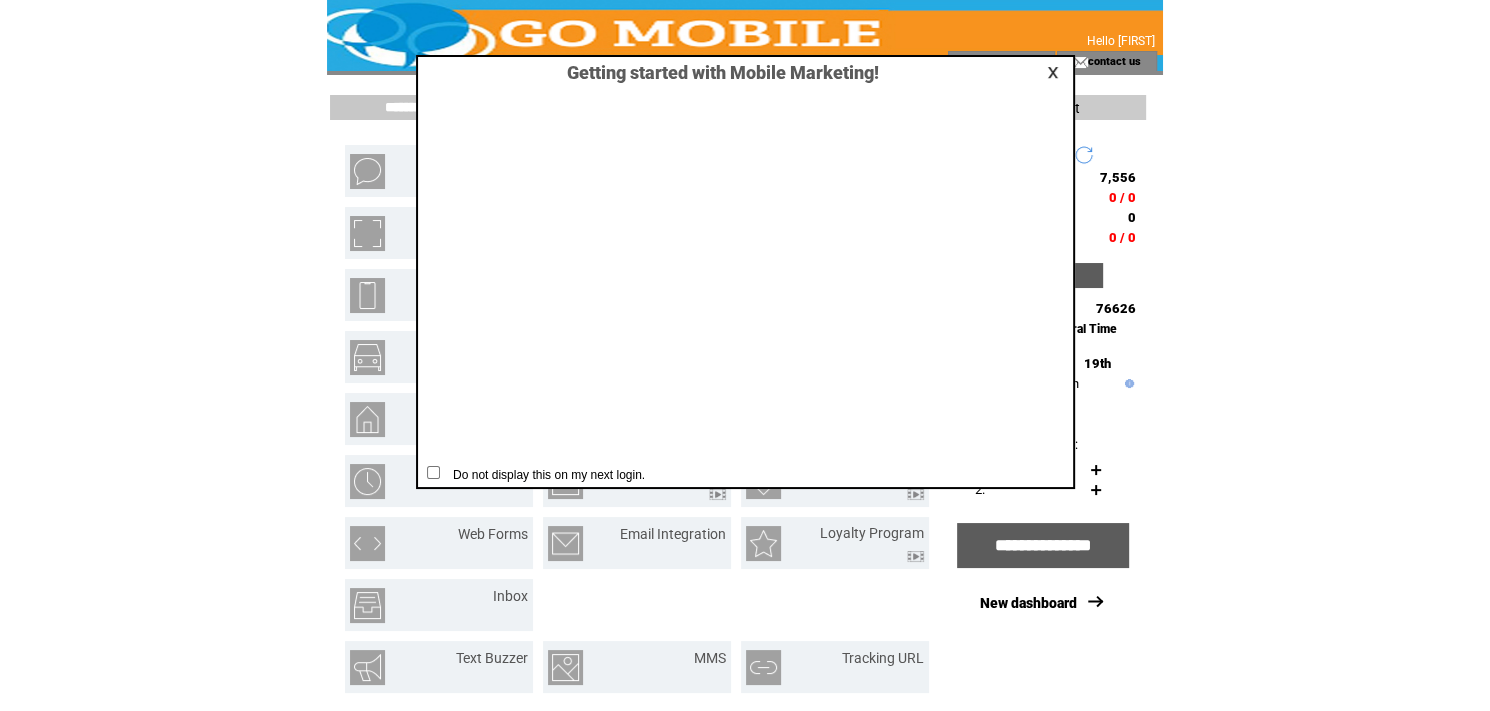 click at bounding box center [1056, 72] 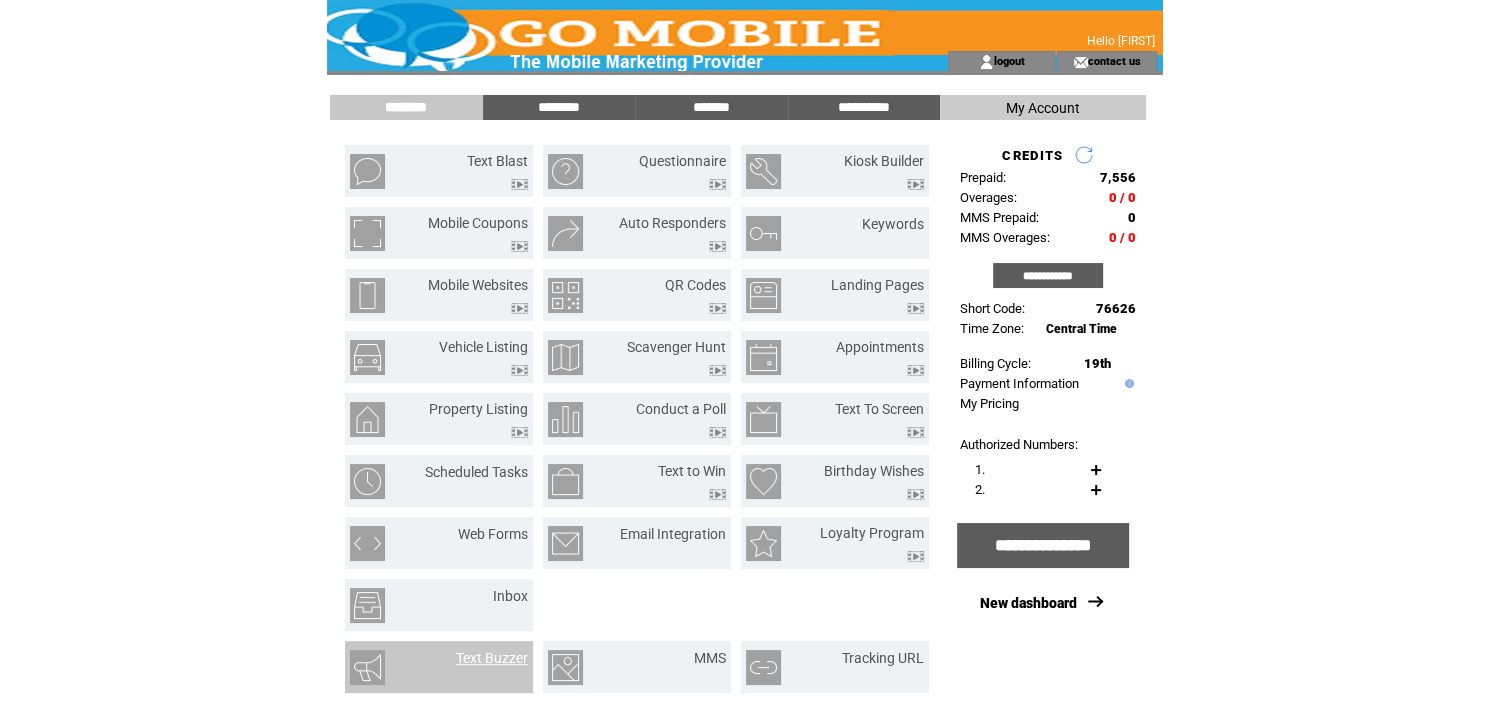 click on "Text Buzzer" at bounding box center (492, 658) 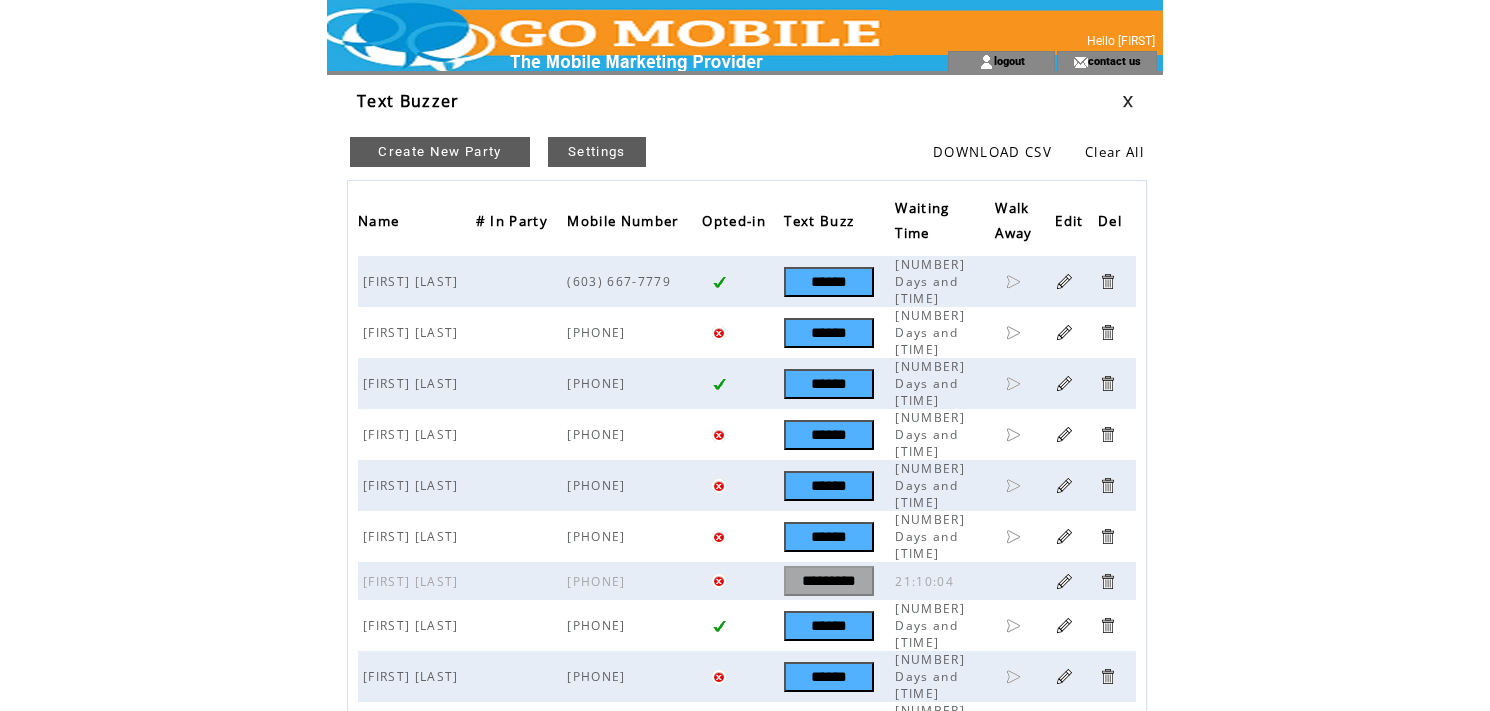 scroll, scrollTop: 0, scrollLeft: 0, axis: both 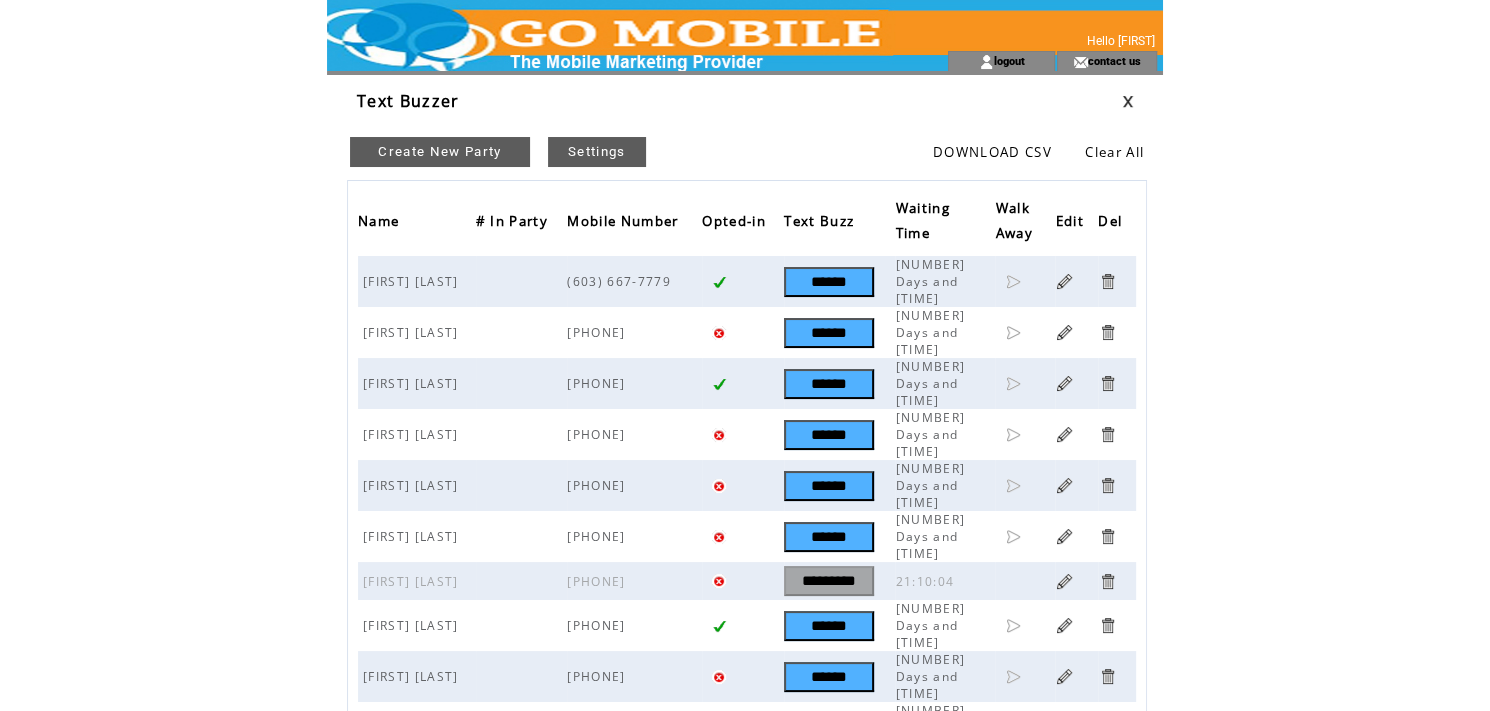 click at bounding box center (1107, 281) 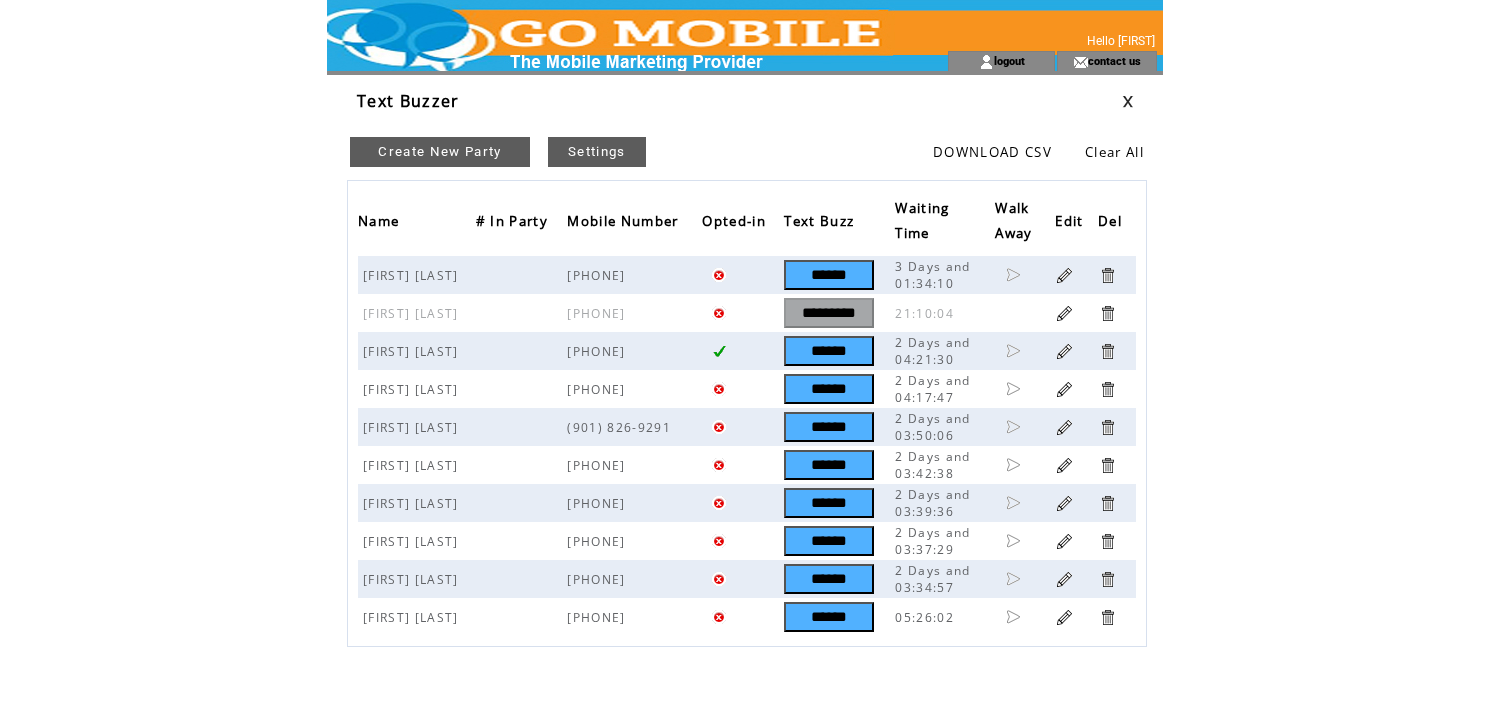 scroll, scrollTop: 0, scrollLeft: 0, axis: both 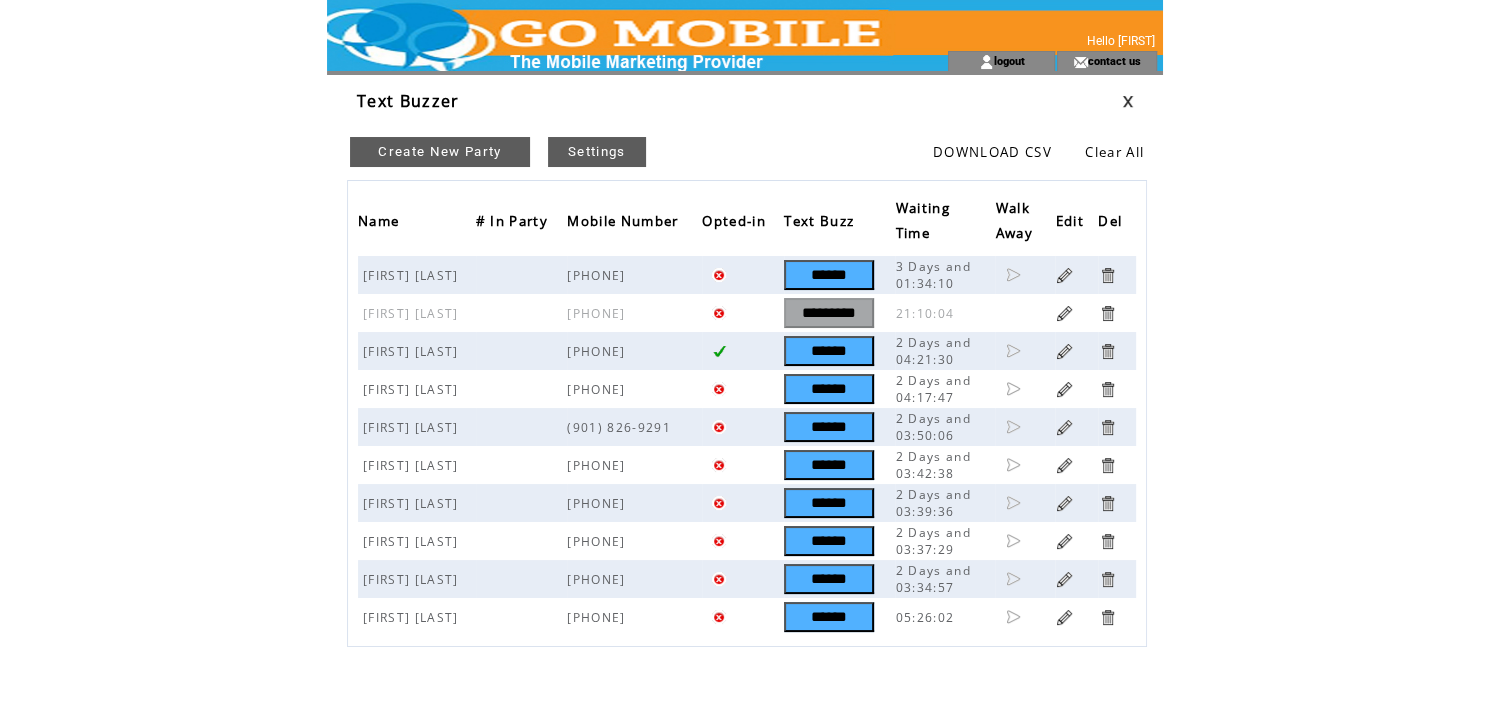 click at bounding box center [1107, 275] 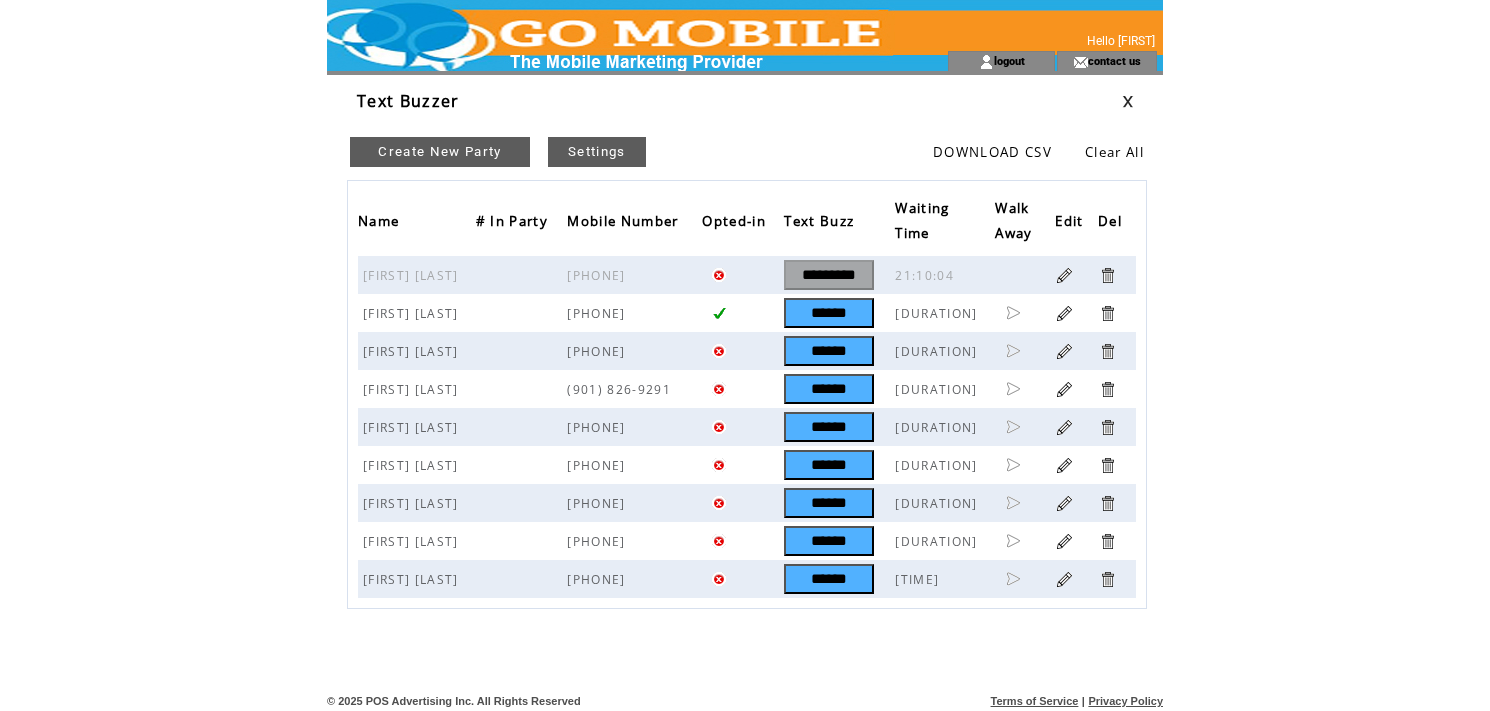 scroll, scrollTop: 0, scrollLeft: 0, axis: both 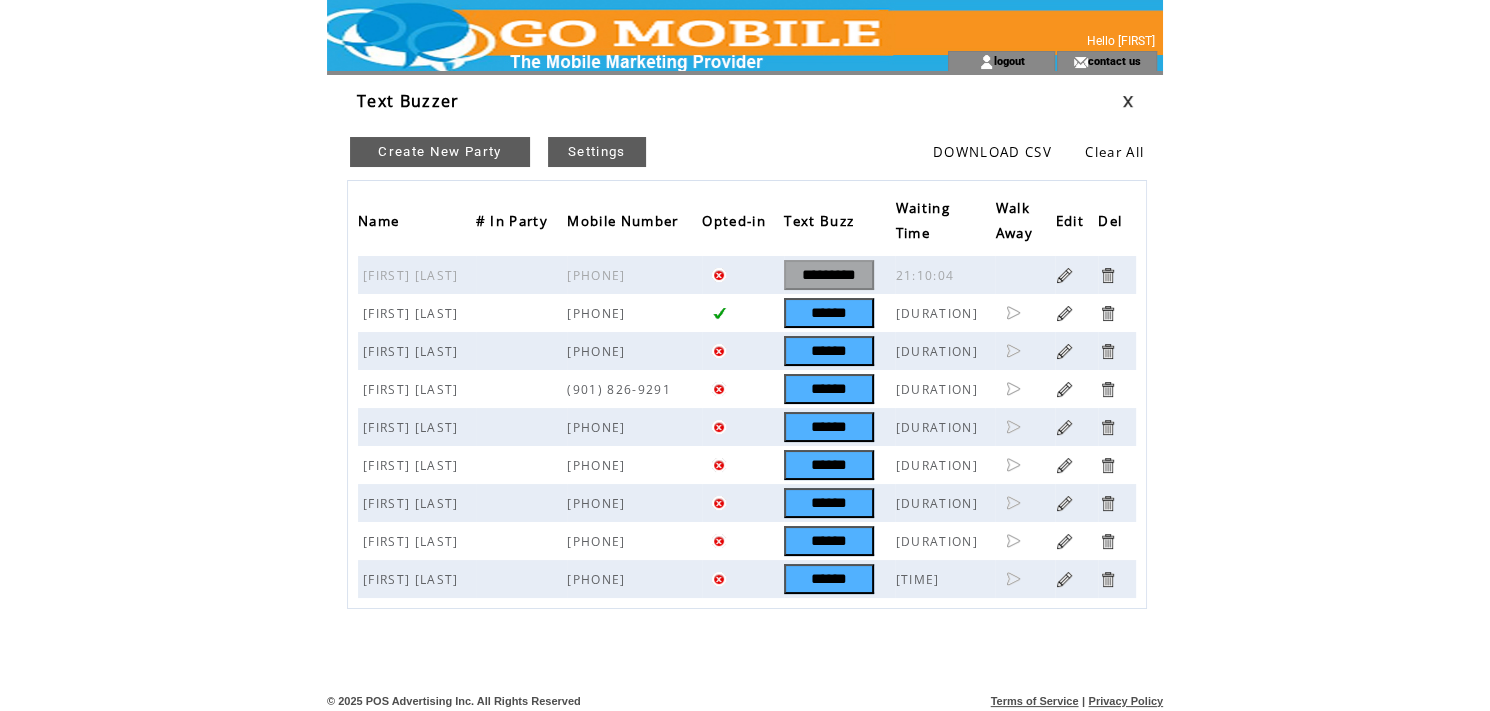 click at bounding box center [1107, 275] 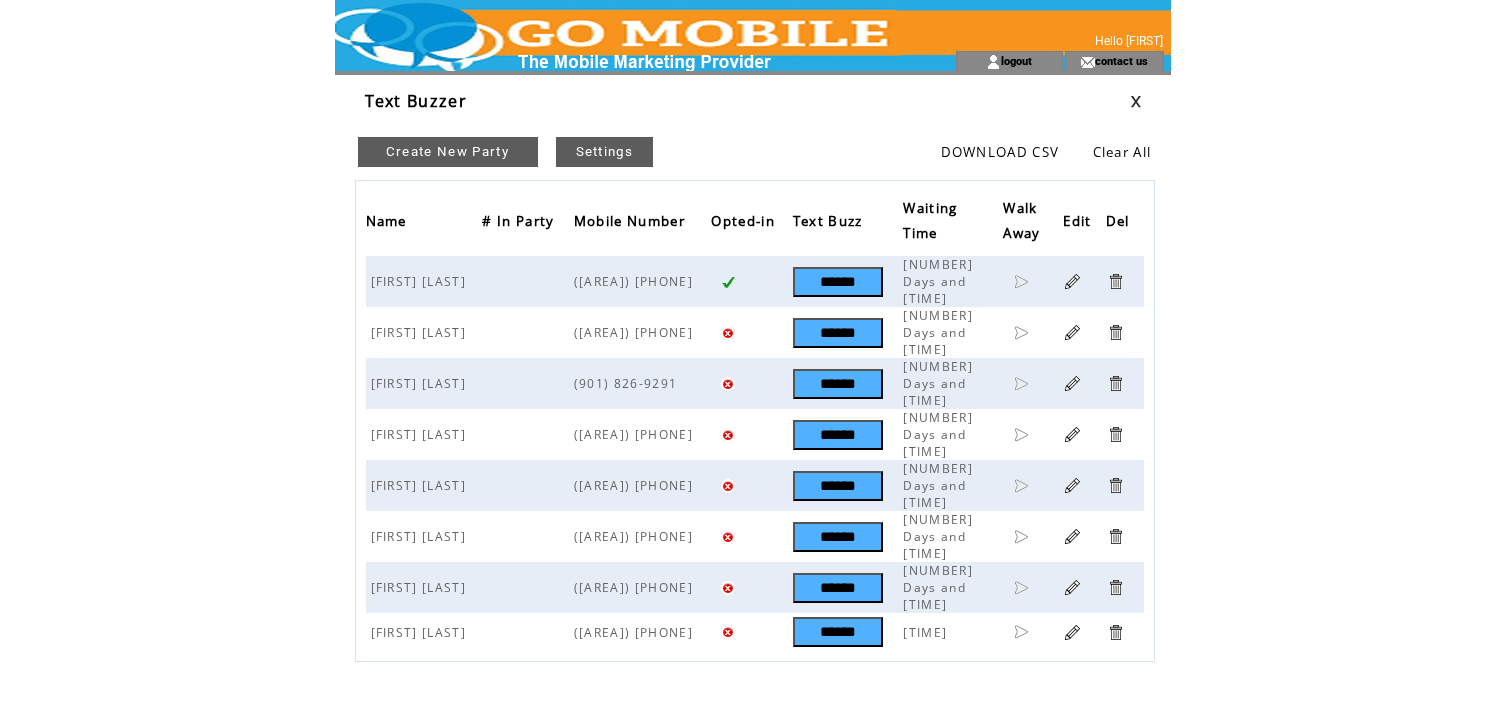scroll, scrollTop: 0, scrollLeft: 0, axis: both 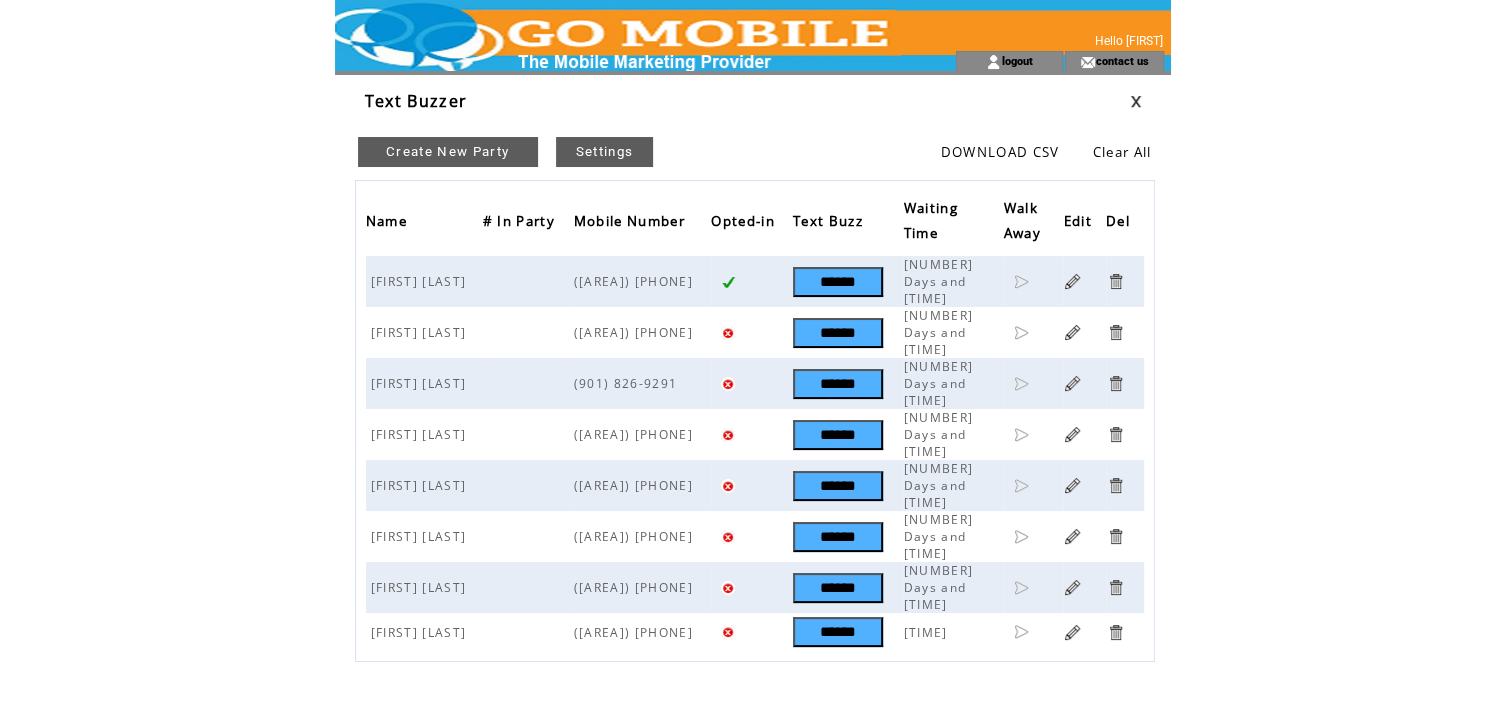 click at bounding box center (1115, 281) 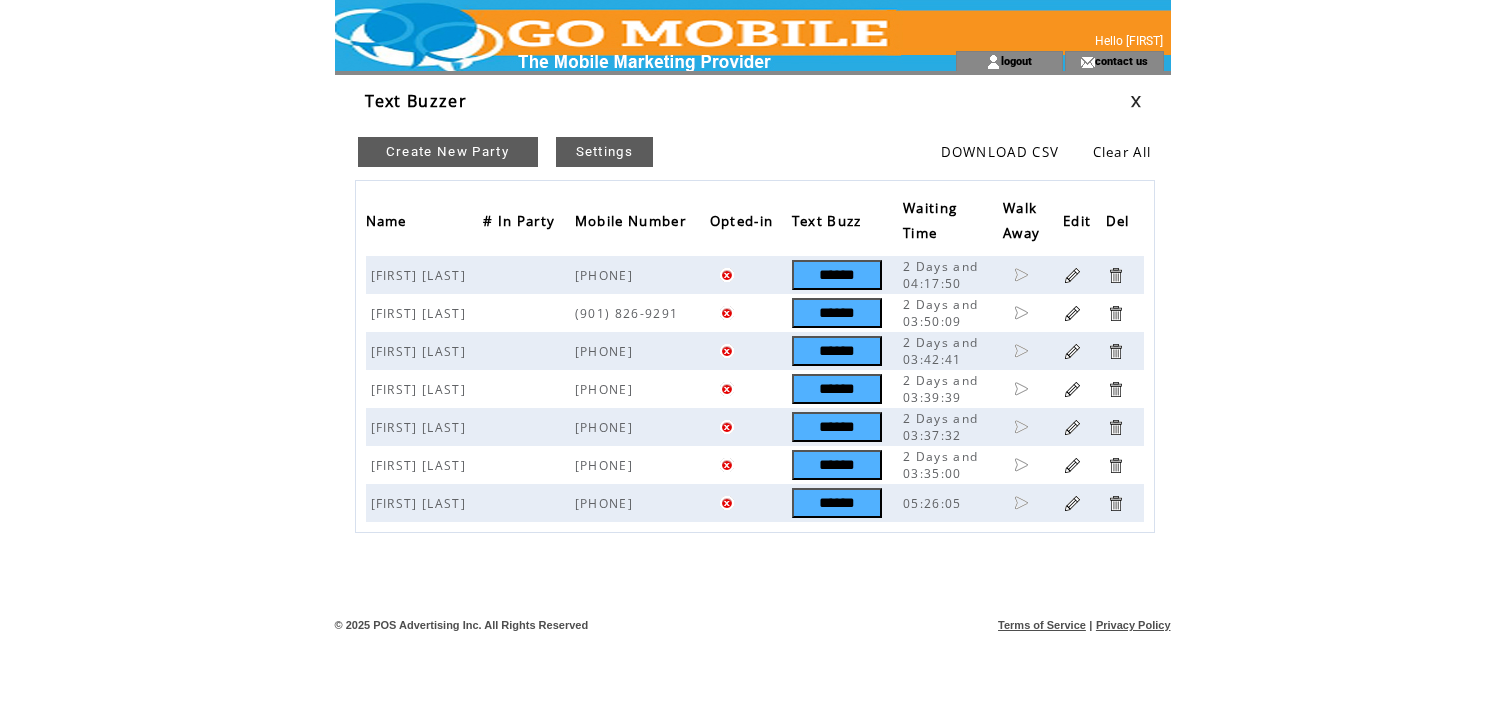 scroll, scrollTop: 0, scrollLeft: 0, axis: both 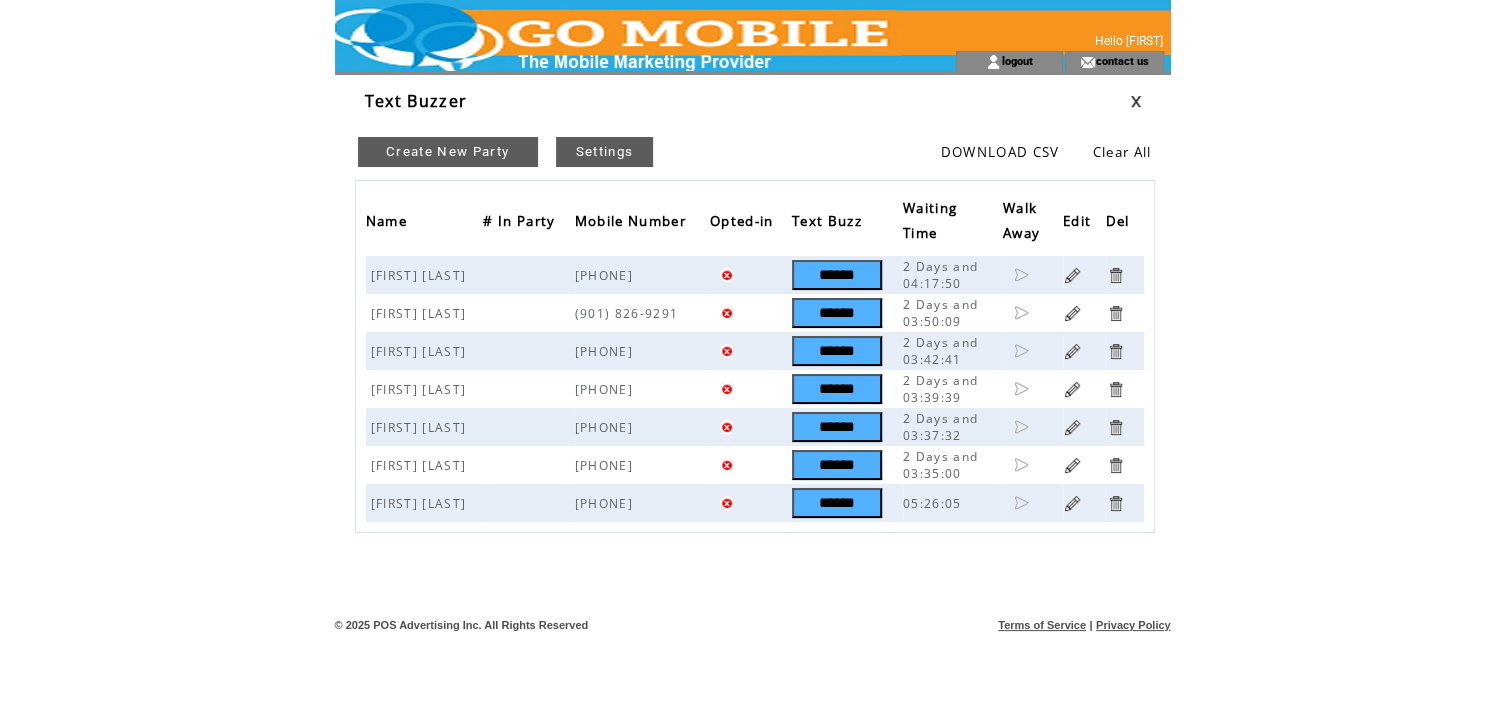 click at bounding box center [1115, 275] 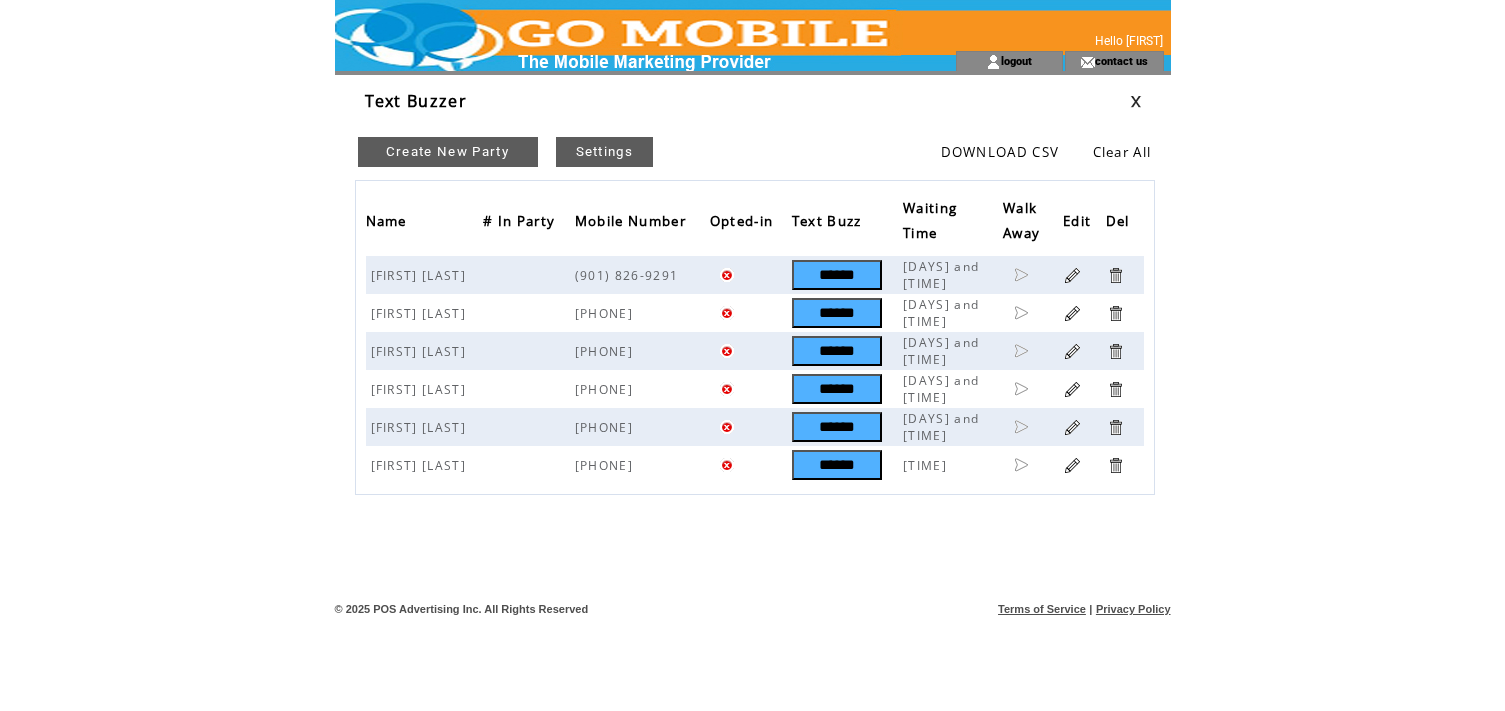 scroll, scrollTop: 0, scrollLeft: 0, axis: both 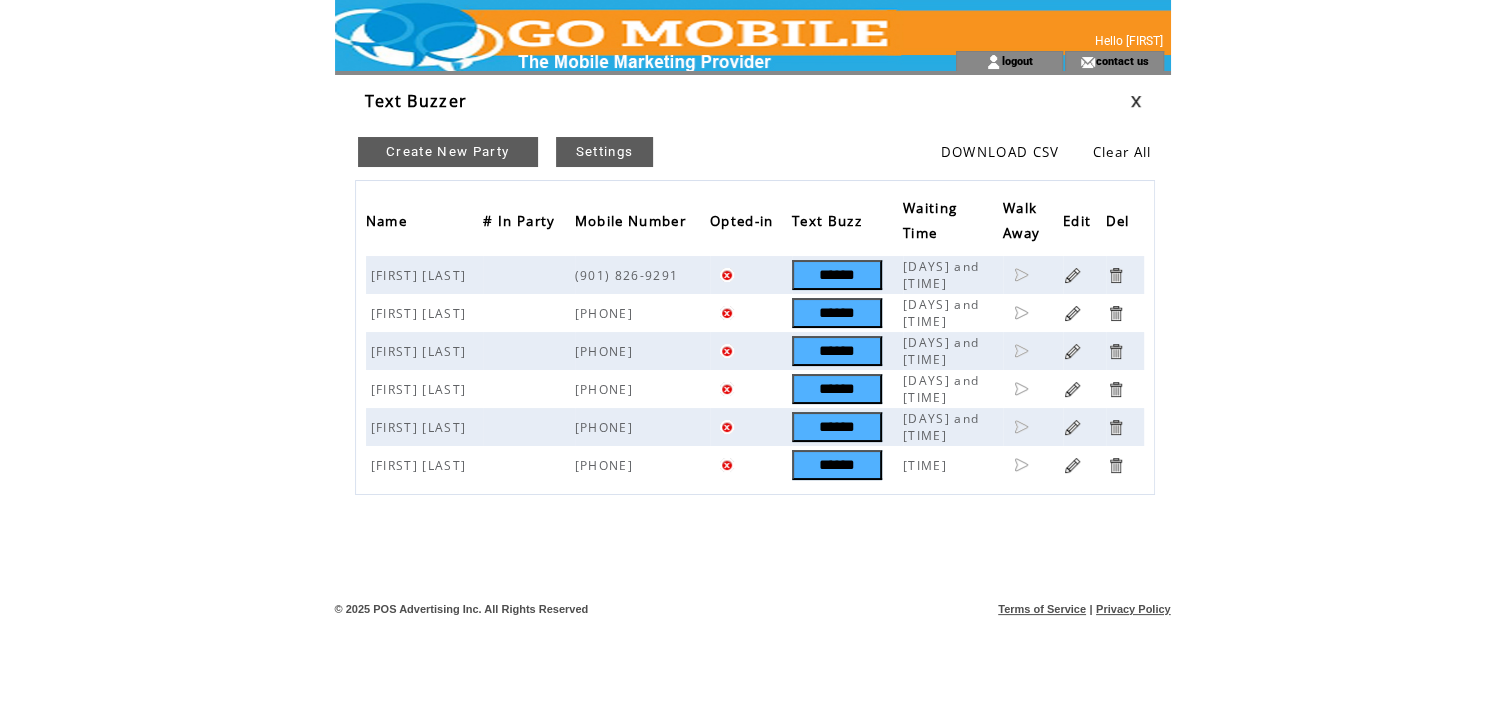 click at bounding box center [1115, 275] 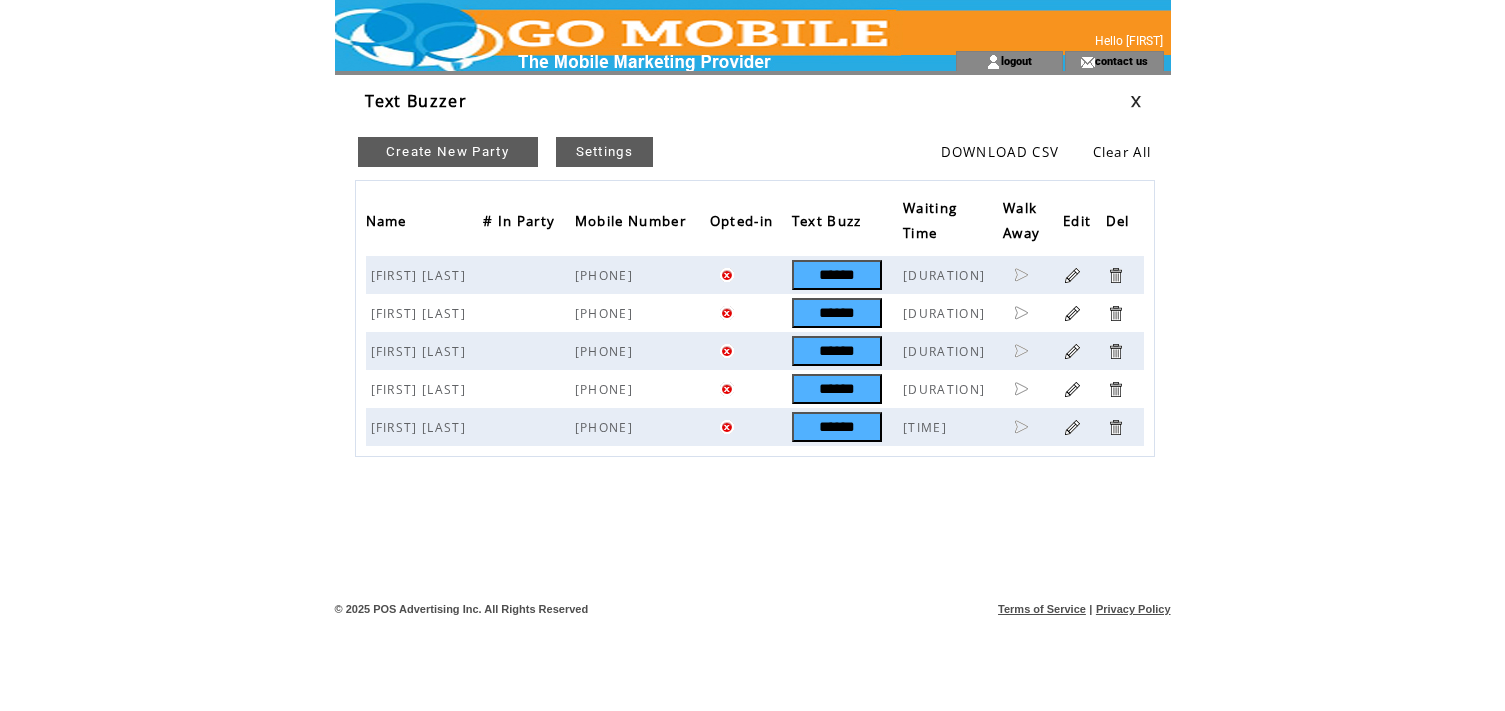 scroll, scrollTop: 0, scrollLeft: 0, axis: both 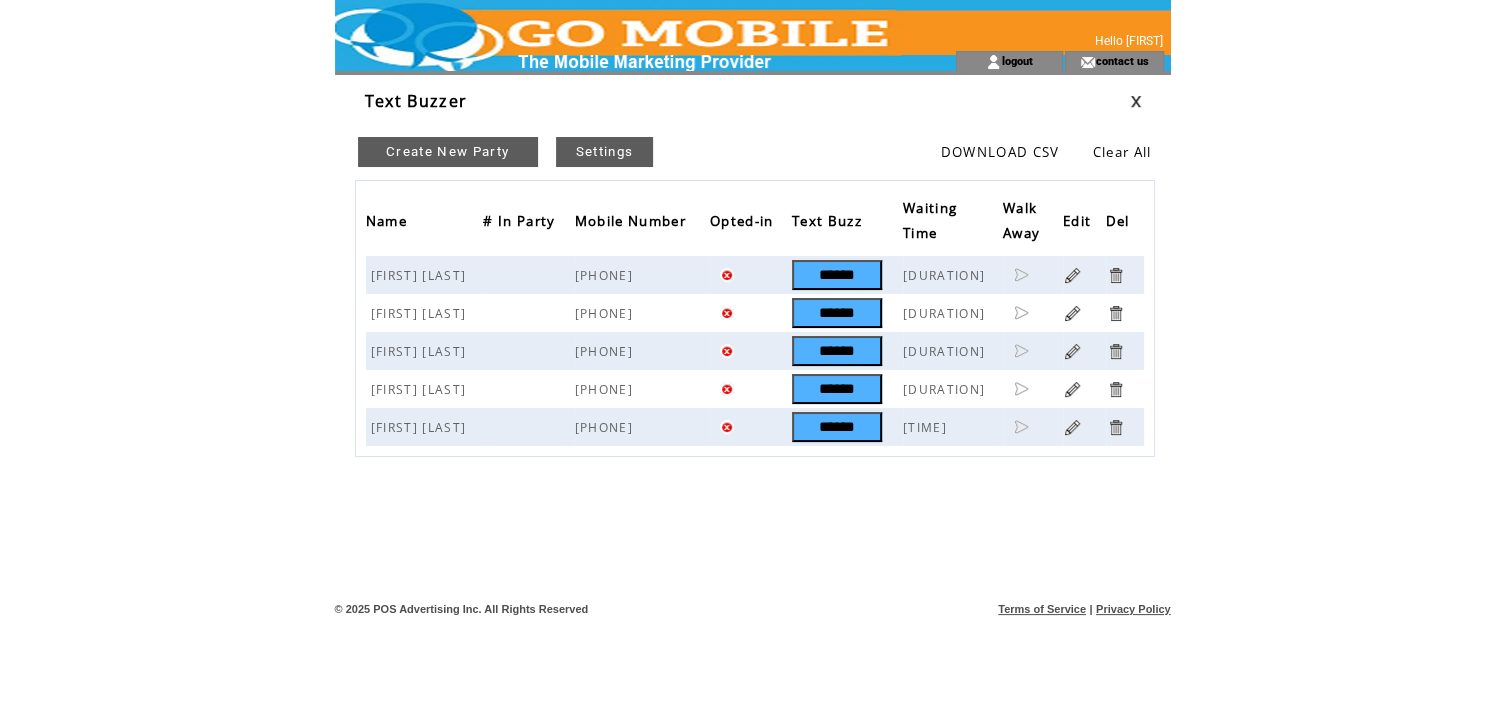 click at bounding box center (1115, 275) 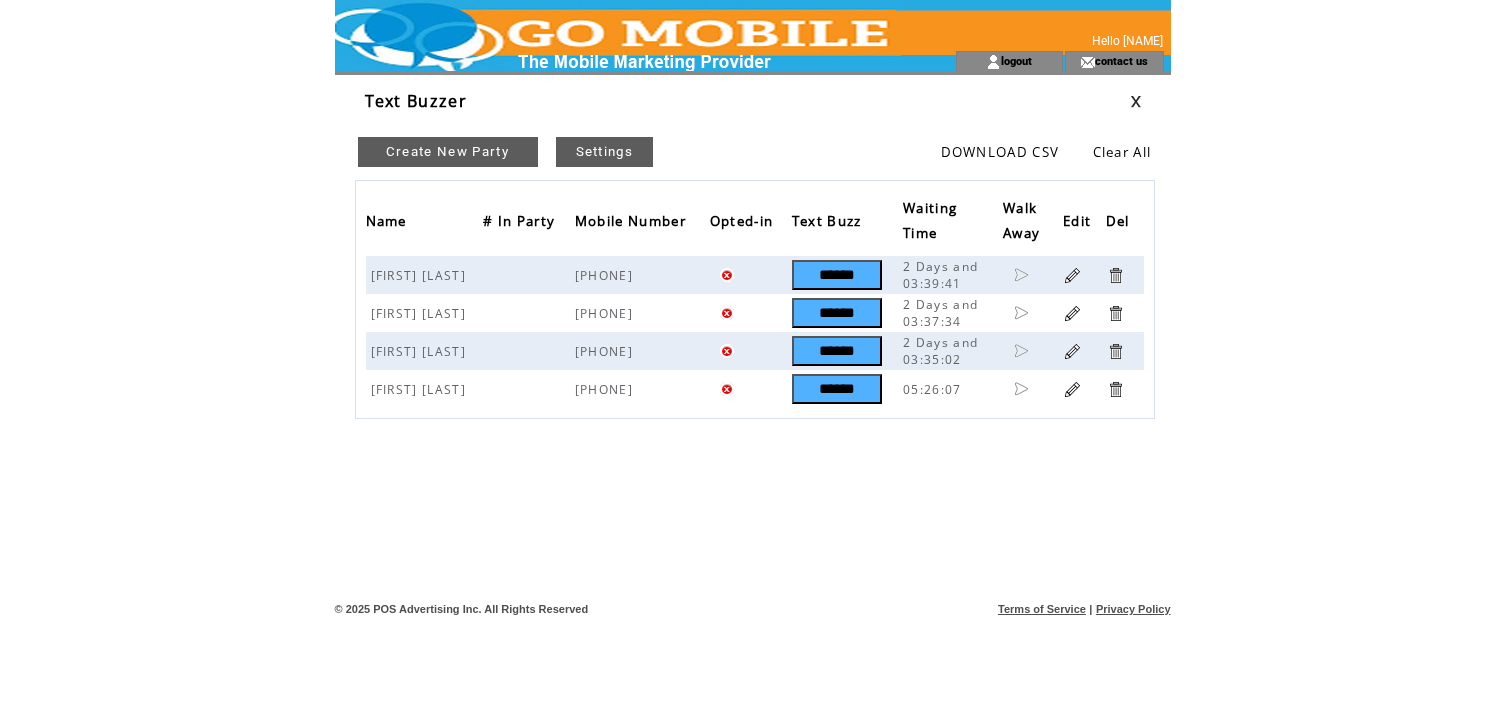 scroll, scrollTop: 0, scrollLeft: 0, axis: both 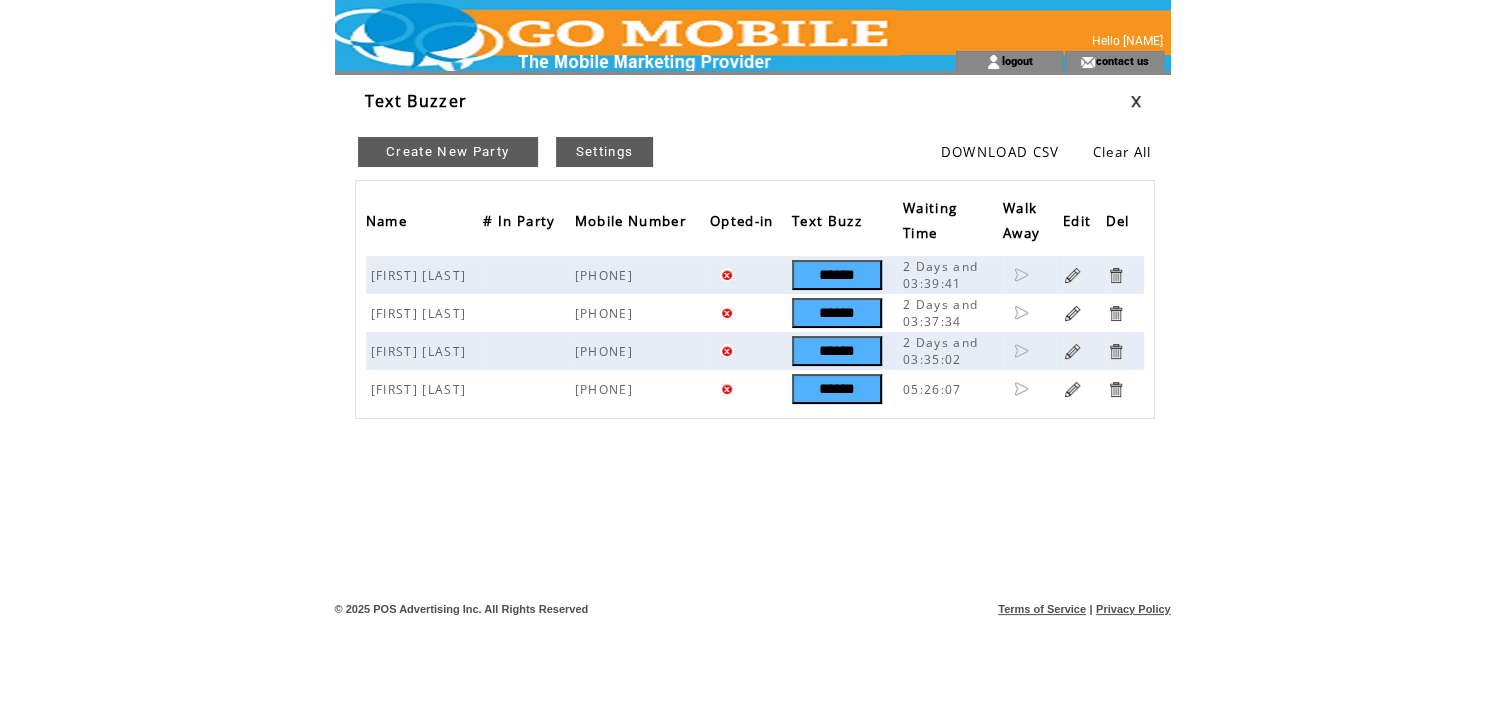 click at bounding box center (1115, 275) 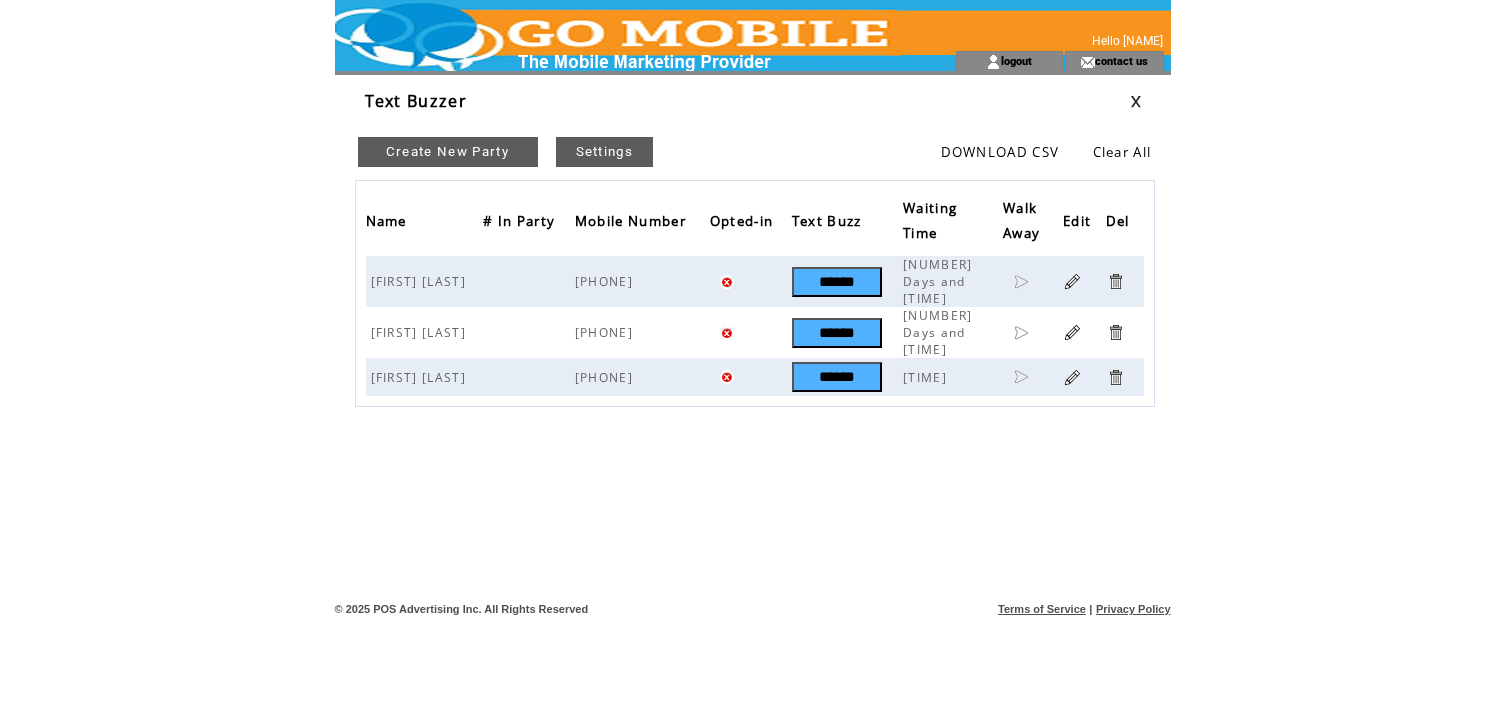 scroll, scrollTop: 0, scrollLeft: 0, axis: both 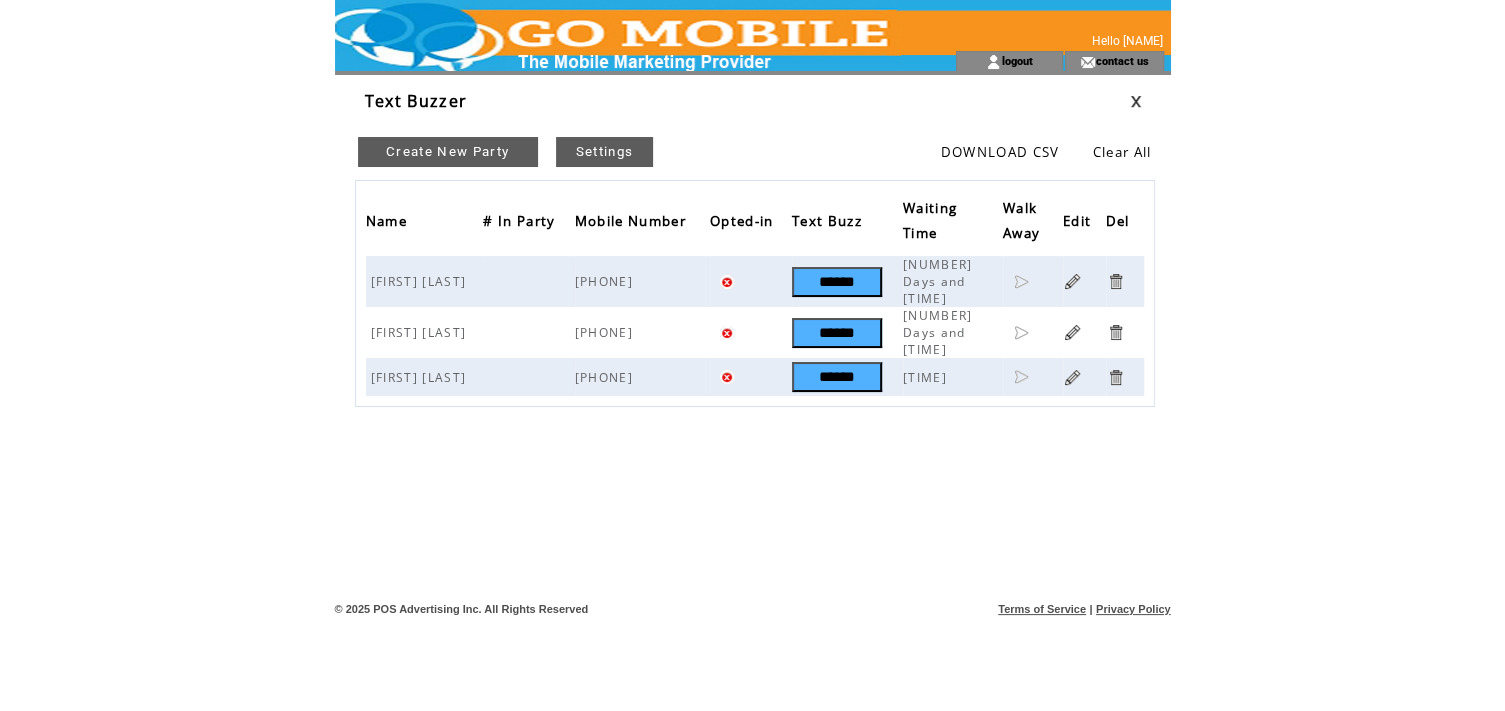 click at bounding box center [1115, 281] 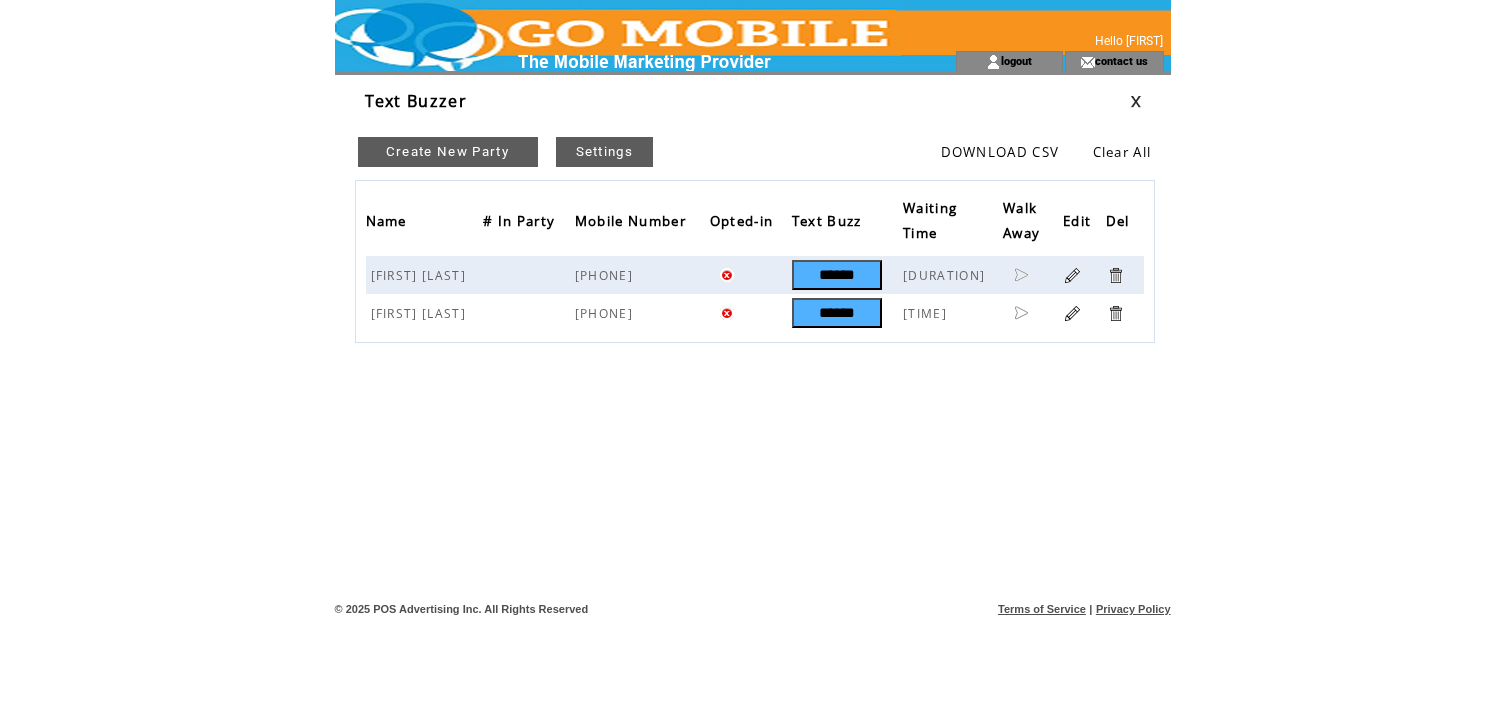 scroll, scrollTop: 0, scrollLeft: 0, axis: both 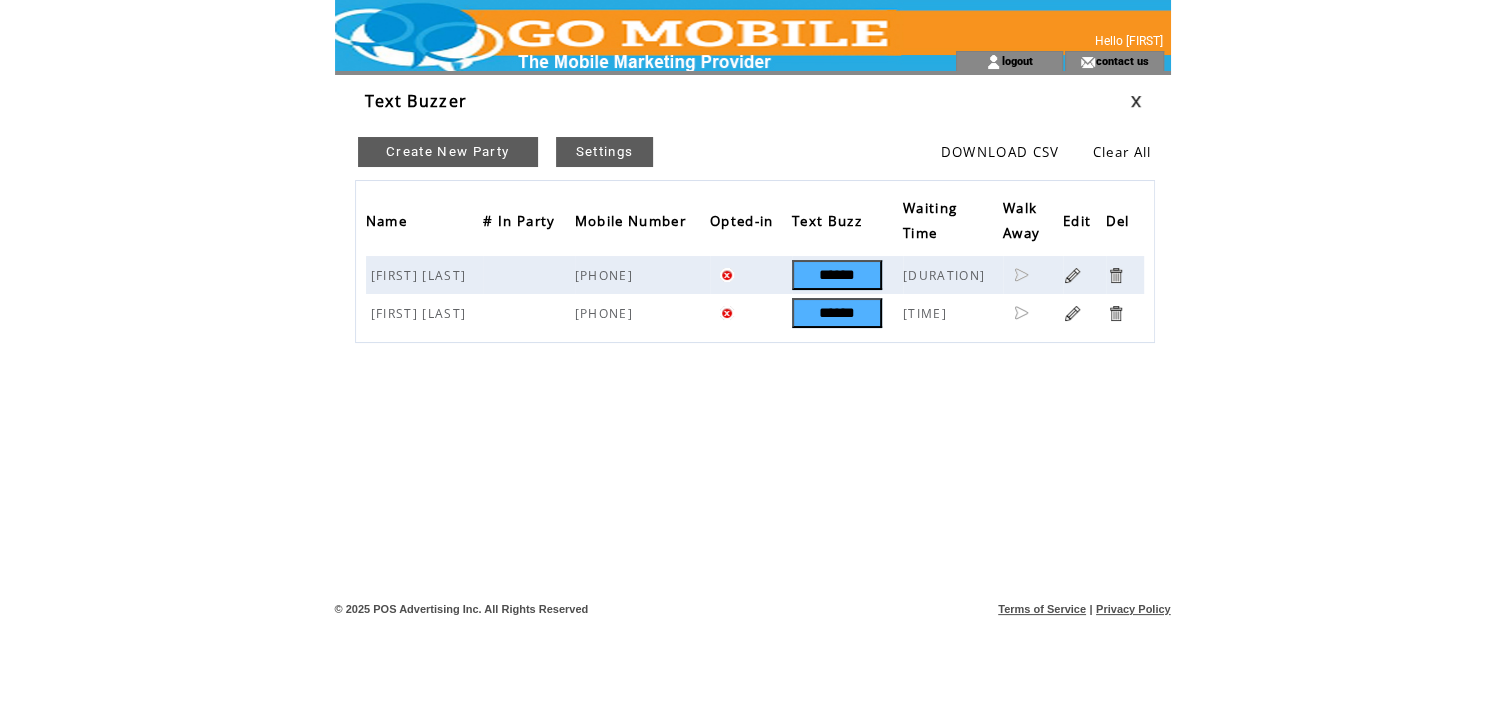 click at bounding box center [1115, 275] 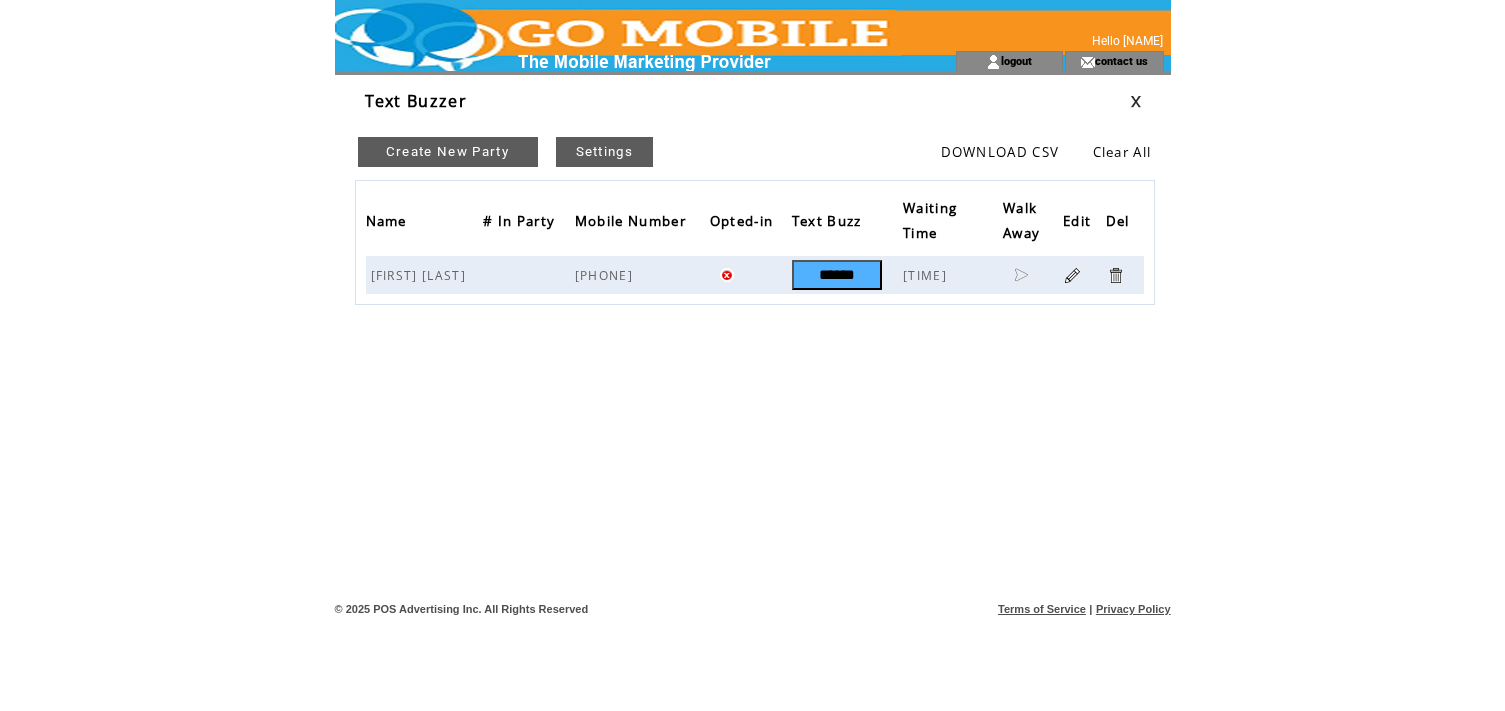 click at bounding box center [1115, 275] 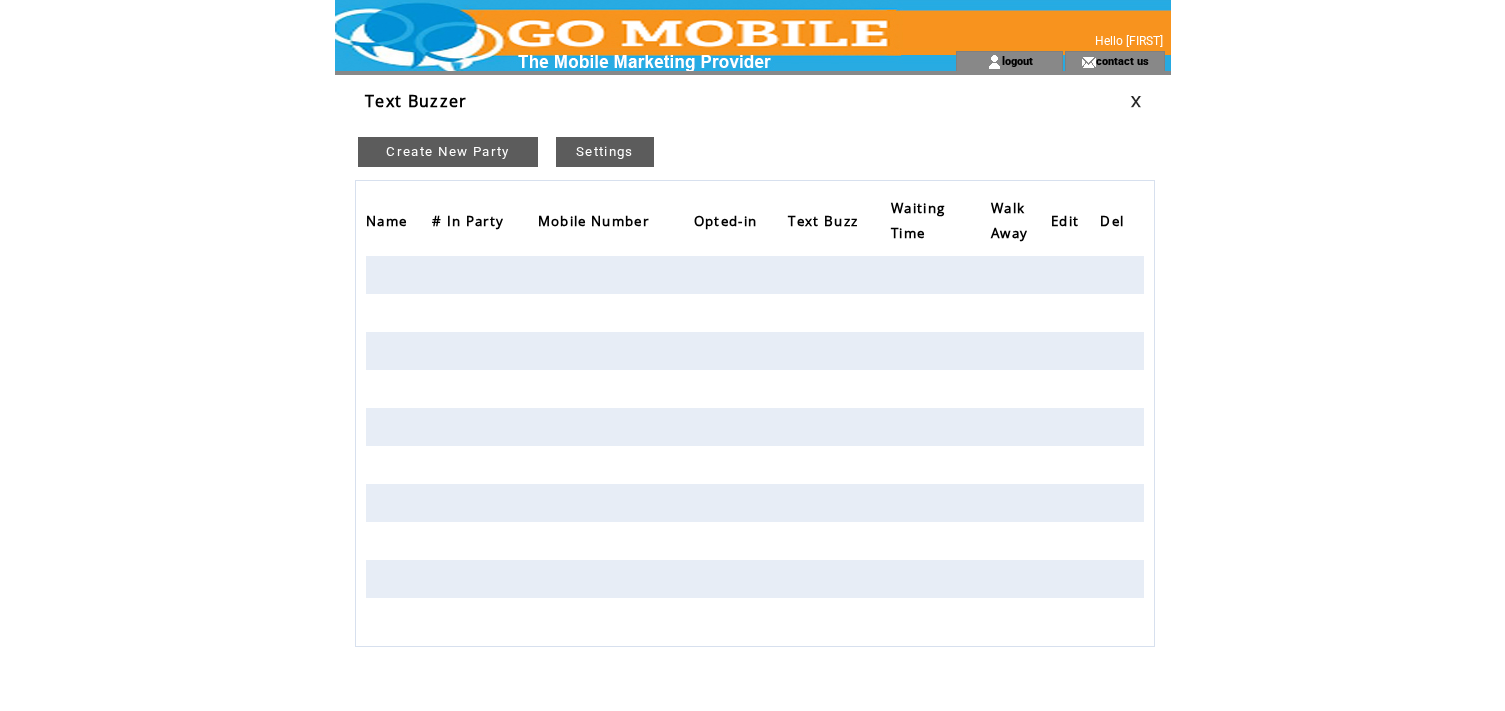 scroll, scrollTop: 0, scrollLeft: 0, axis: both 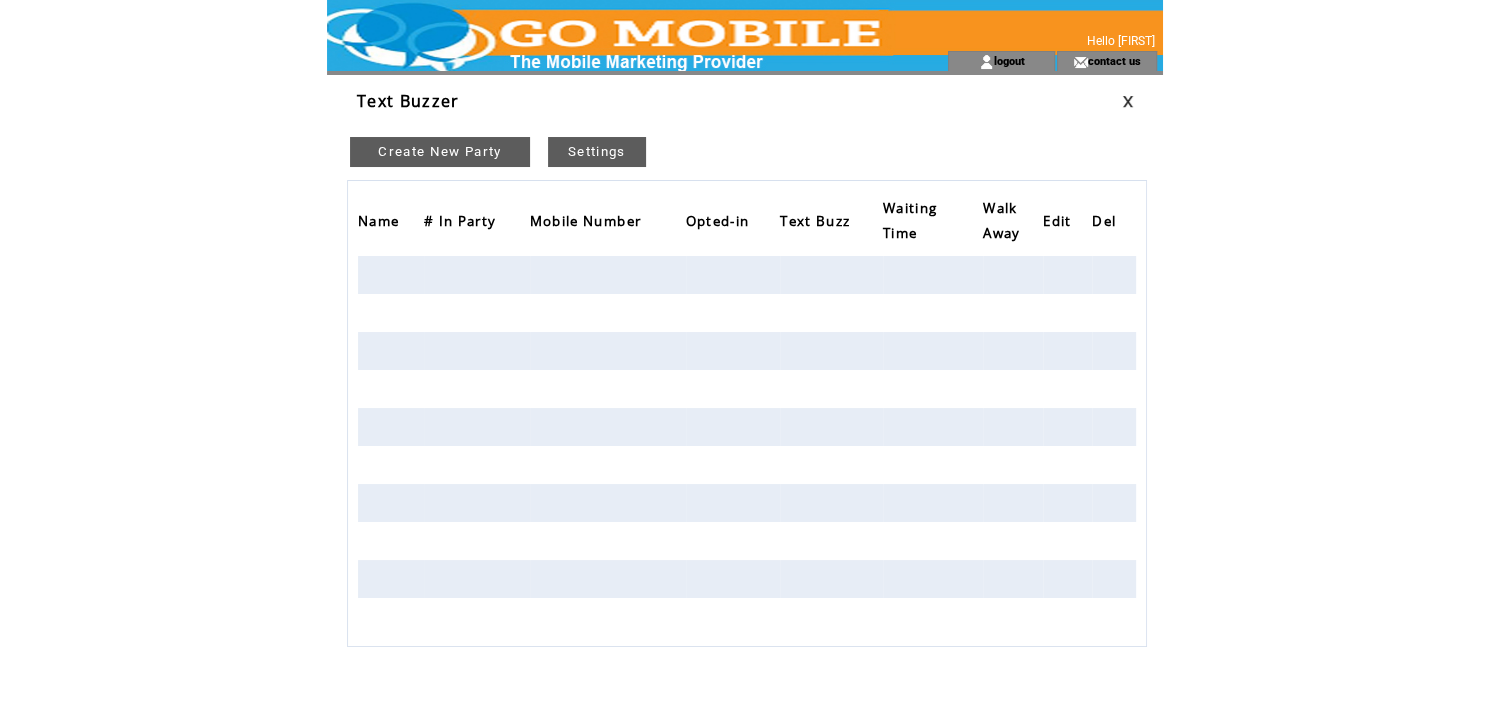 click on "Create New Party" at bounding box center [440, 152] 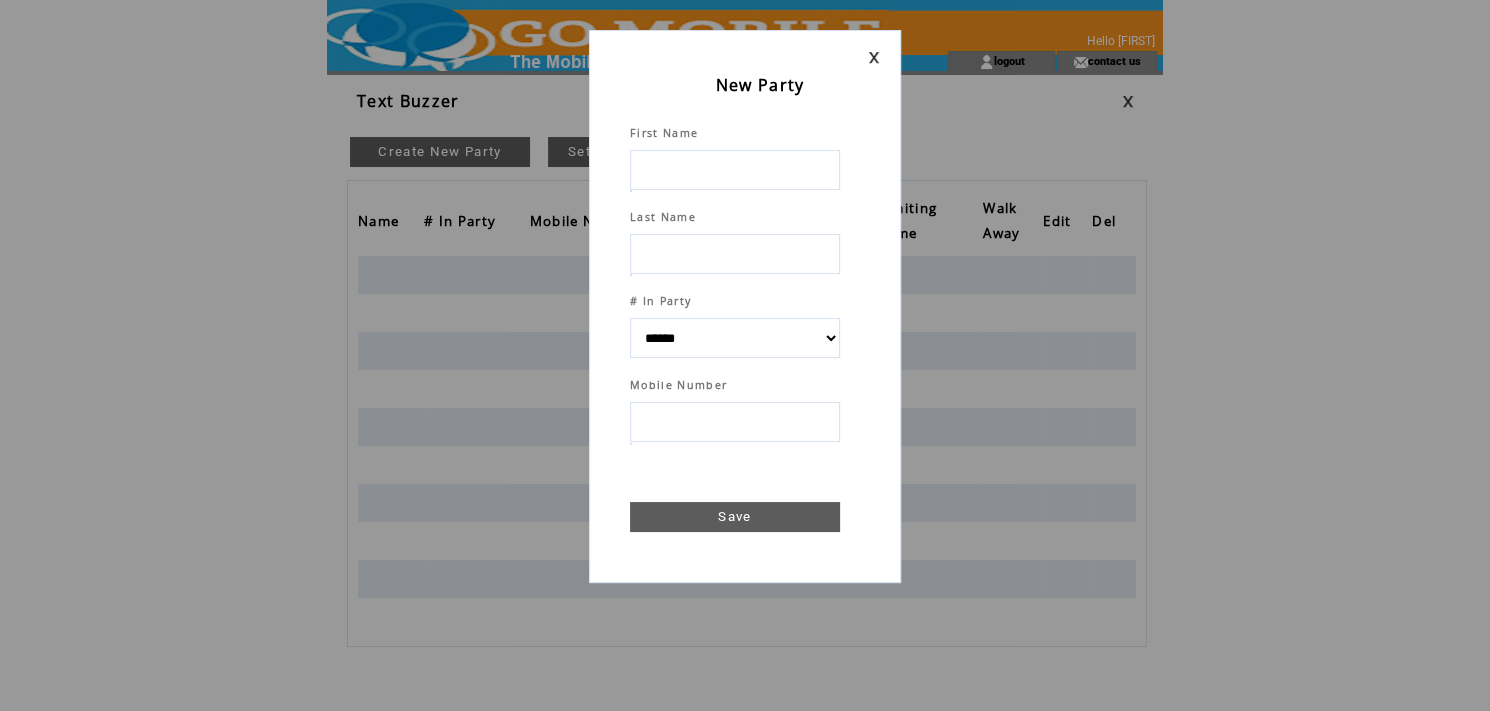 click at bounding box center [735, 170] 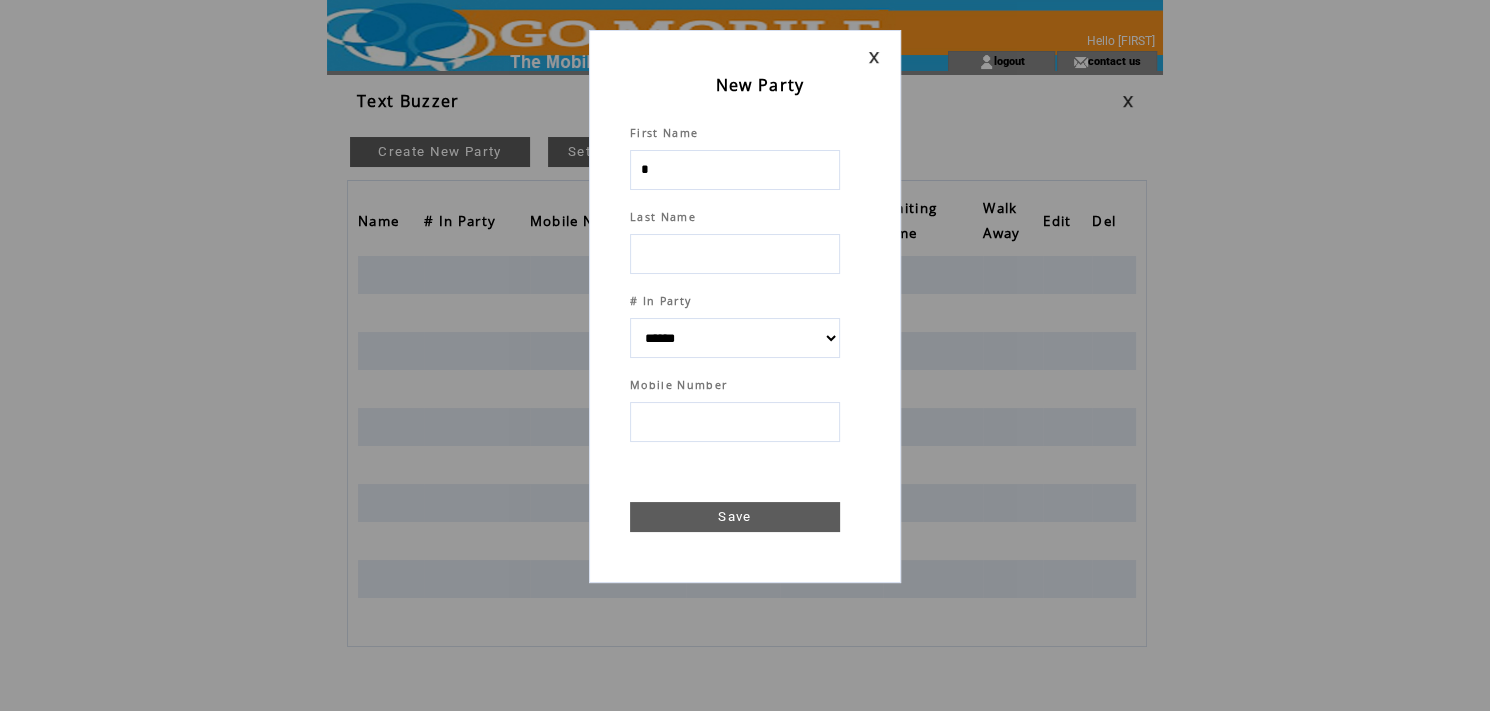 type on "**" 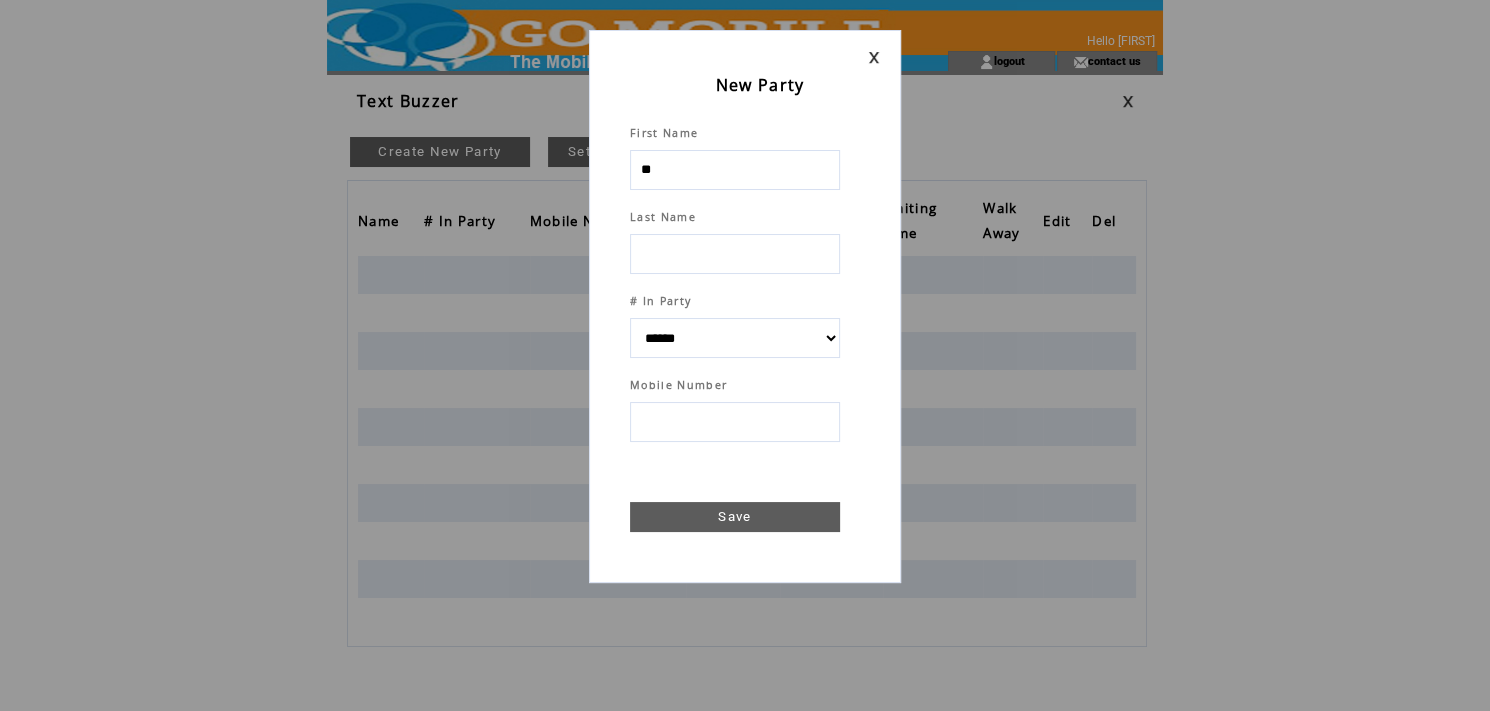 select 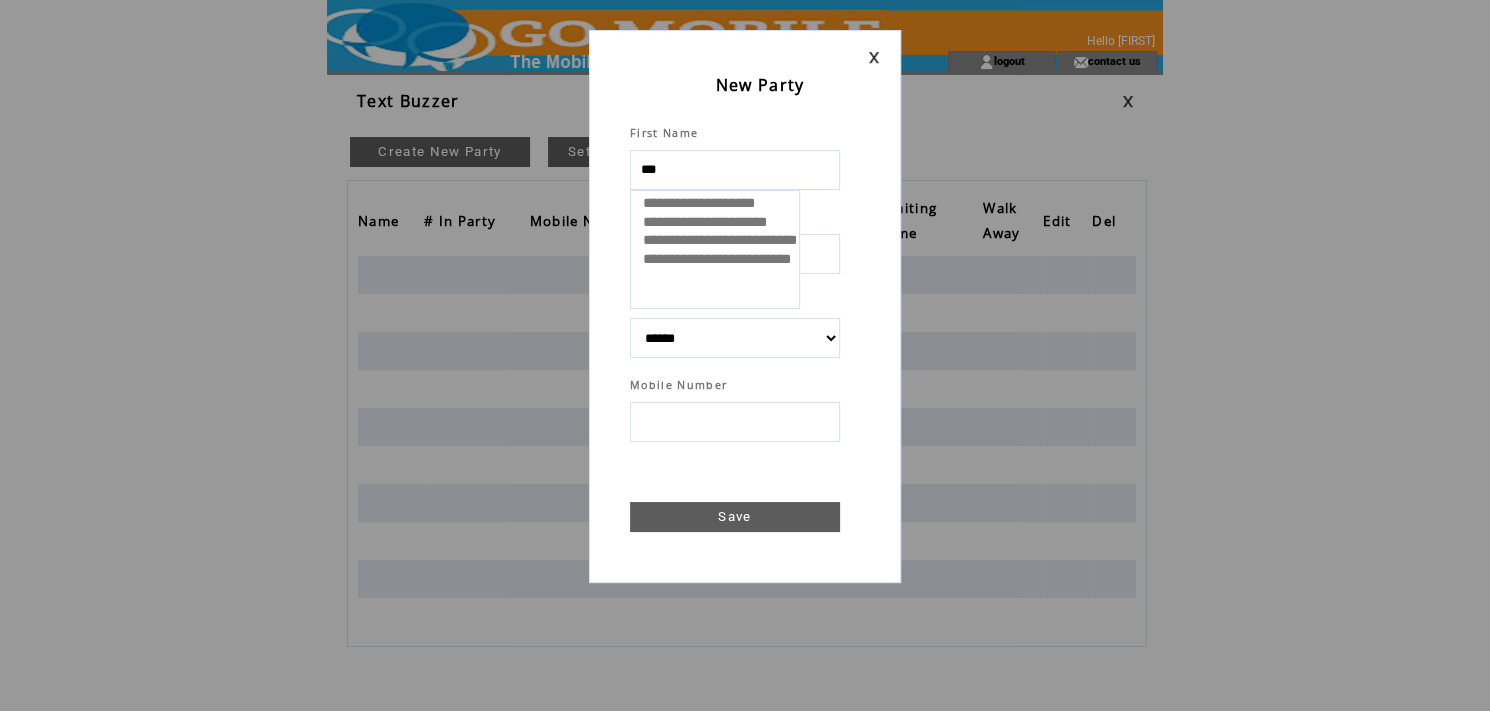 type on "****" 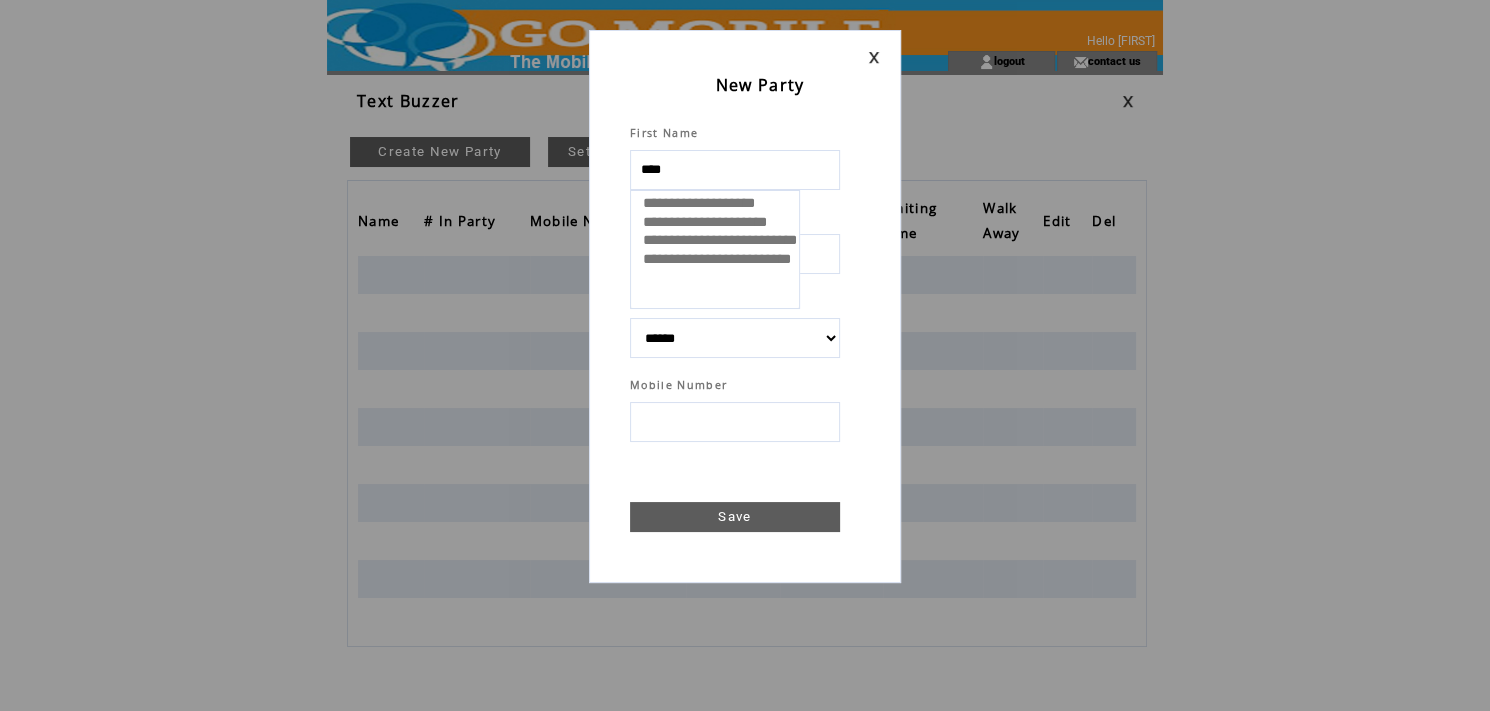 select 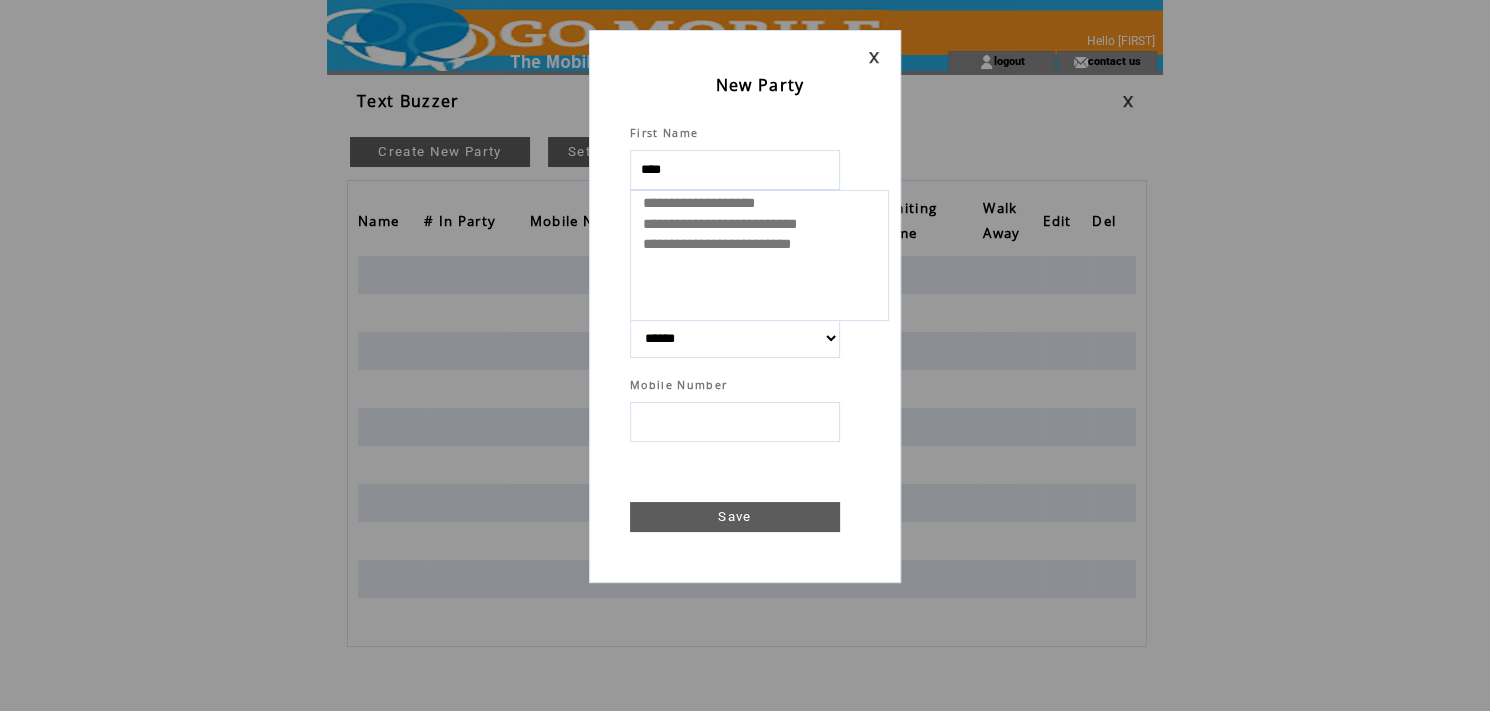 type on "*****" 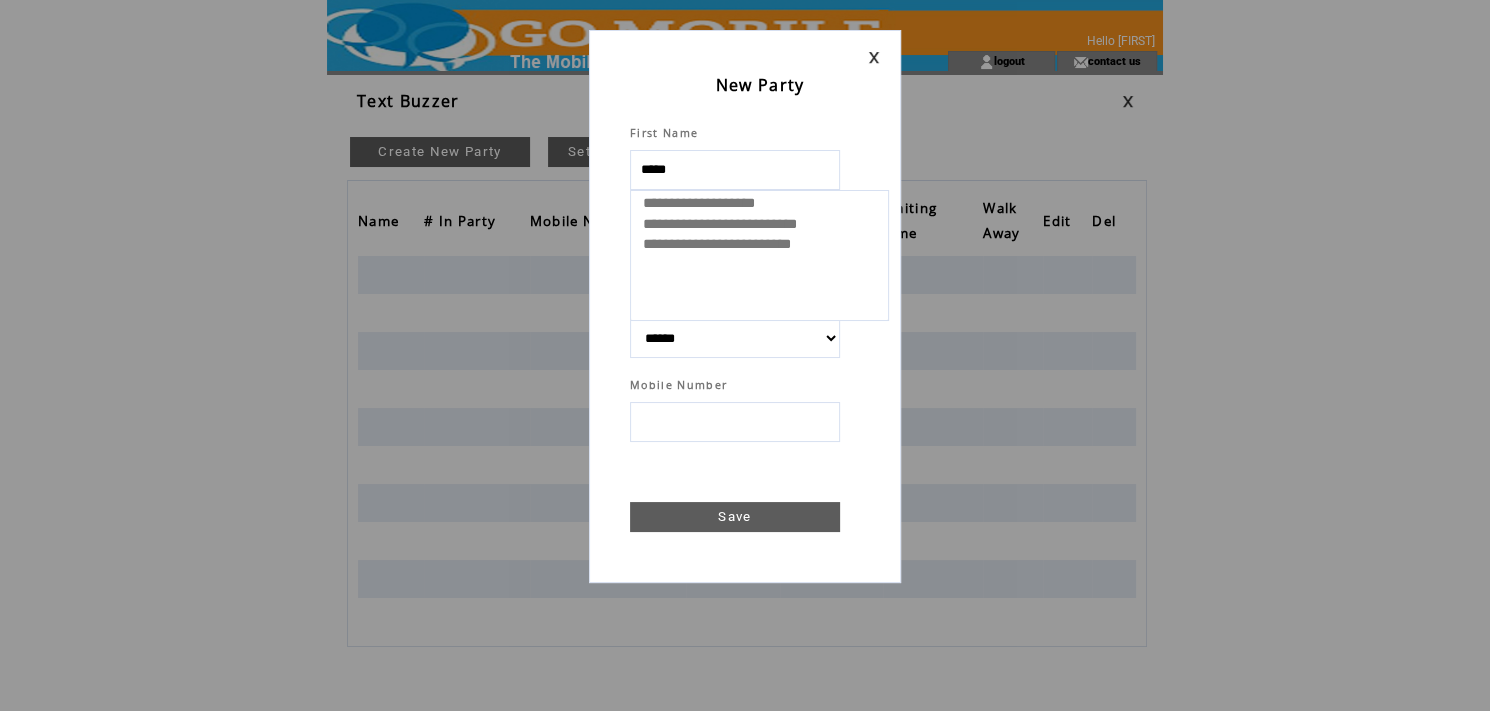select 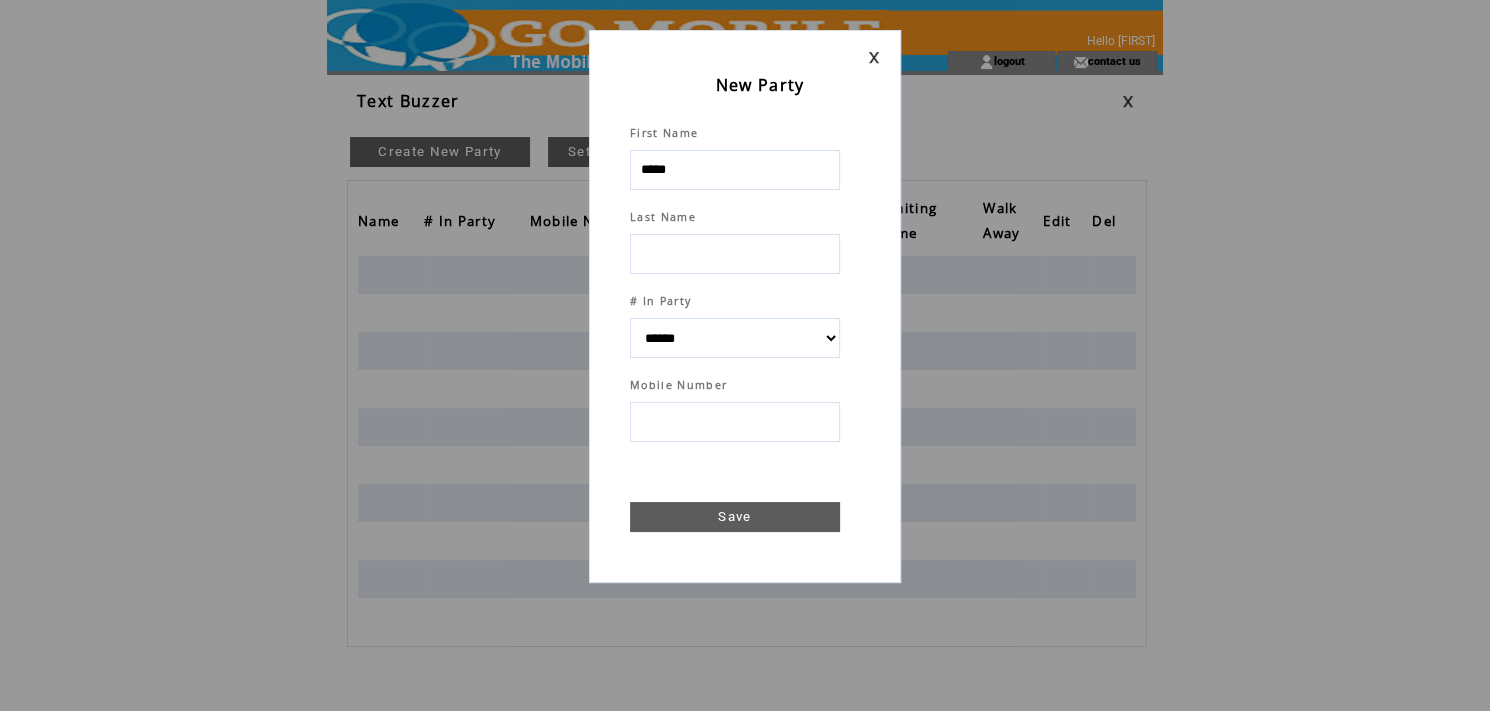 click at bounding box center [735, 254] 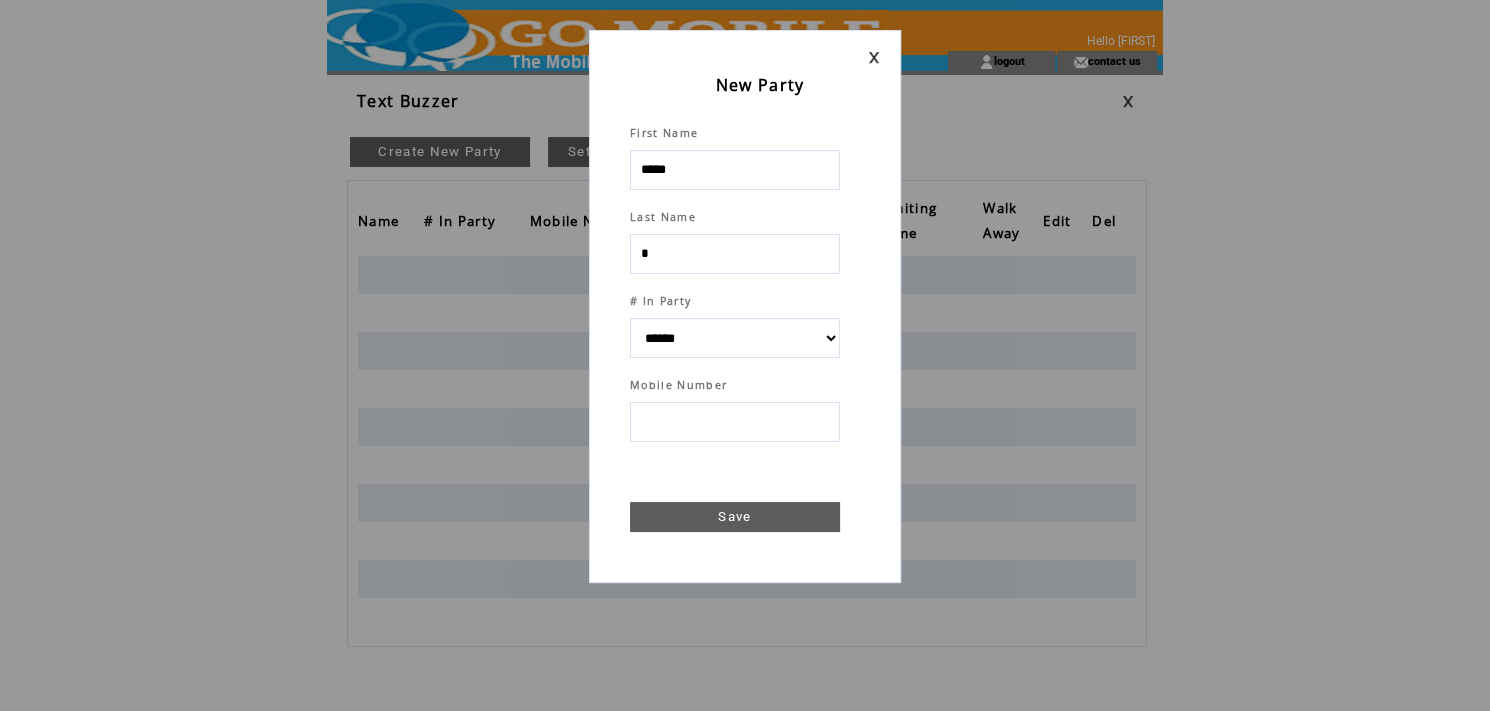 select 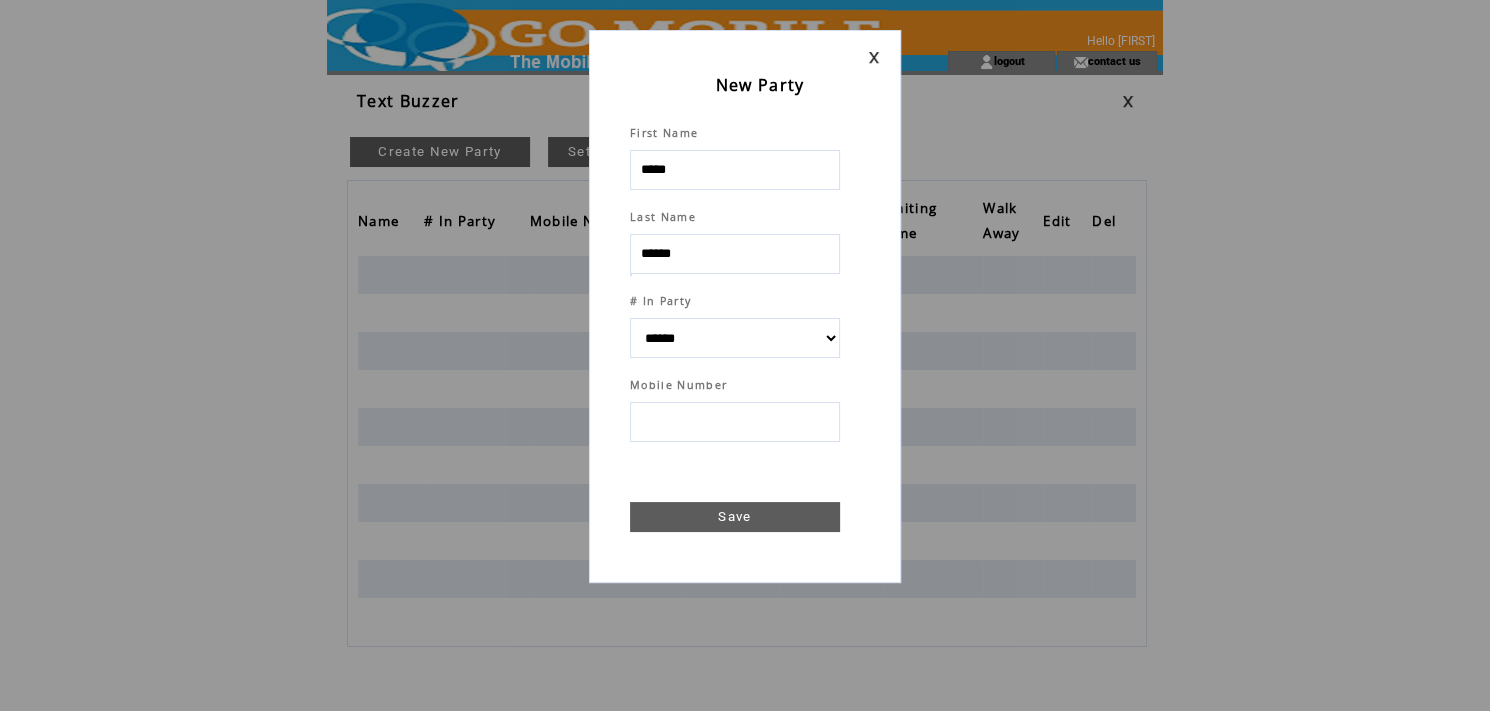 type on "******" 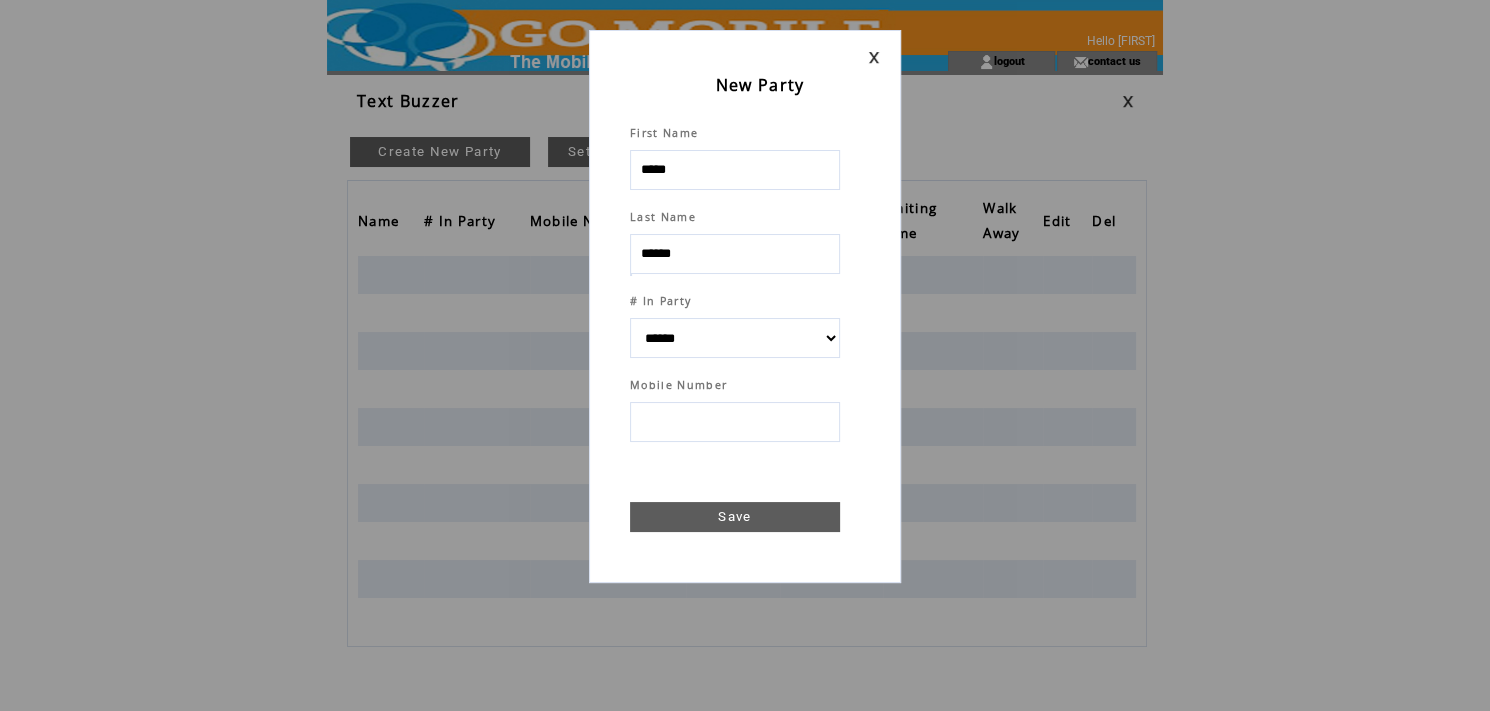 click at bounding box center [735, 422] 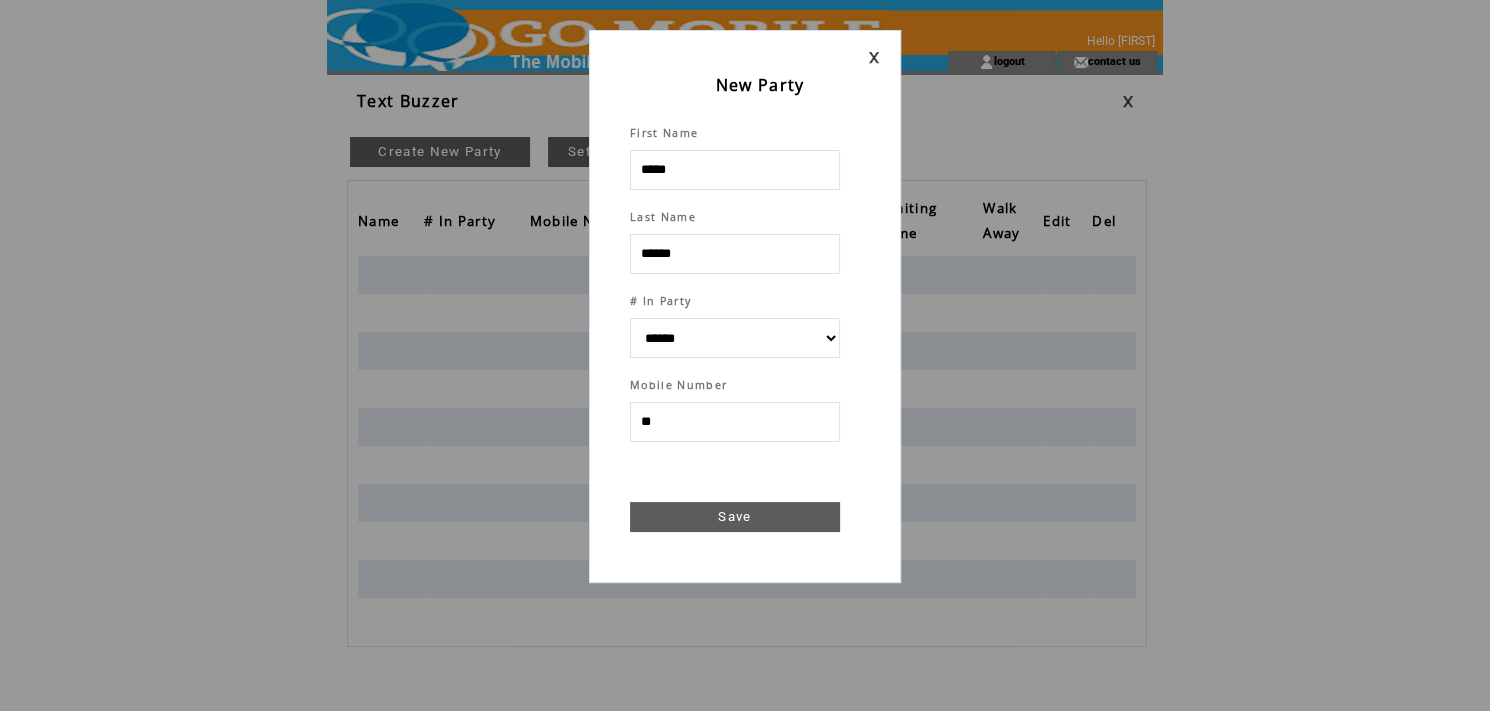 type on "***" 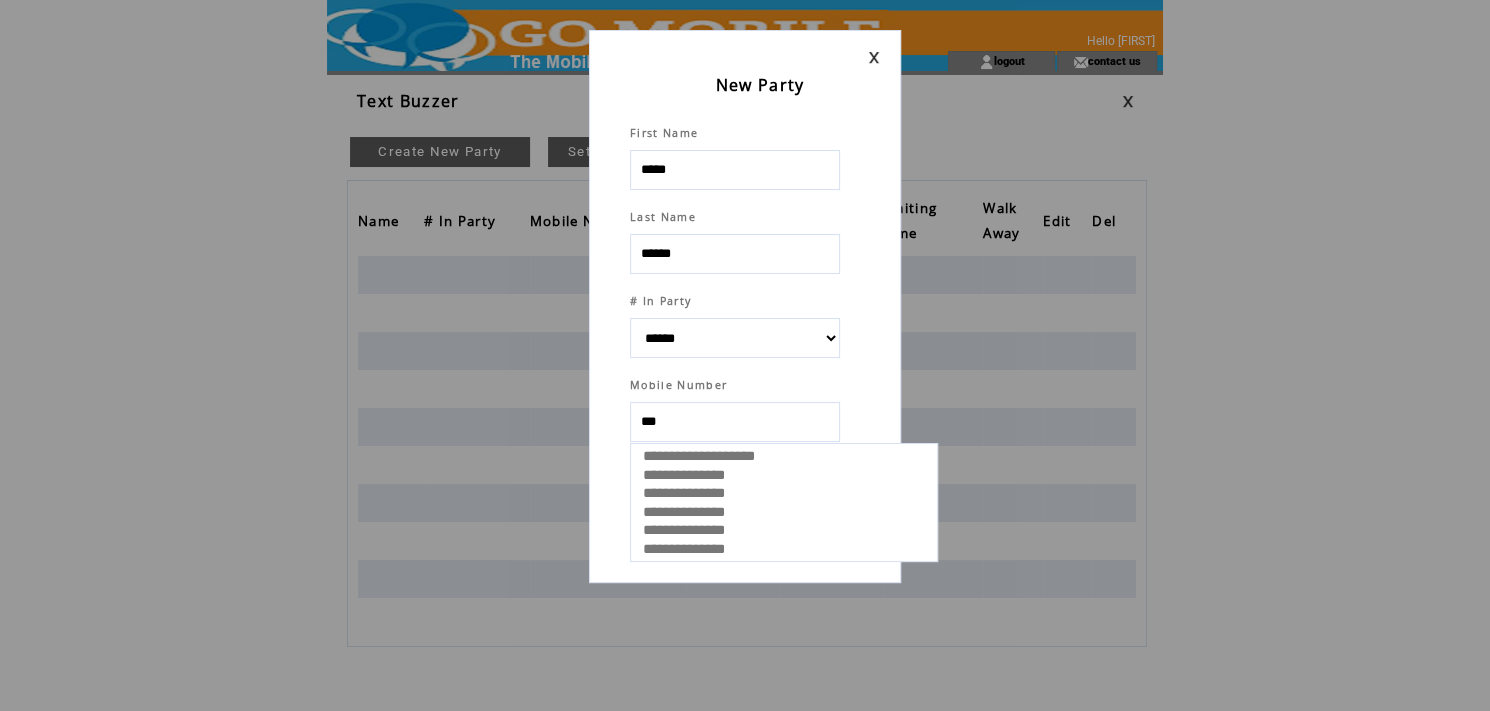select 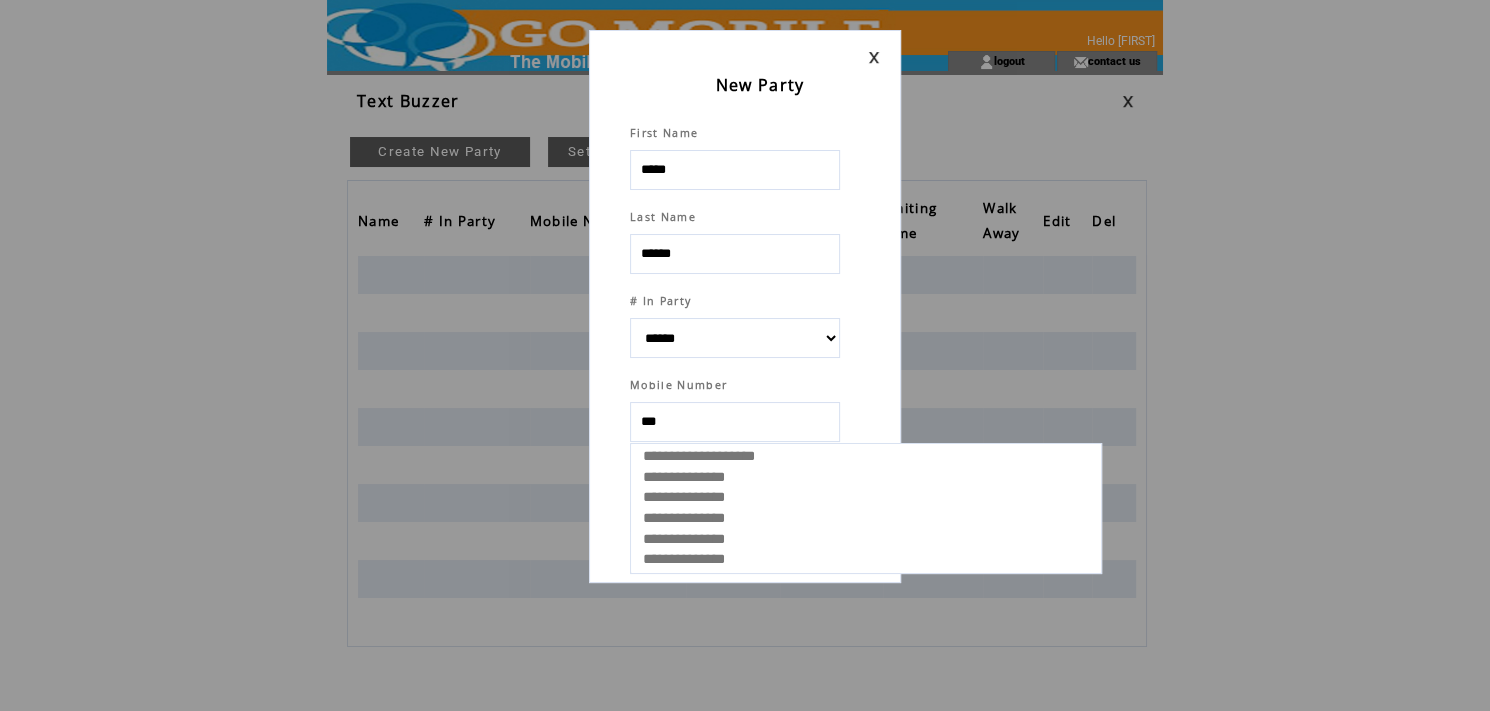 type on "****" 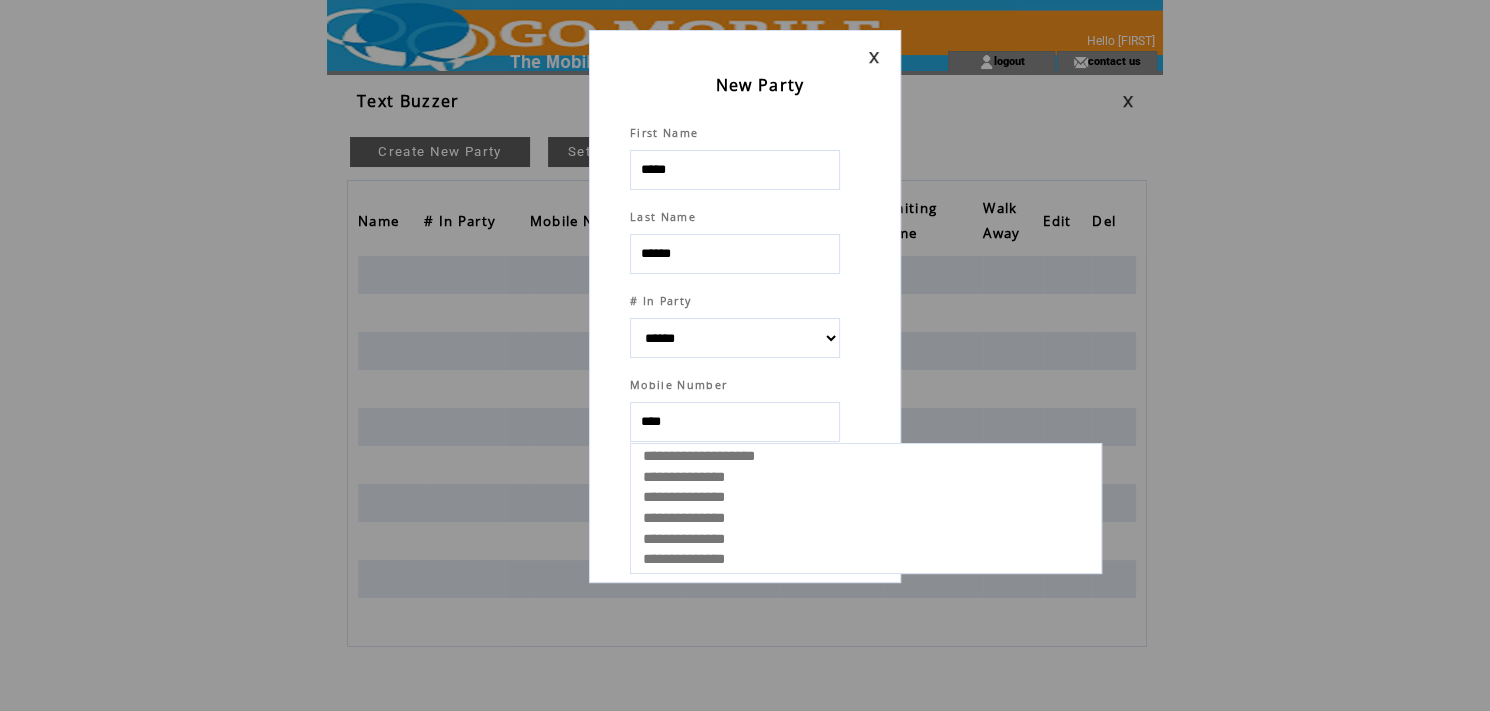 select 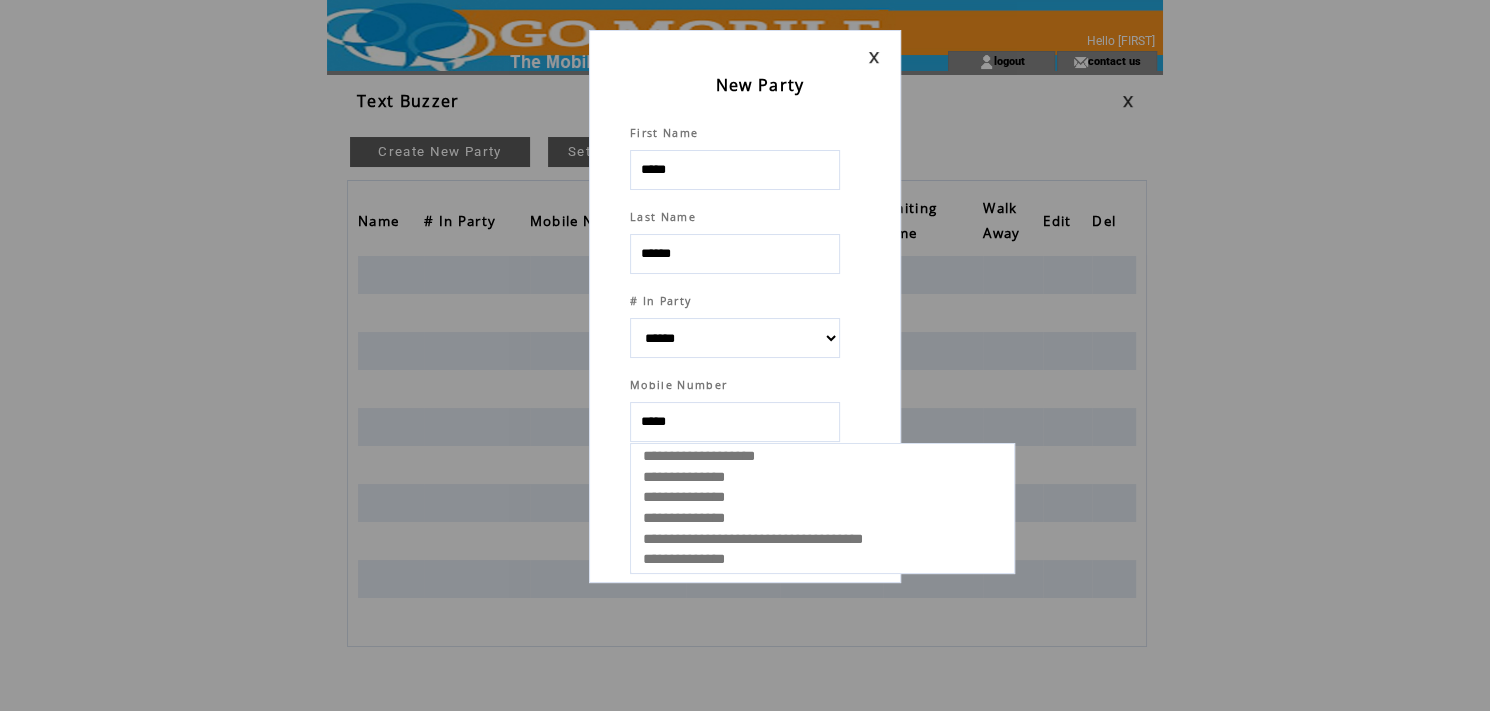 type on "******" 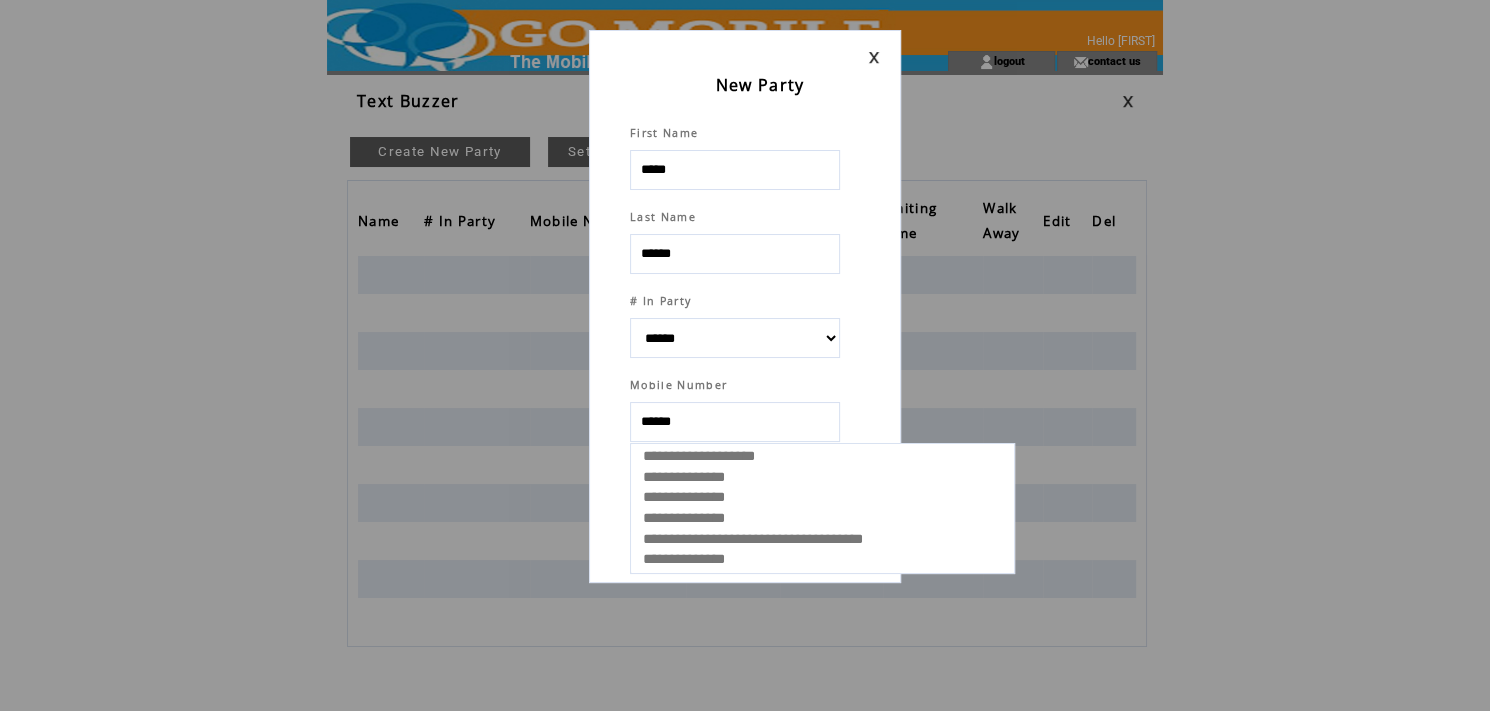 select 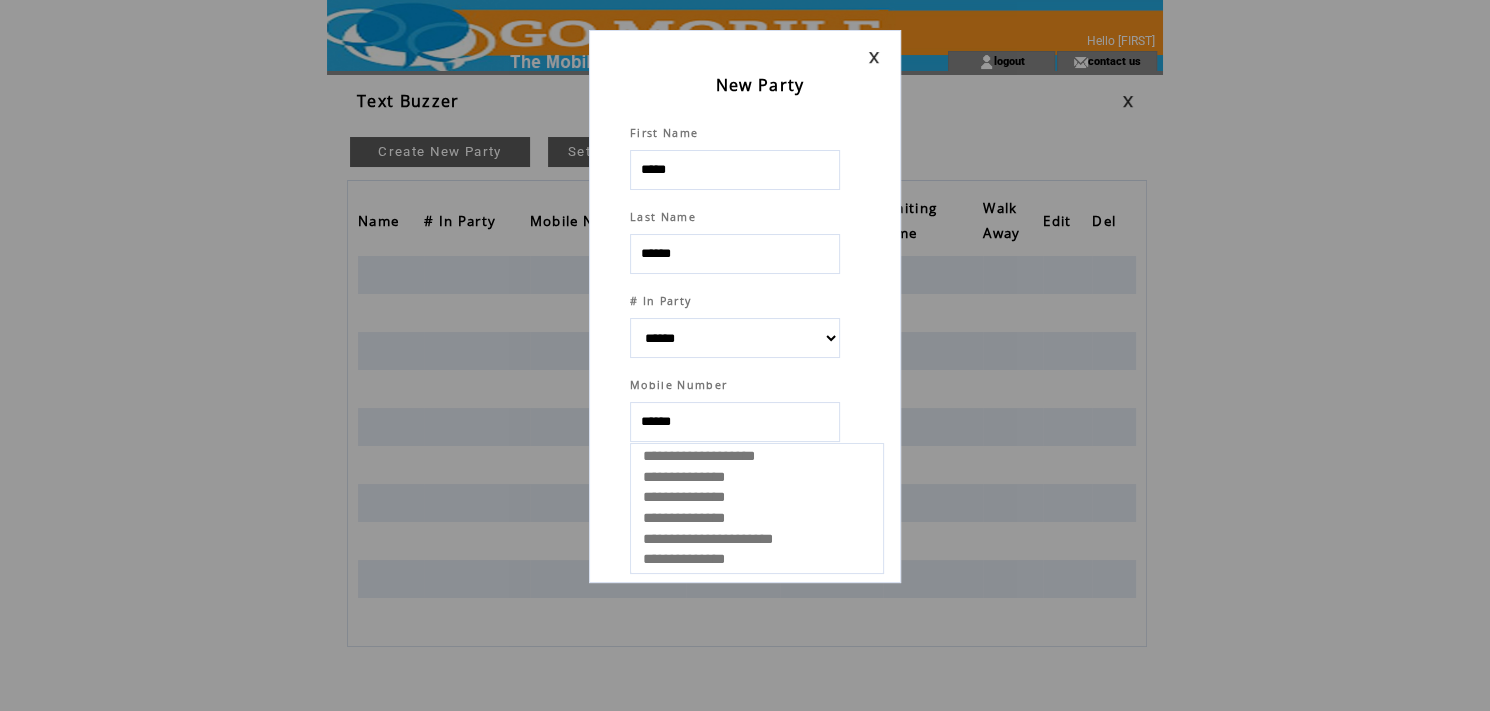 select 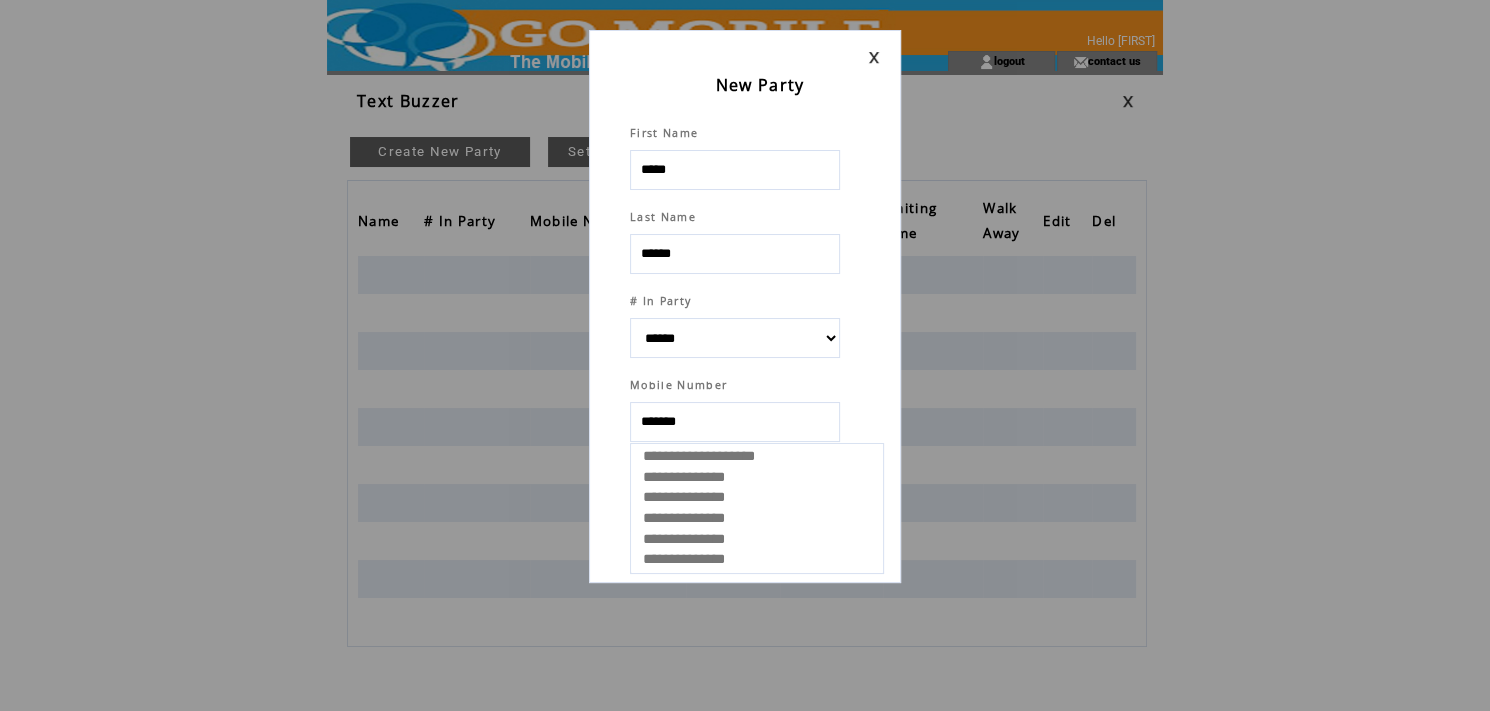 type on "********" 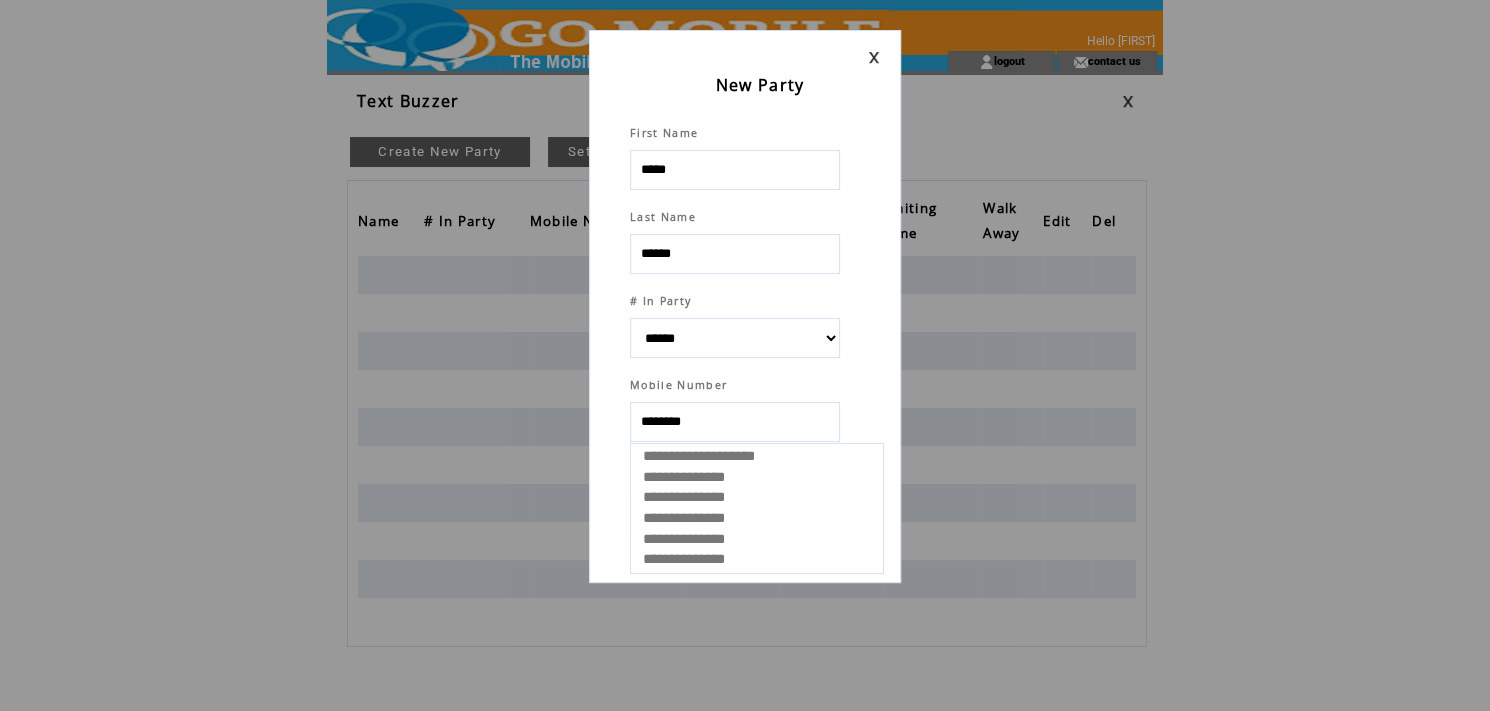 select 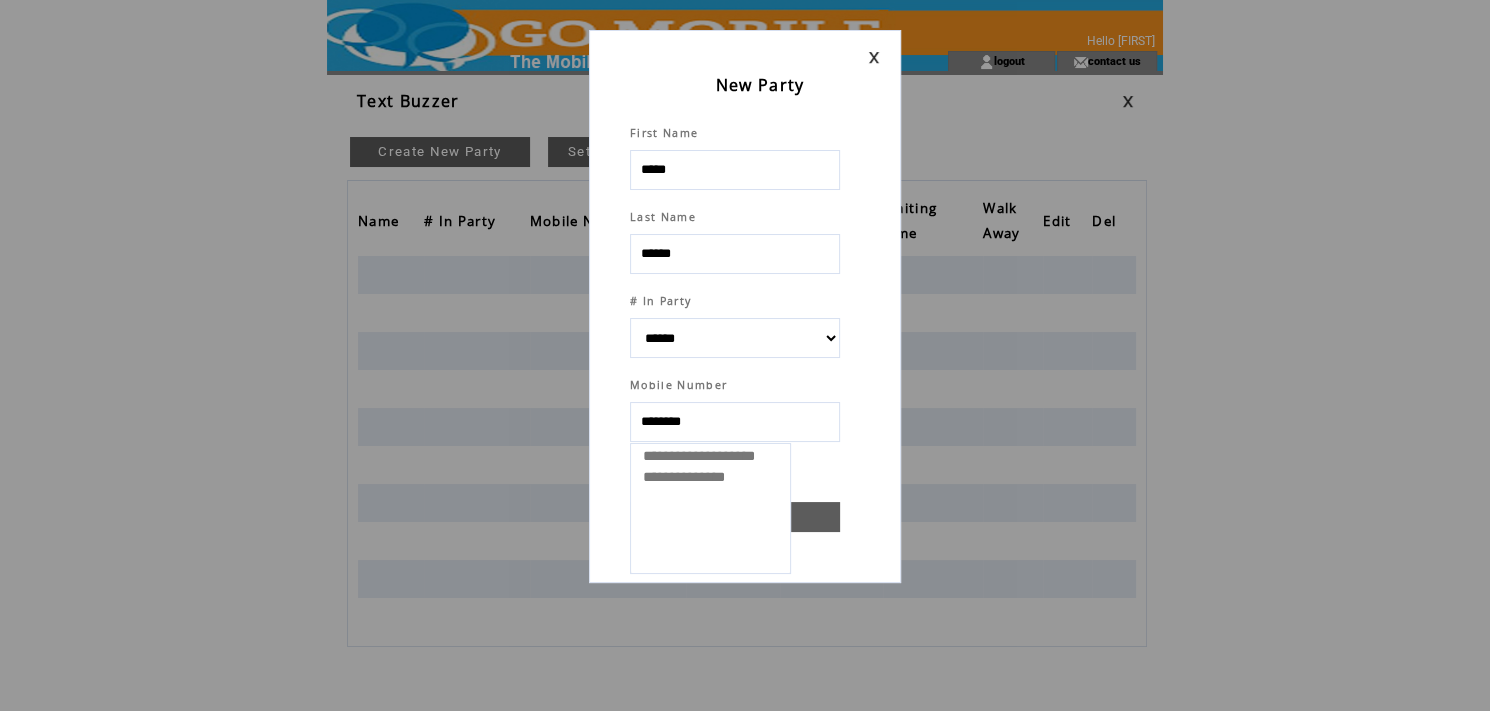 type on "*********" 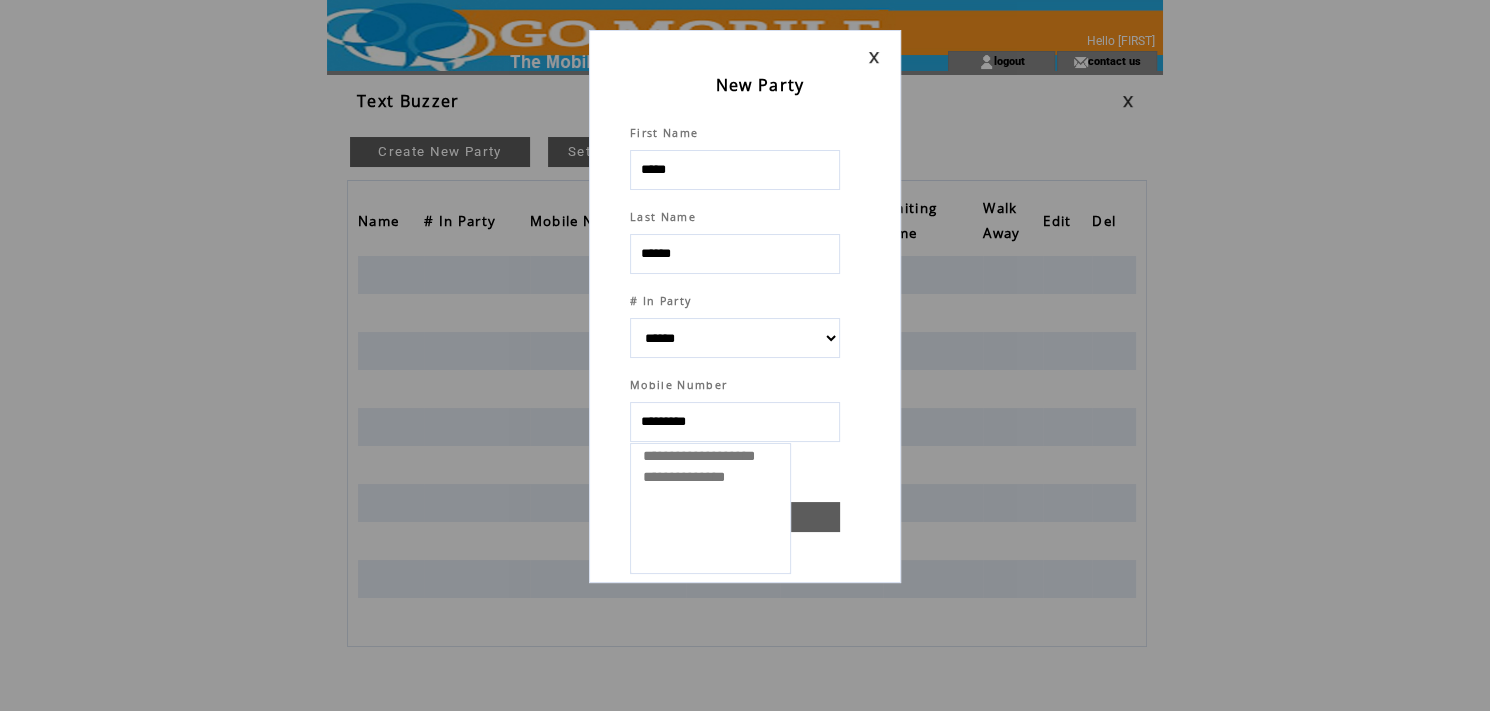 select 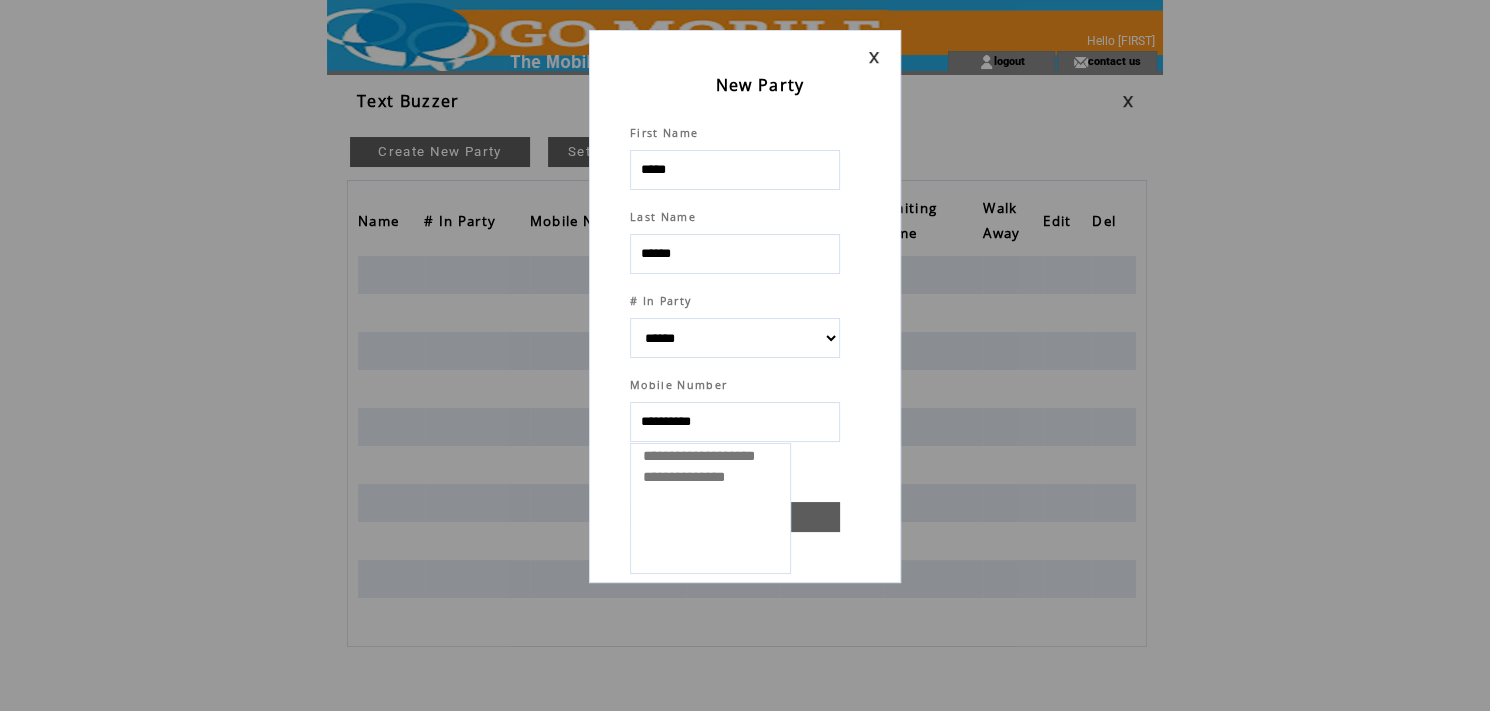 select 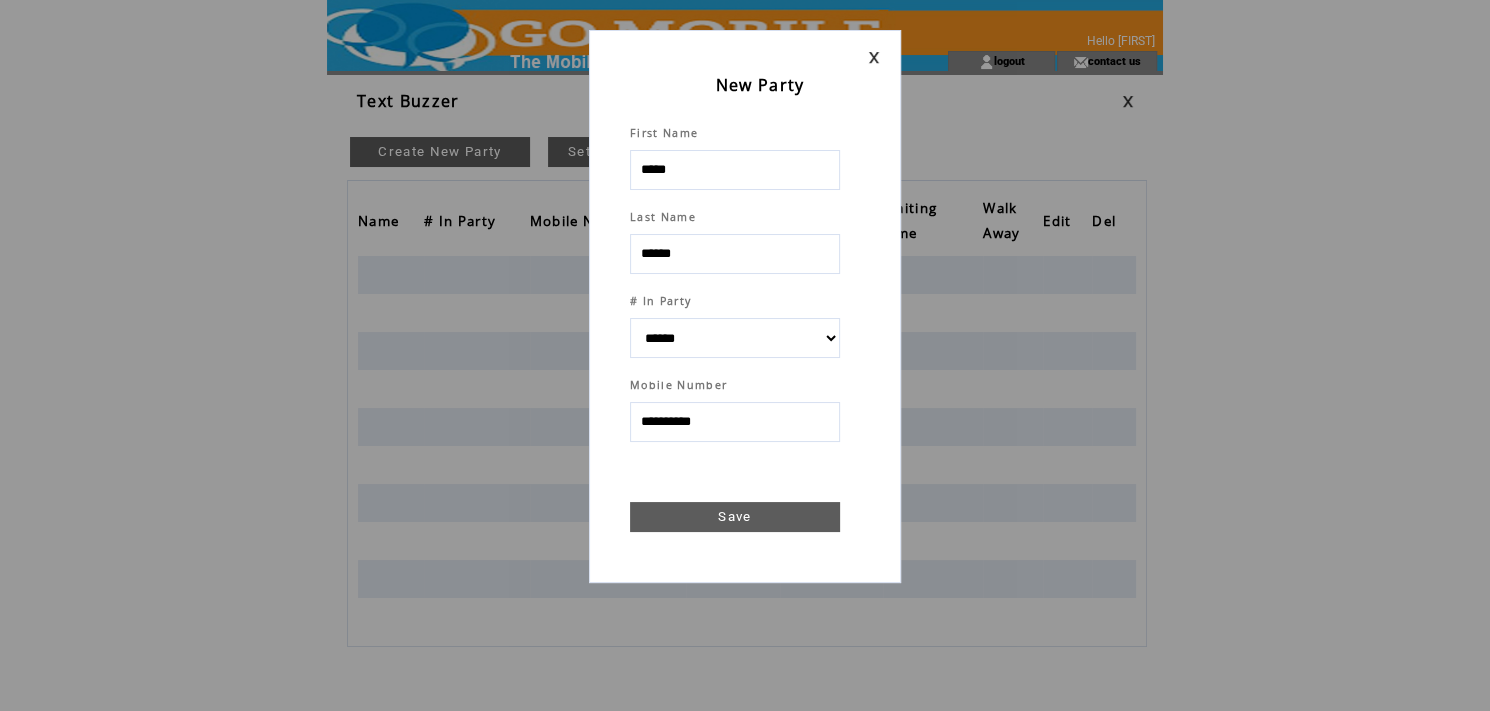 click on "Save" at bounding box center (735, 517) 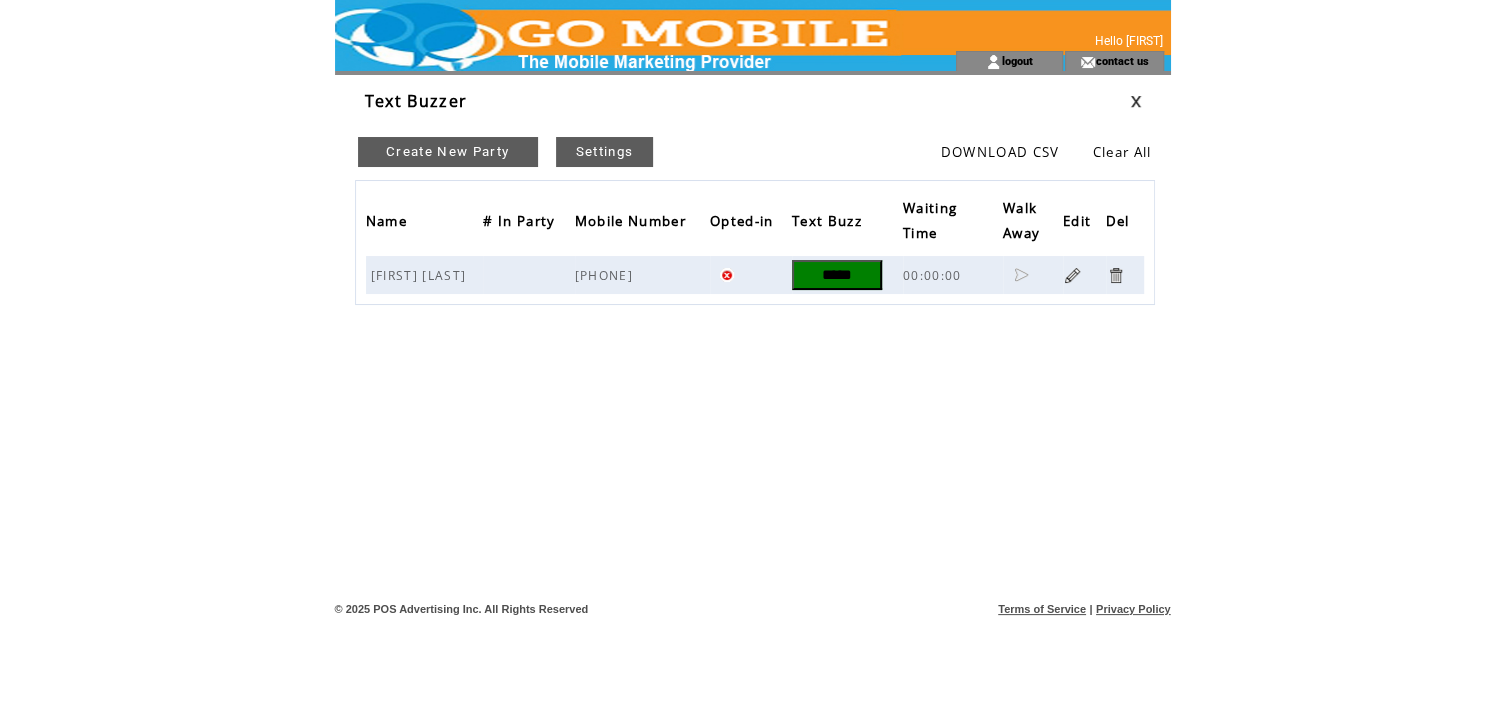 click on "*****" at bounding box center [837, 275] 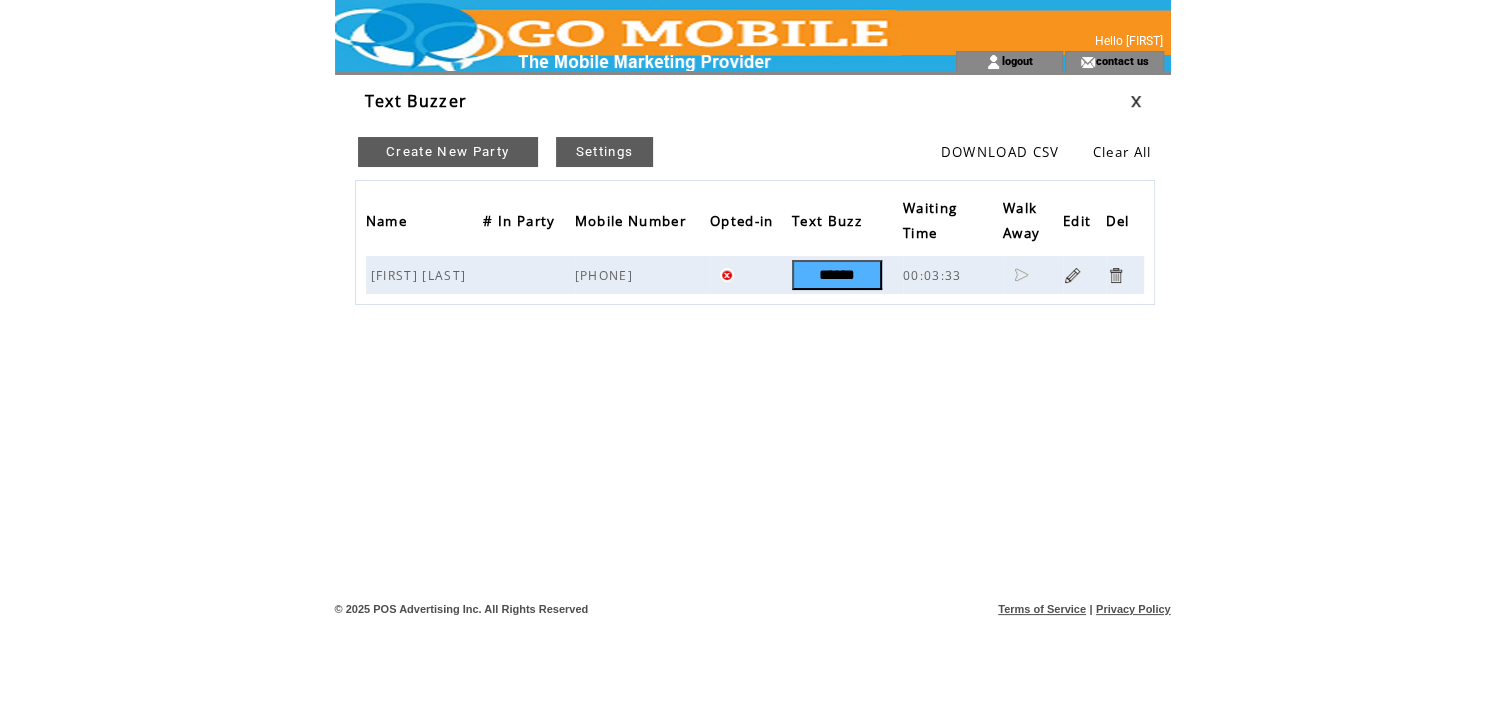 click on "Create New Party" at bounding box center [448, 152] 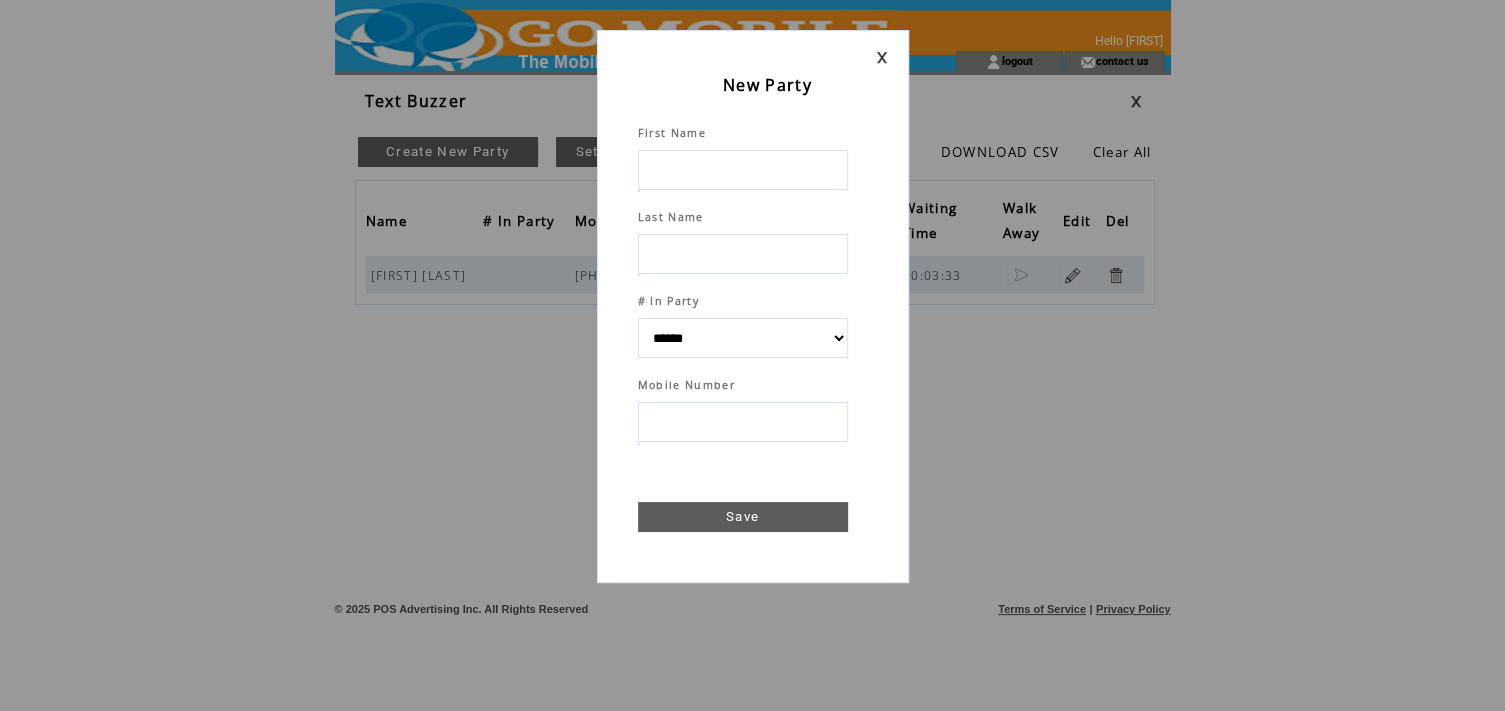 click at bounding box center [743, 170] 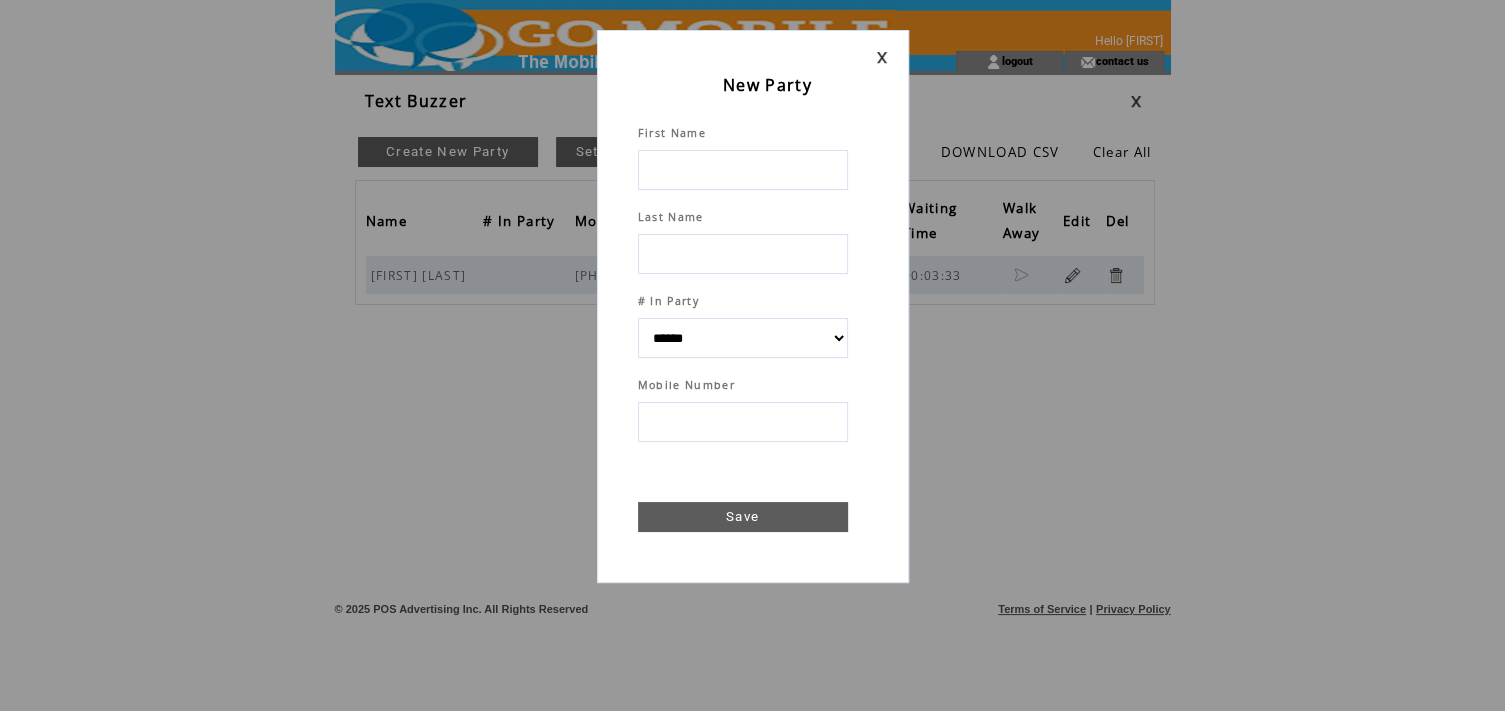 type on "*" 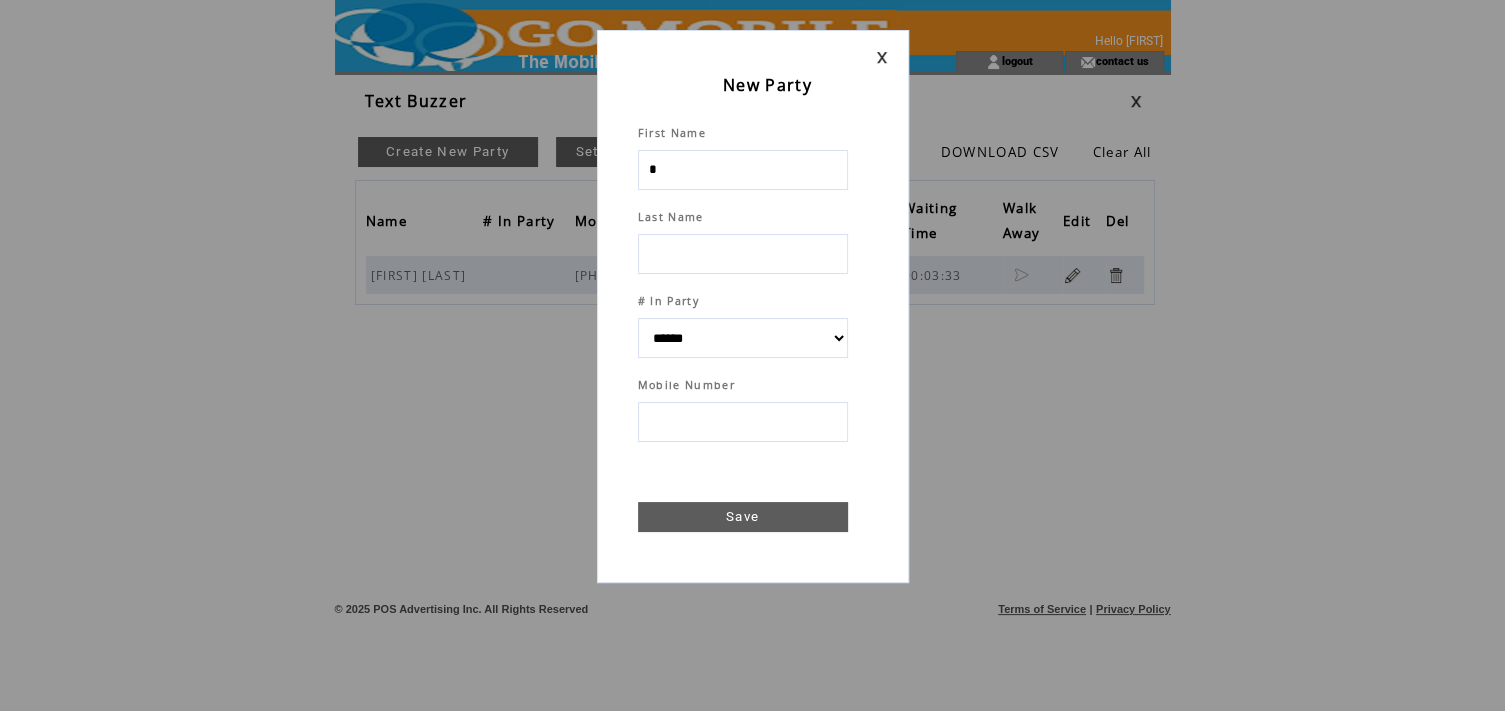 select 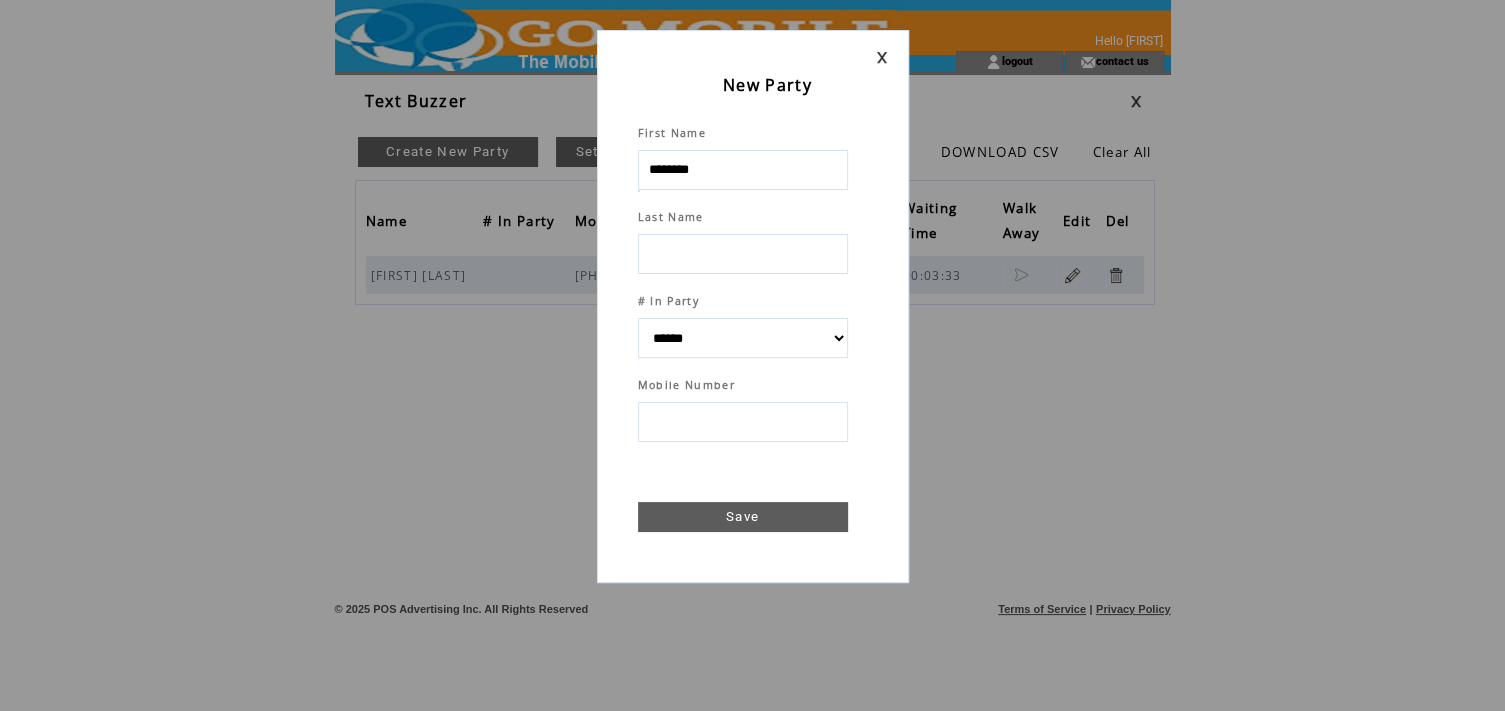 type on "********" 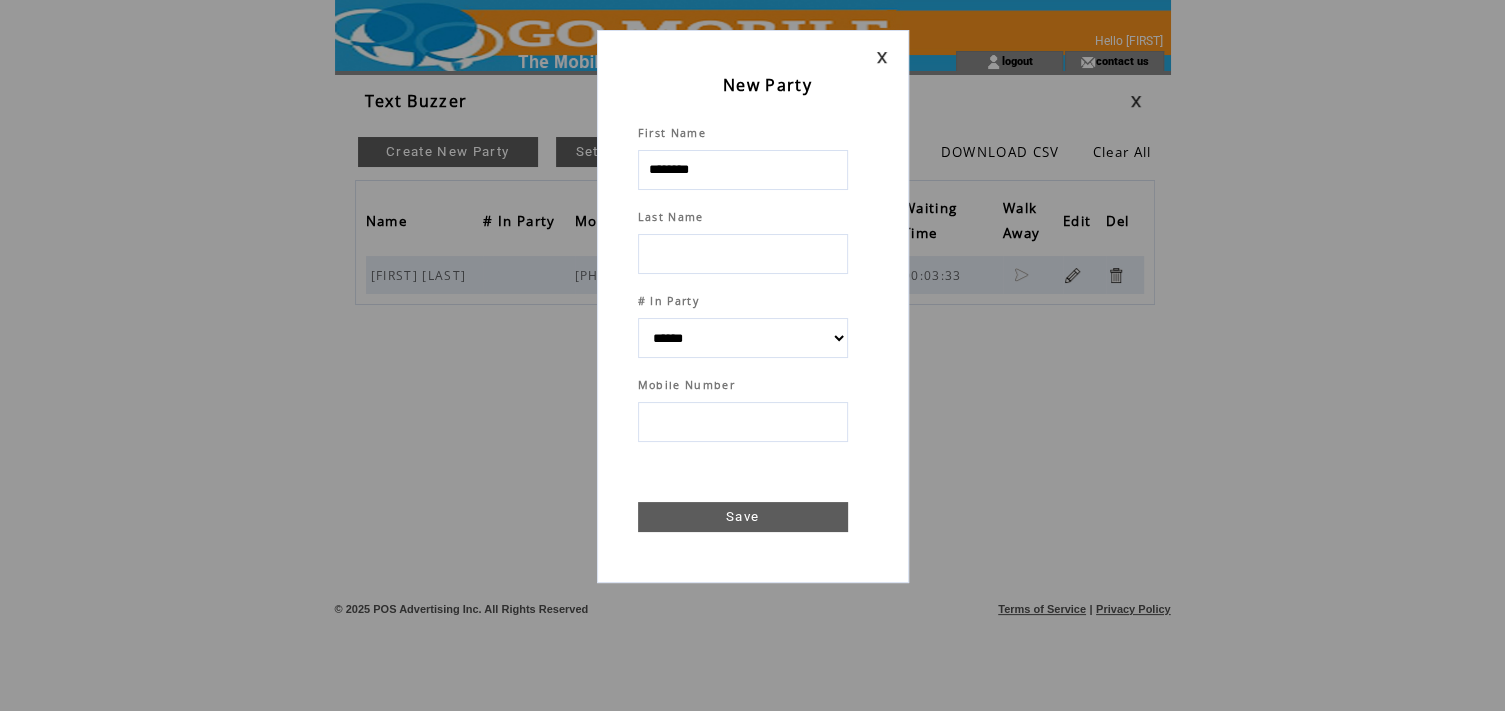 type on "*" 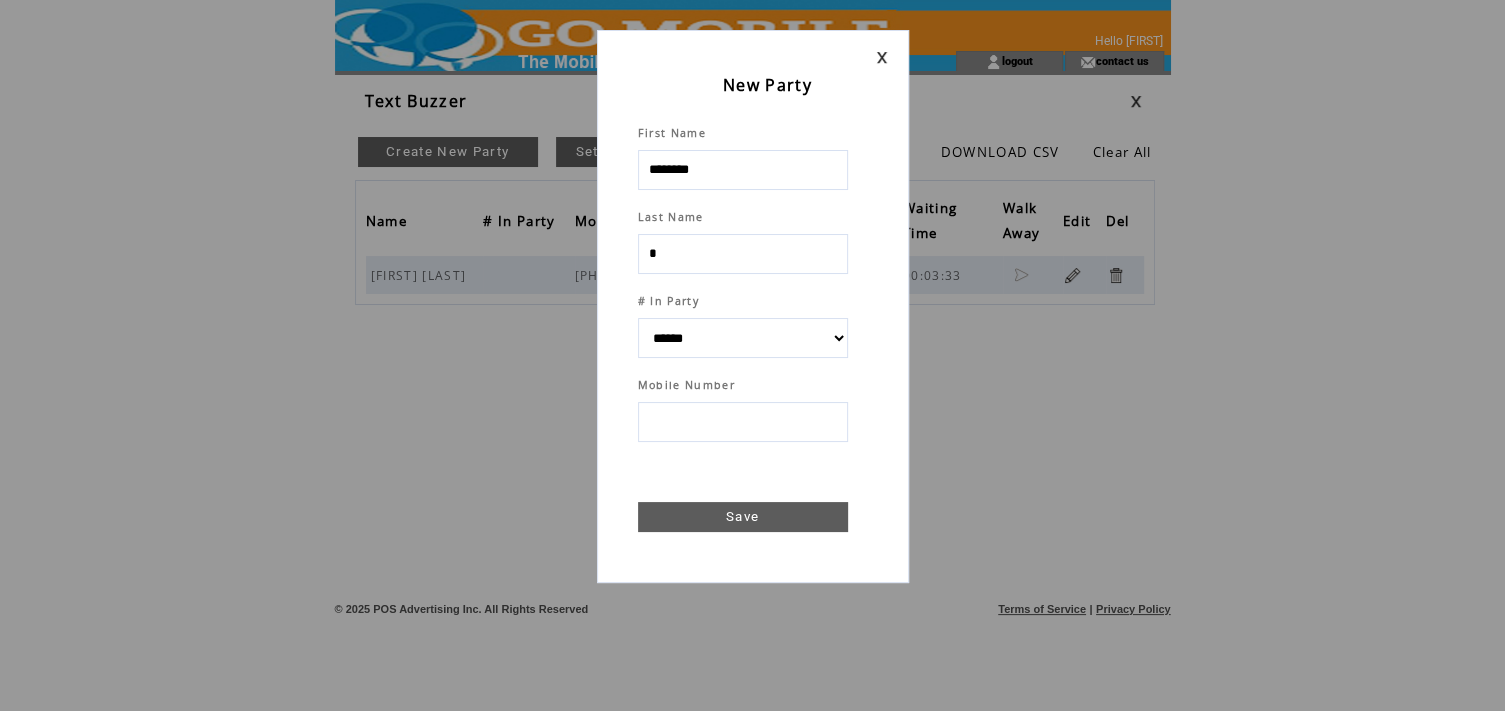 select 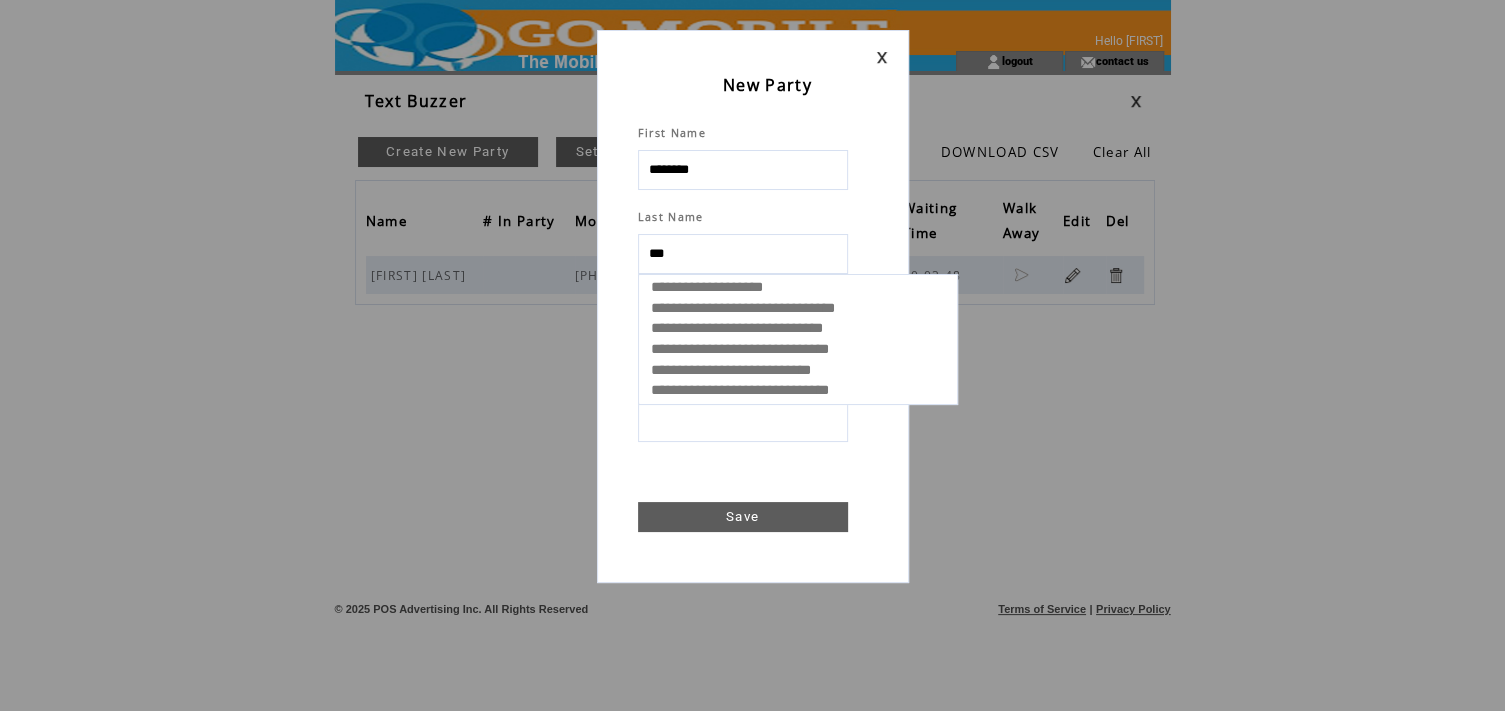 type on "****" 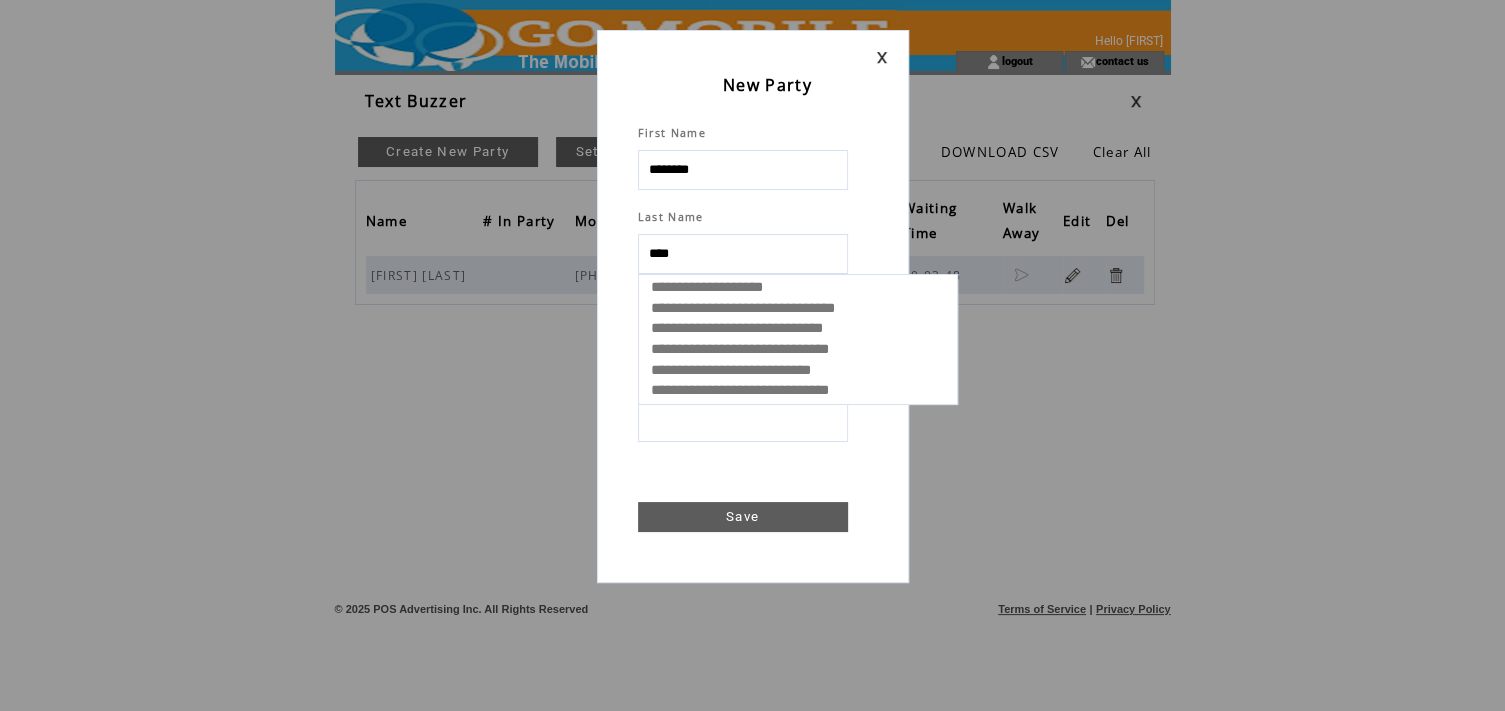 select 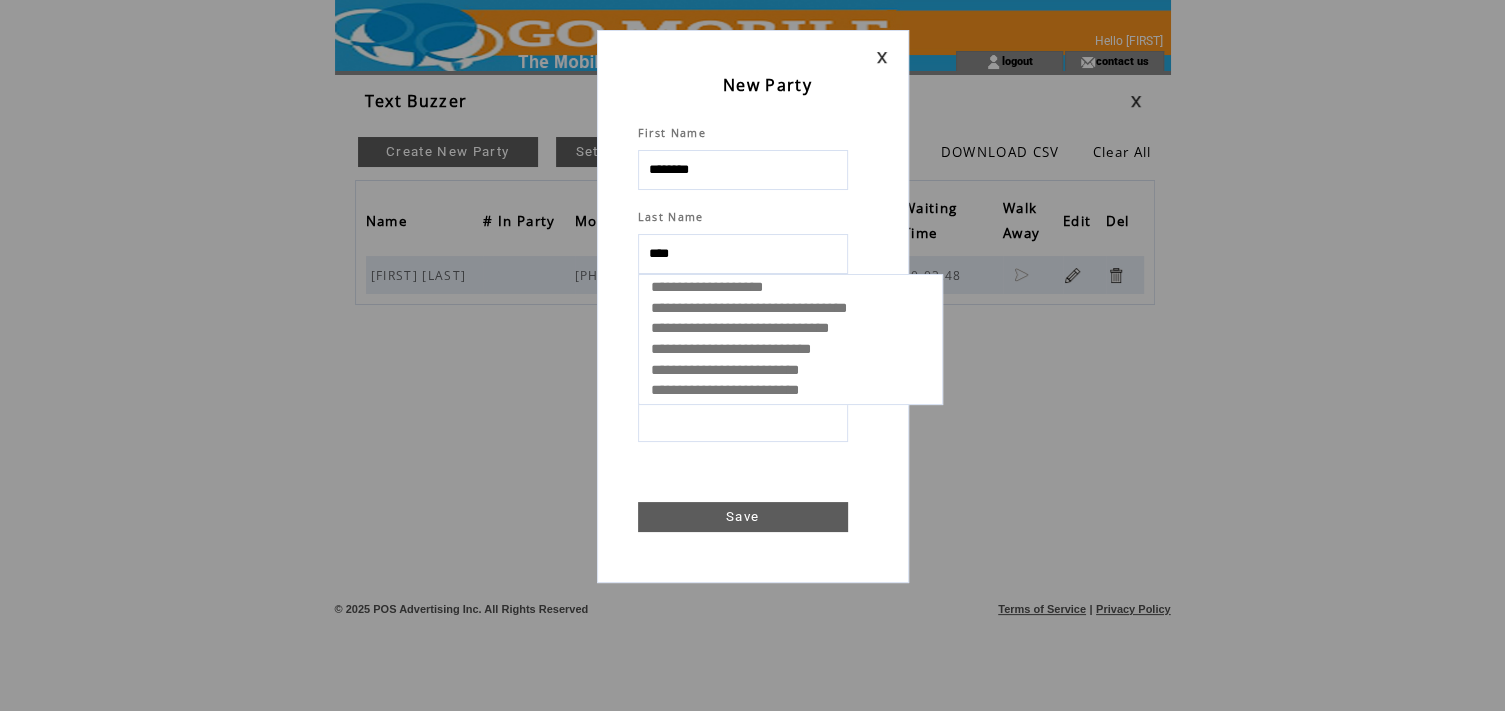type on "*****" 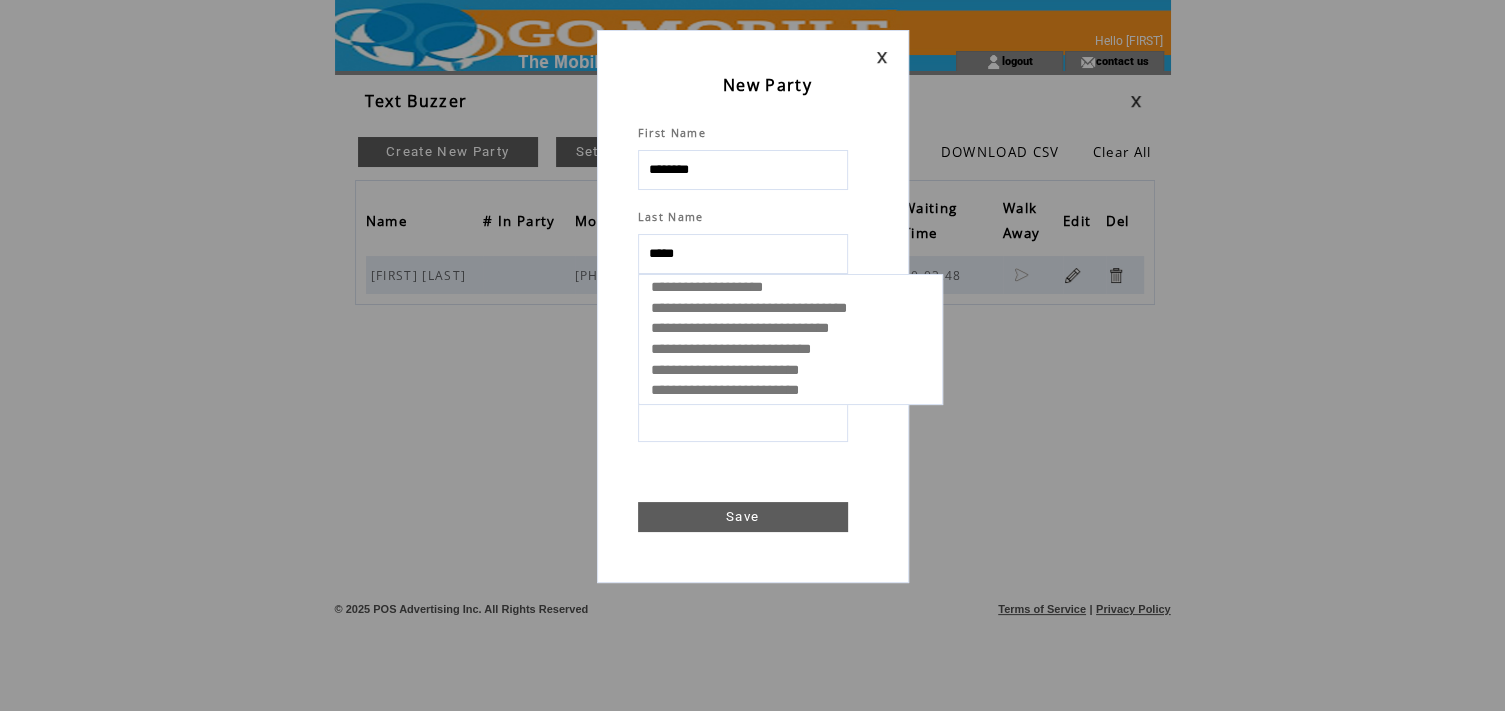 select 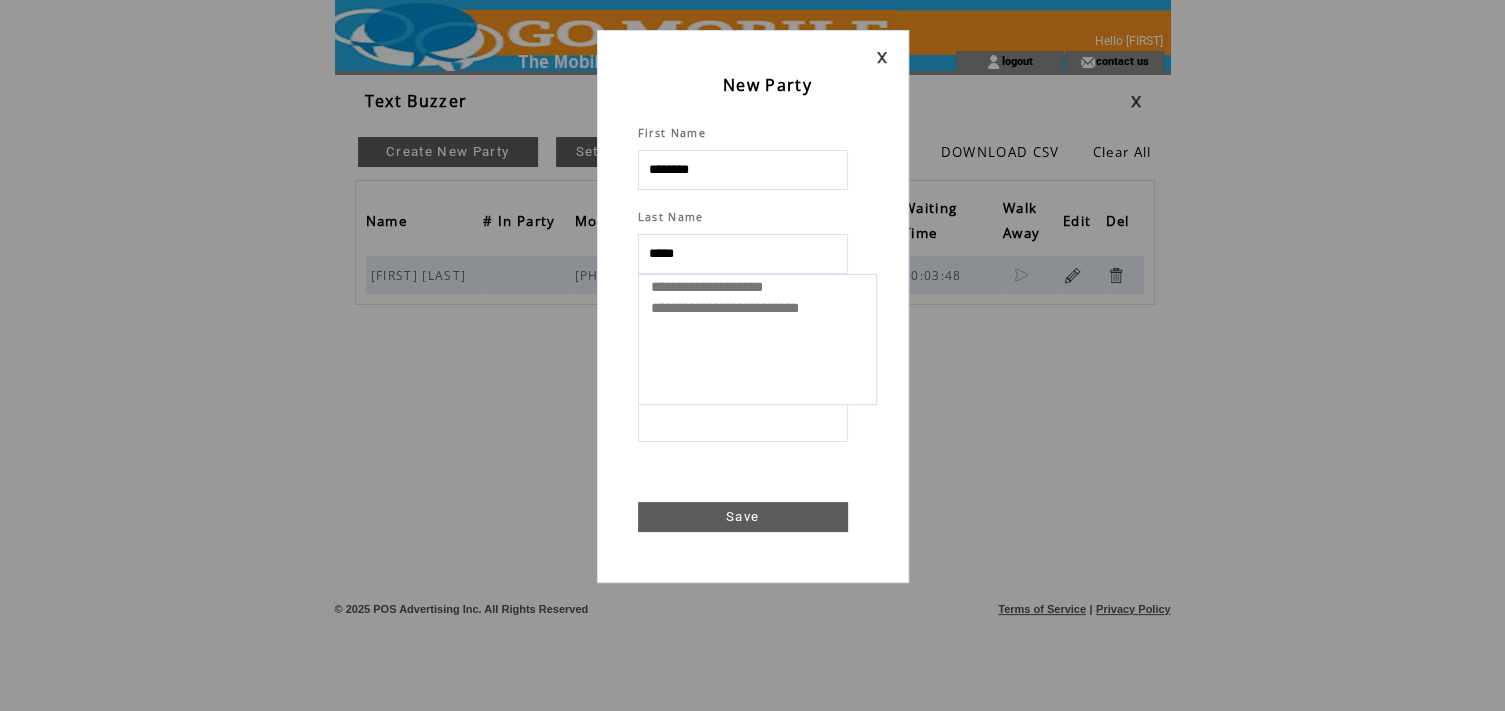 type on "******" 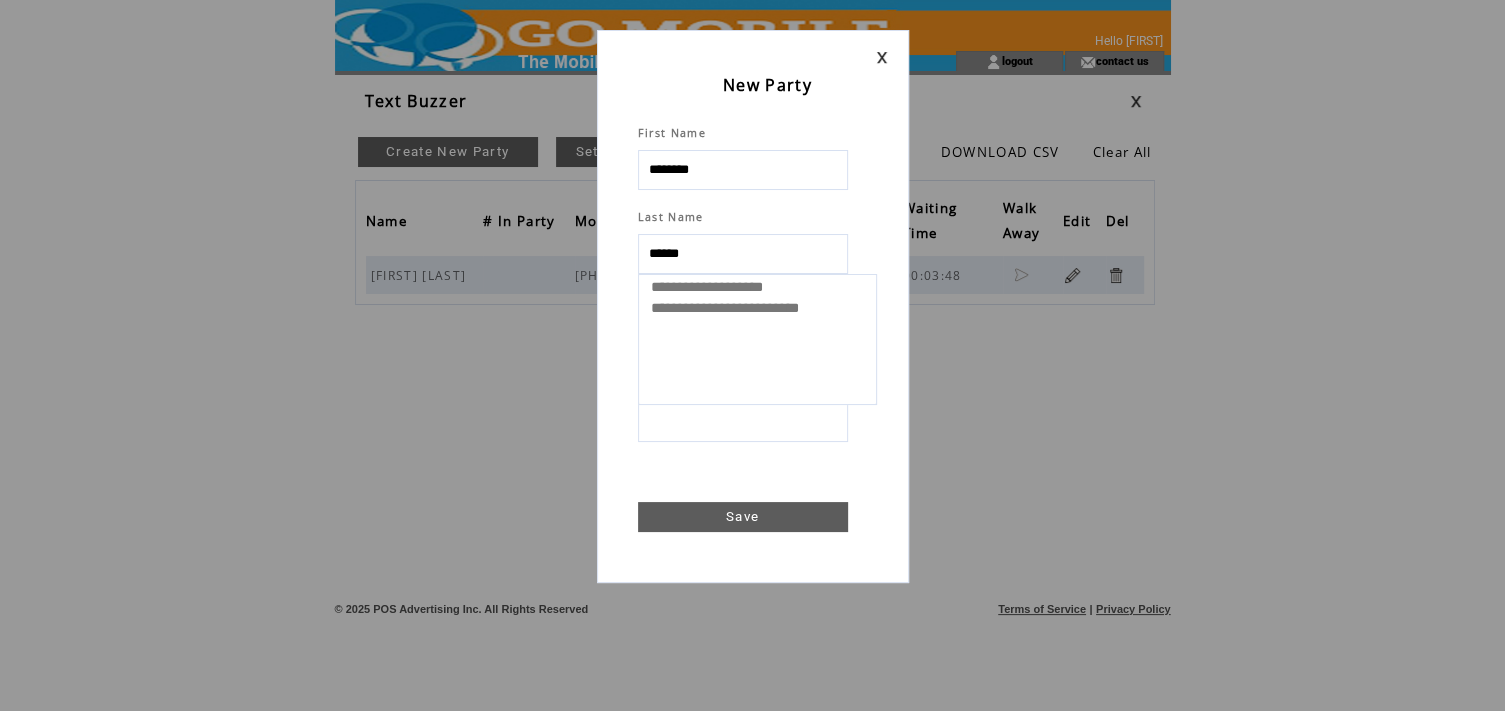 select 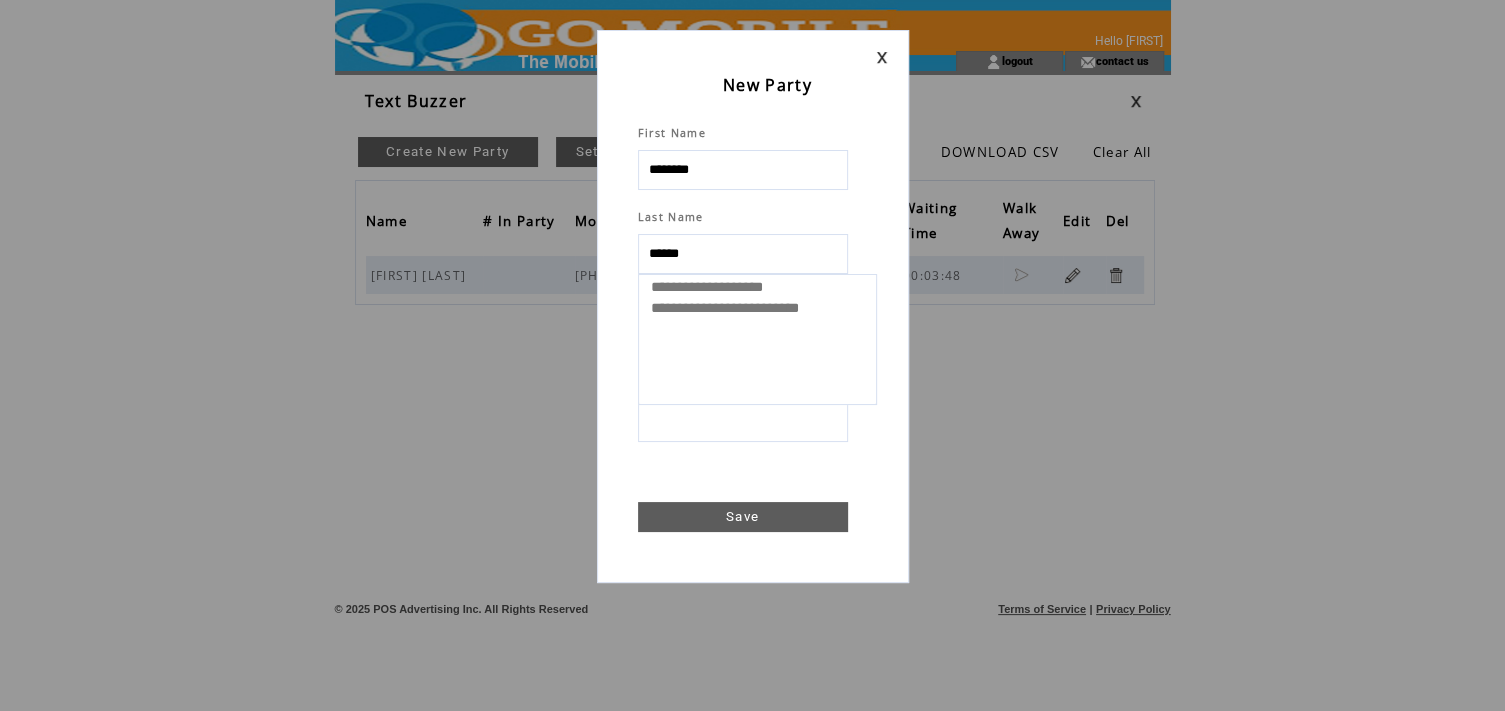 type on "******" 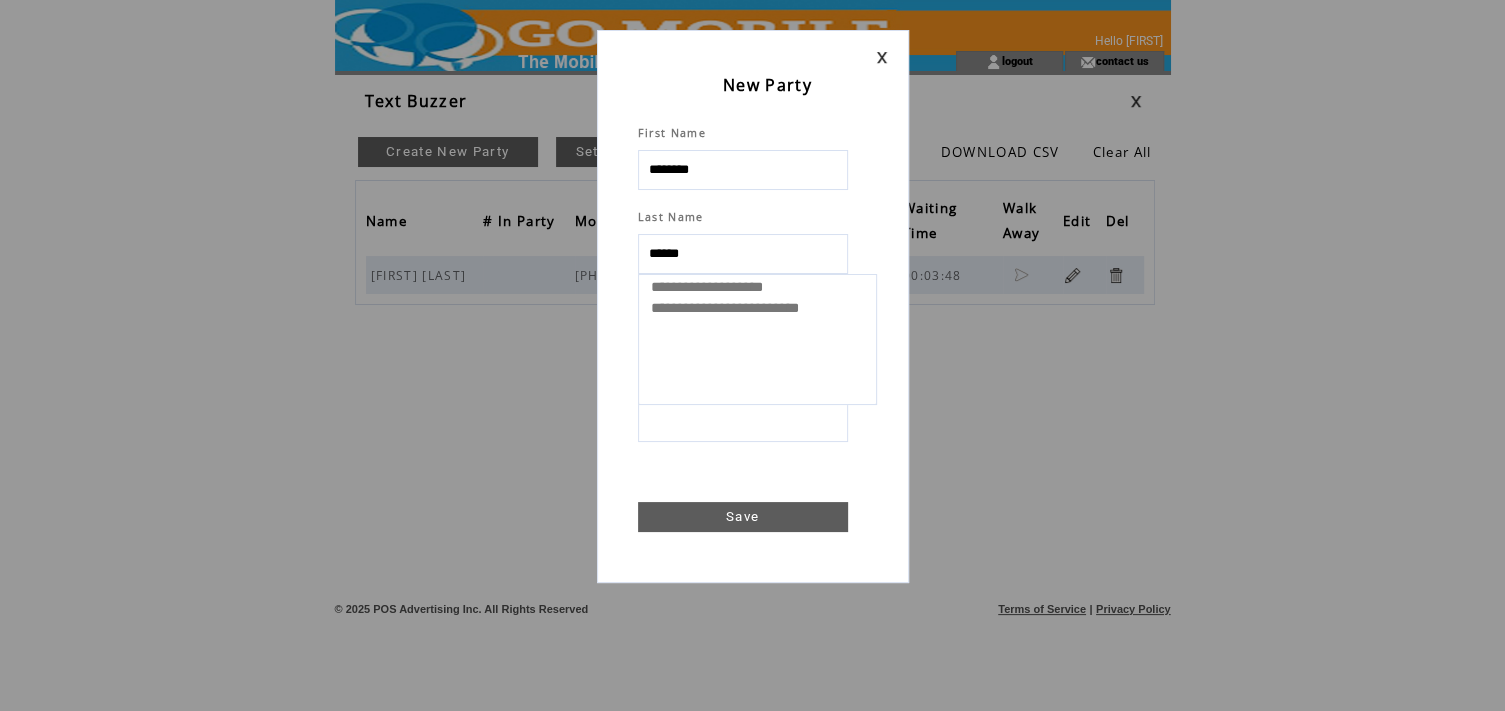 click on "New Party First Name [FIRST] Last Name [LAST] # In Party [NUMBER] * * * * * * * * * ** ** ** ** ** ** ** ** ** ** ** Mobile Number Save" at bounding box center [753, 306] 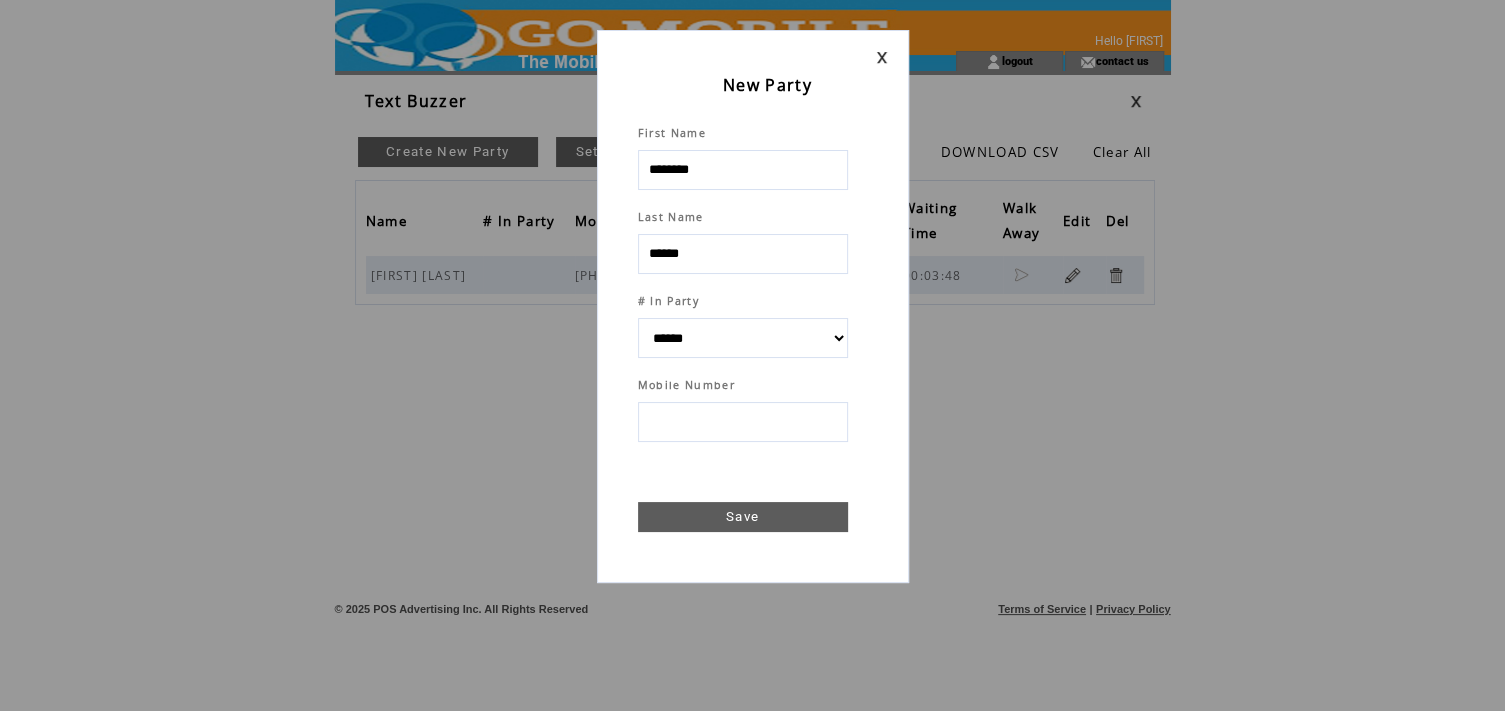 click at bounding box center (743, 422) 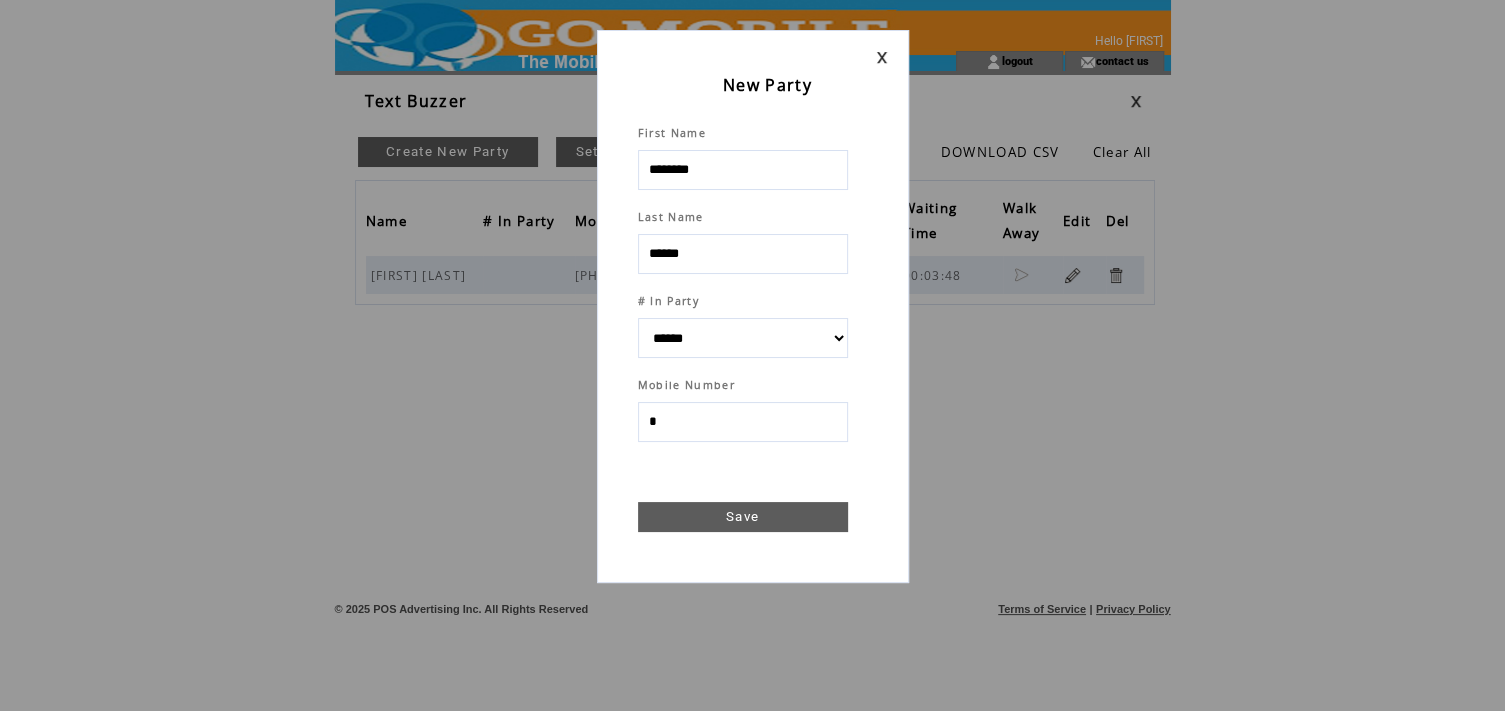 type on "**" 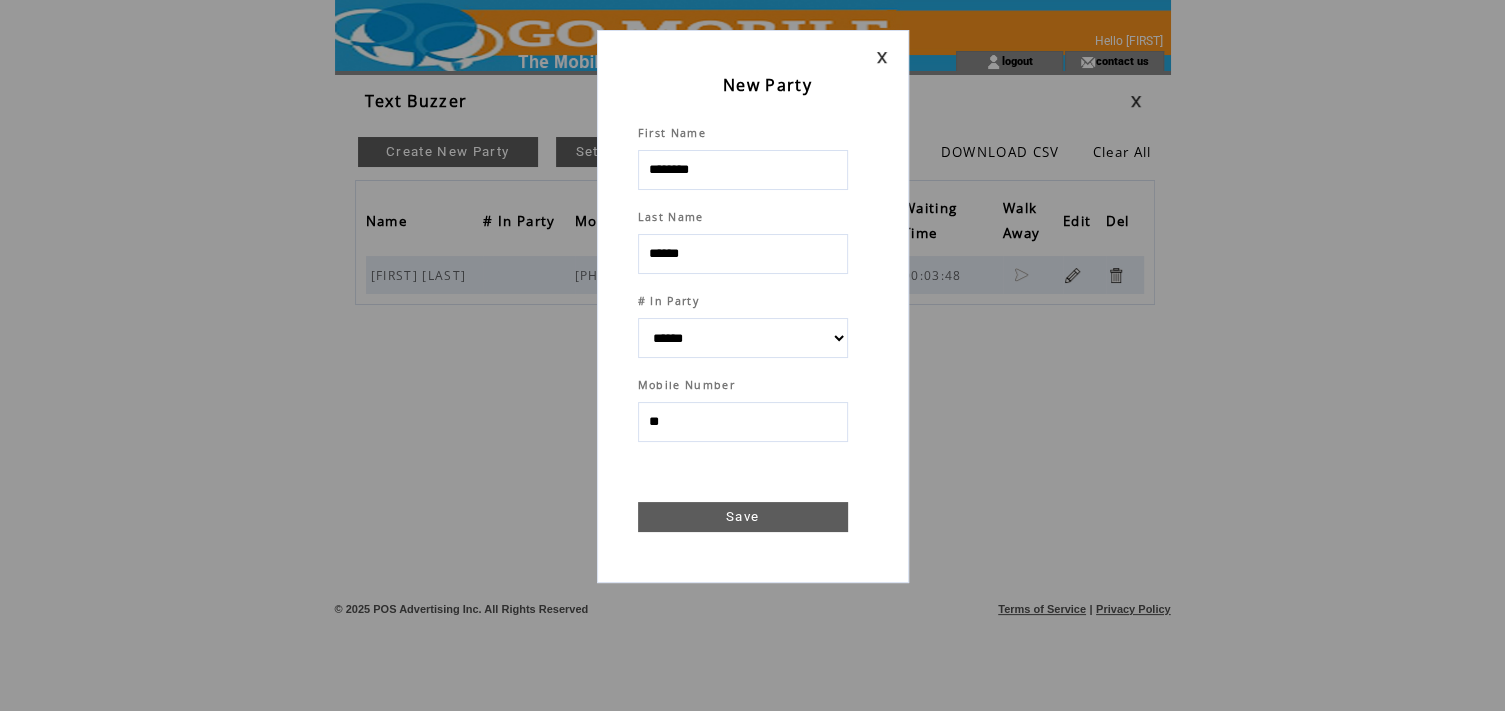 select 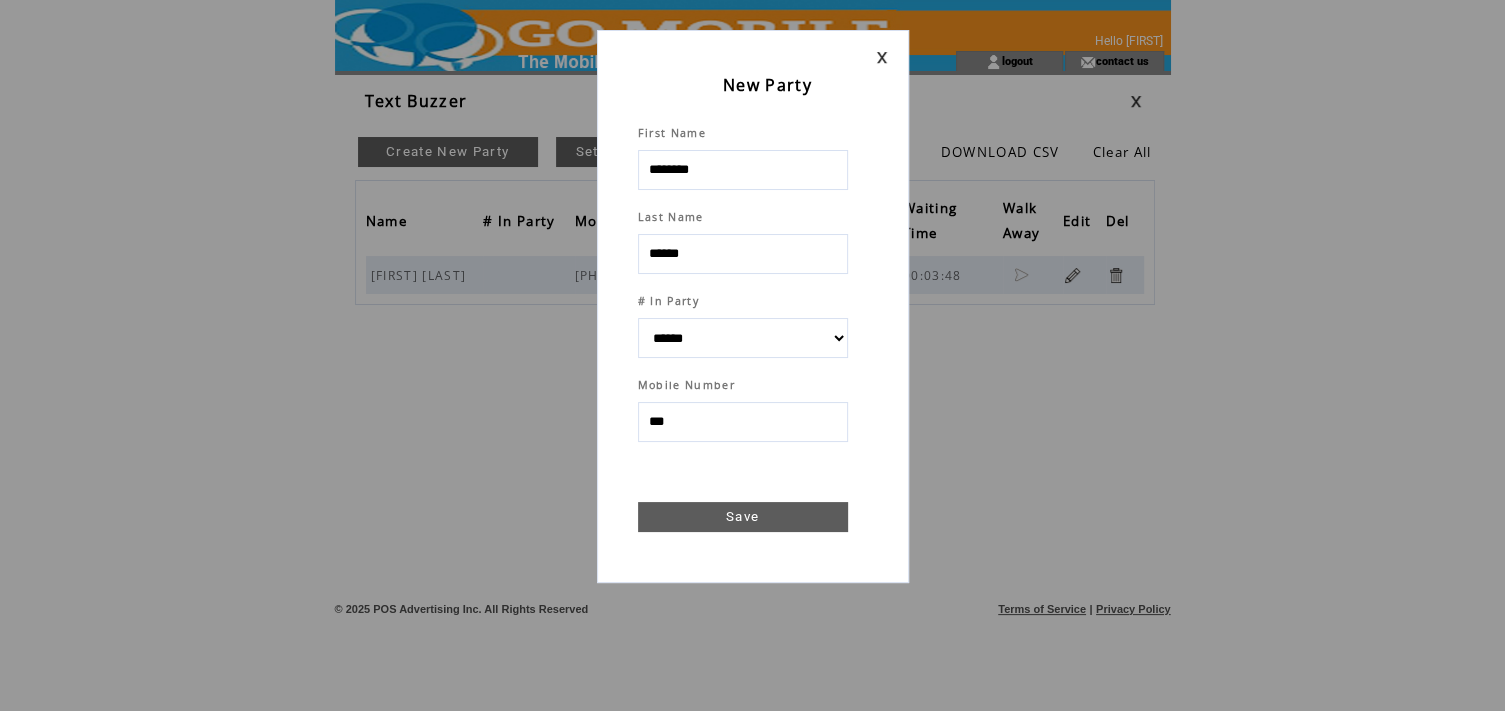select 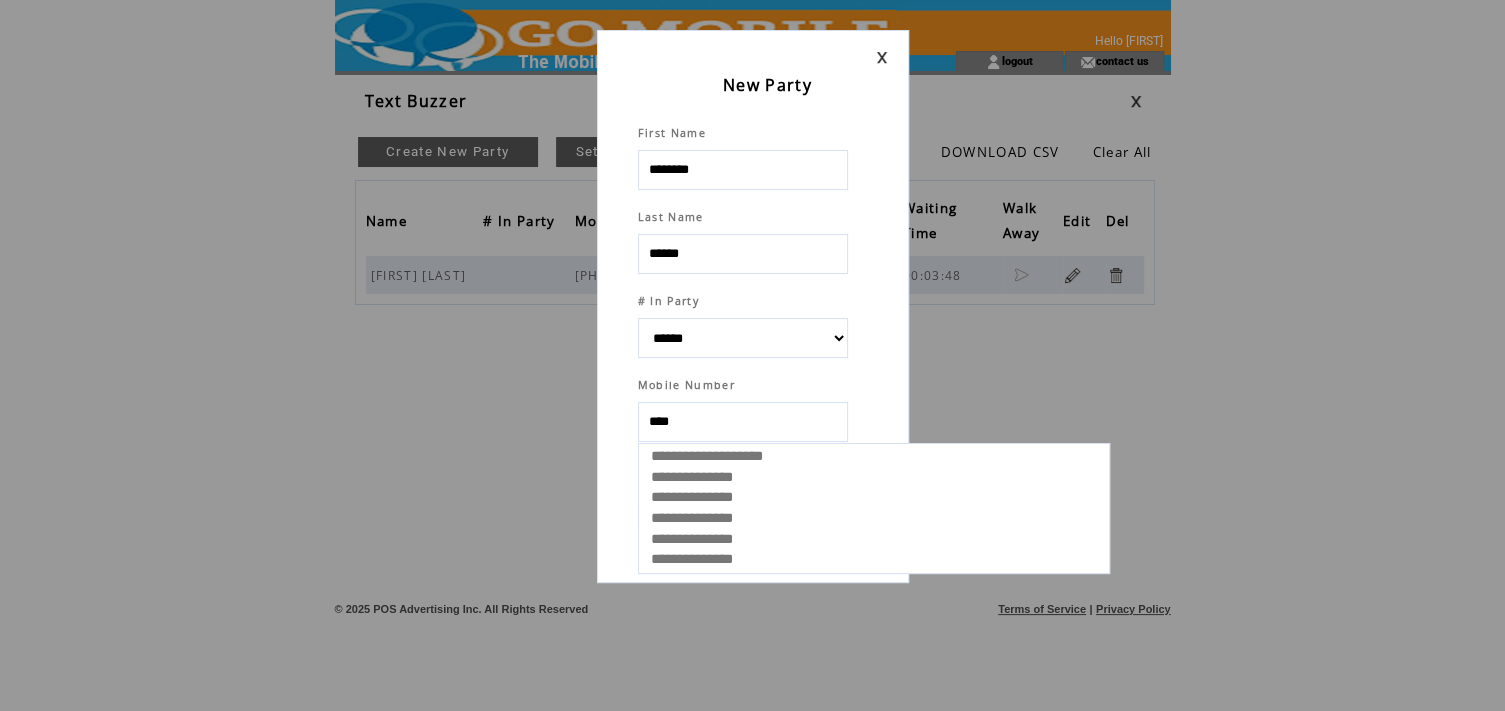 type on "*****" 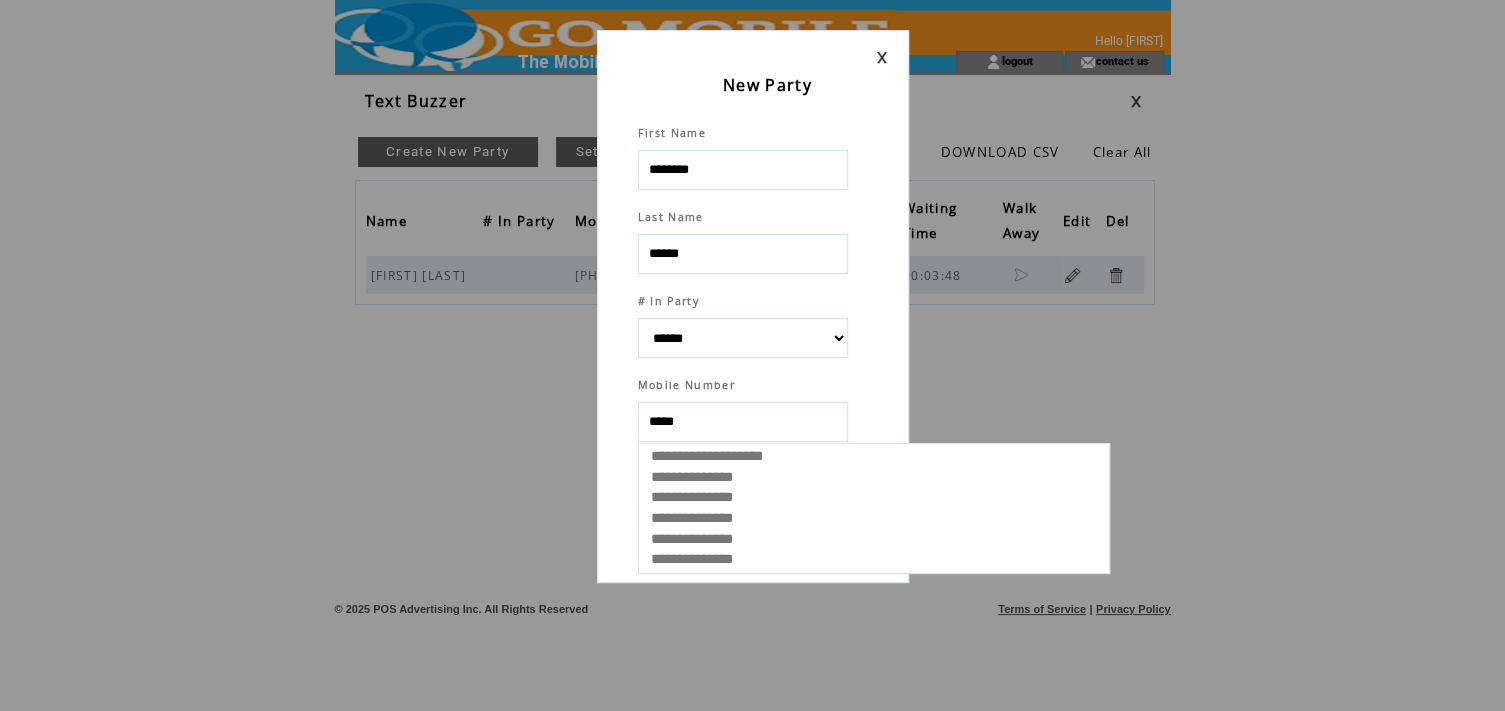 select 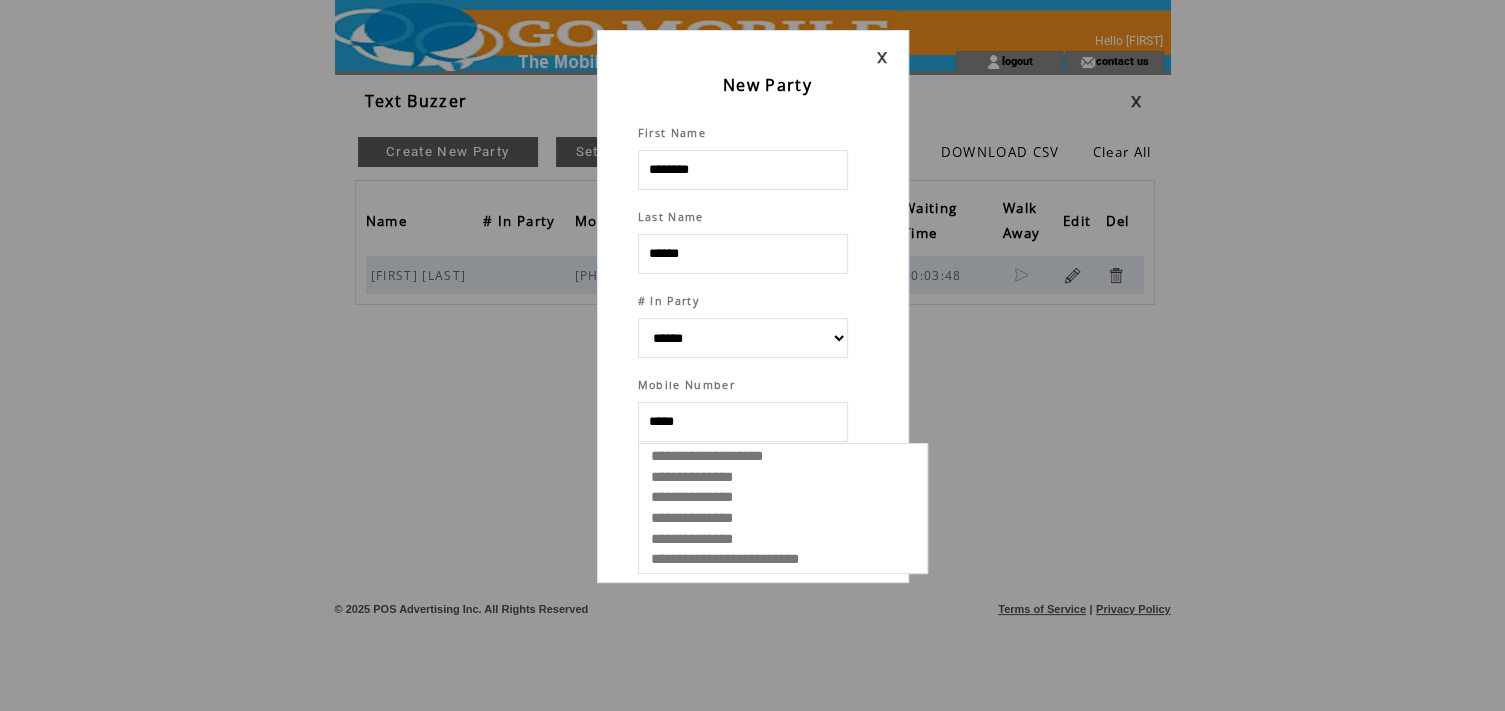 select 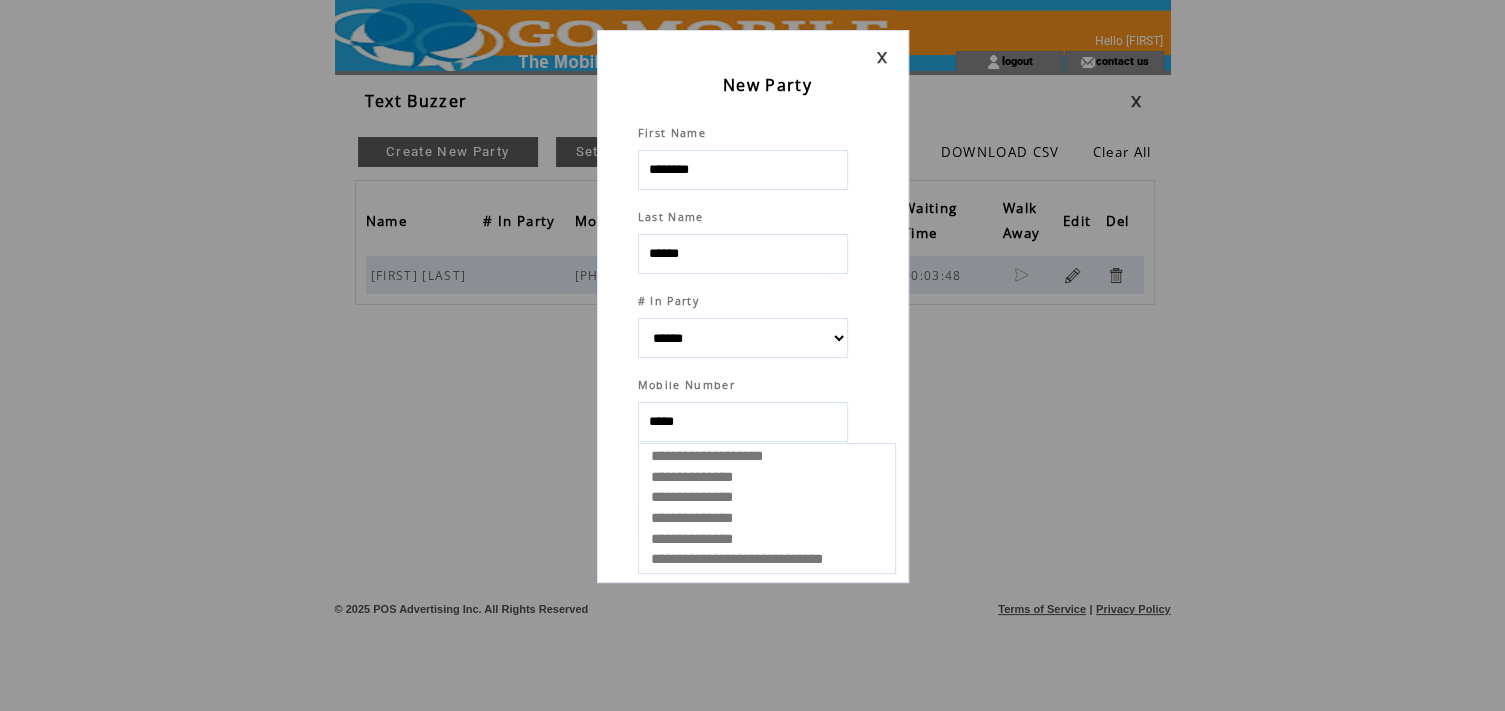 type on "******" 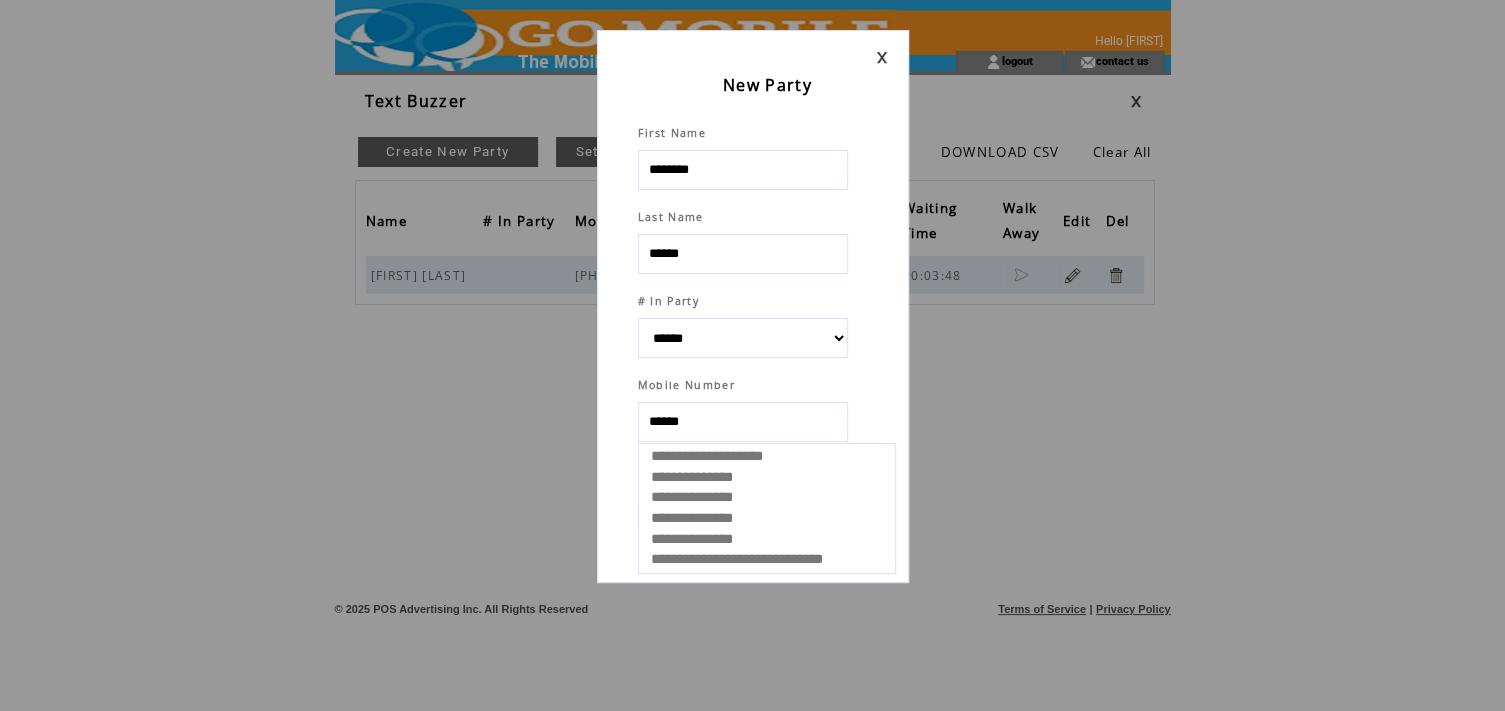 select 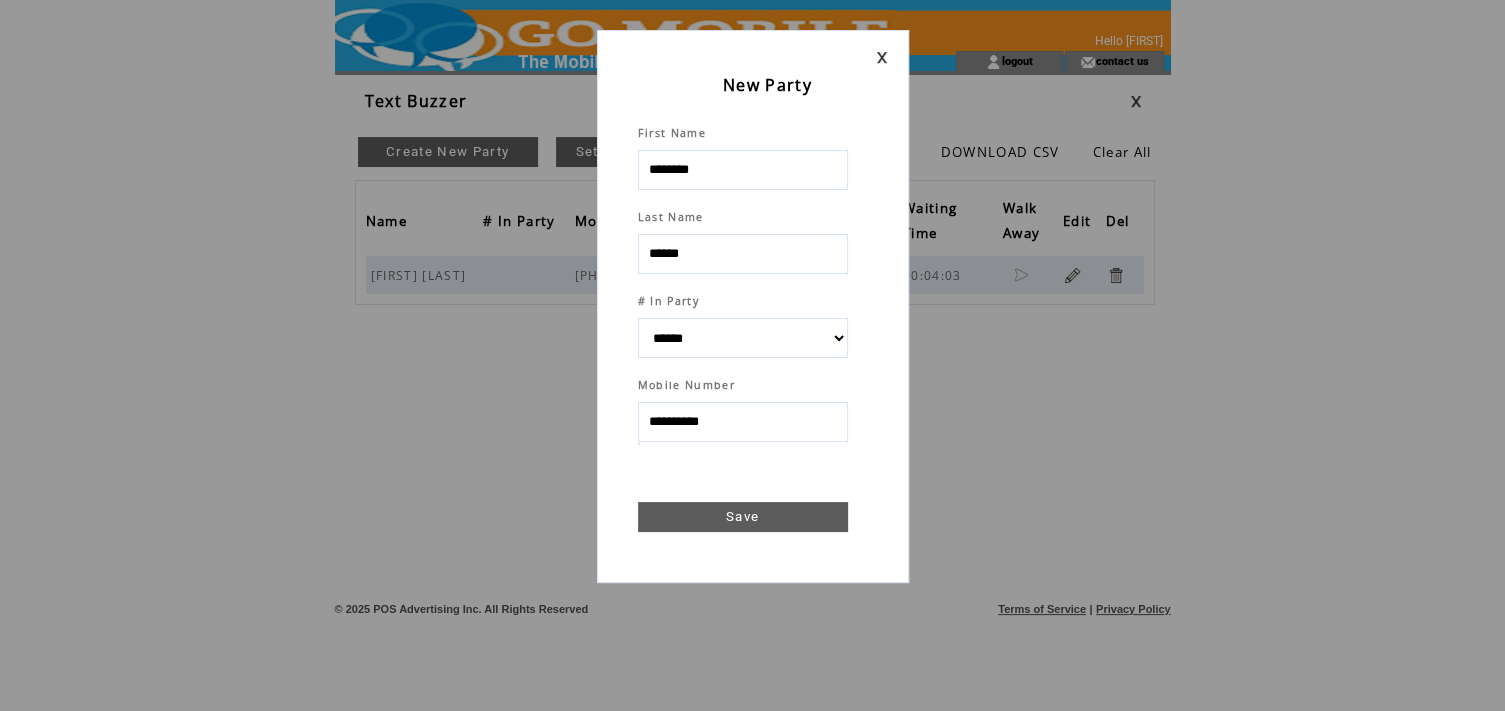 type on "**********" 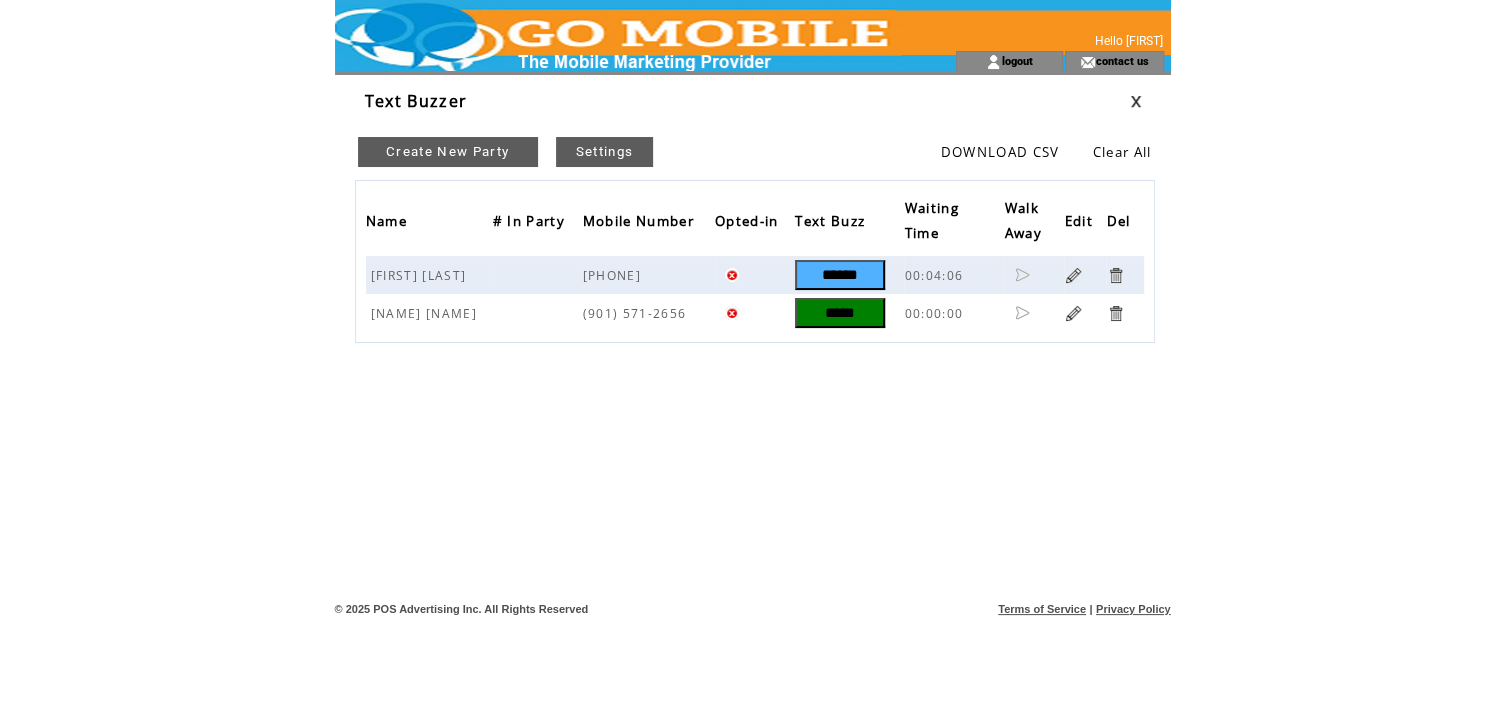 click on "*****" at bounding box center (840, 313) 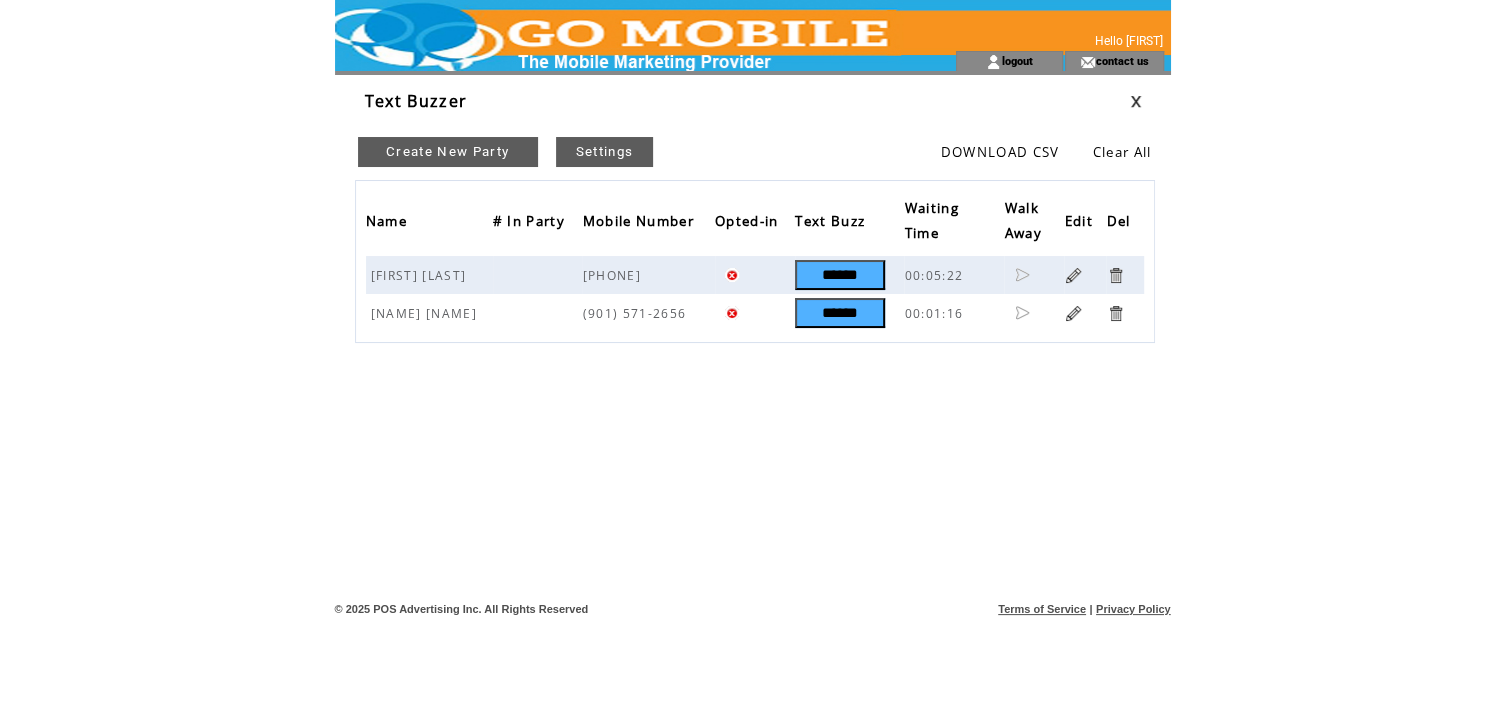 click on "Create New Party" at bounding box center [448, 152] 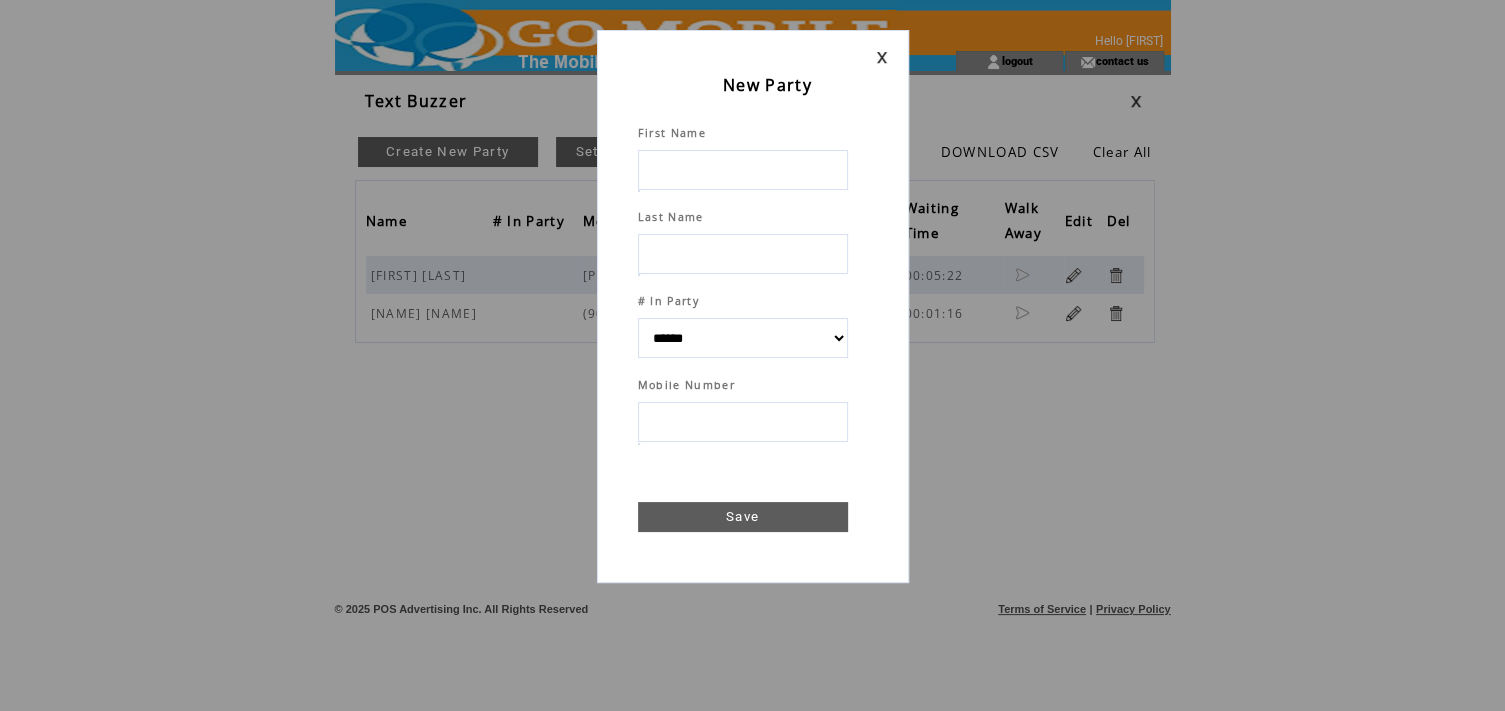 click at bounding box center (743, 170) 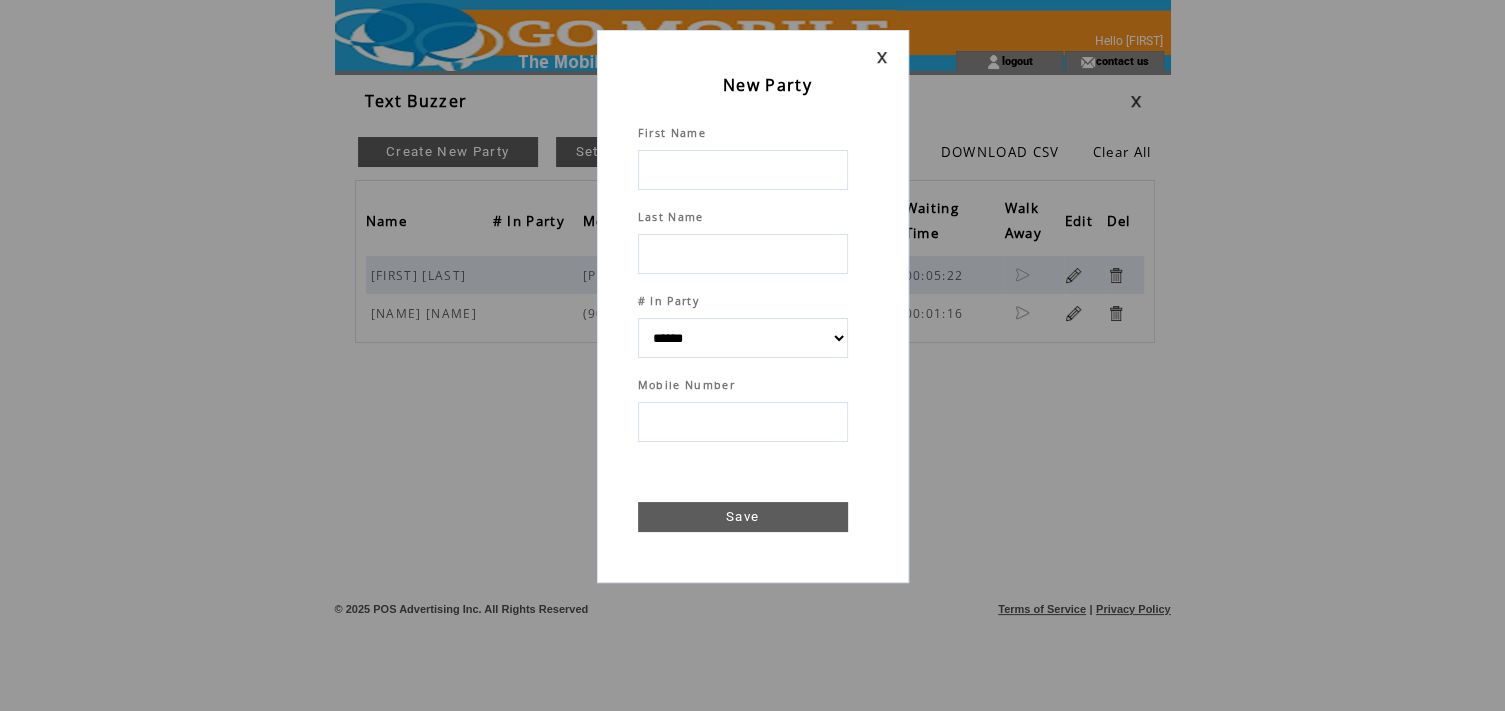 type on "*" 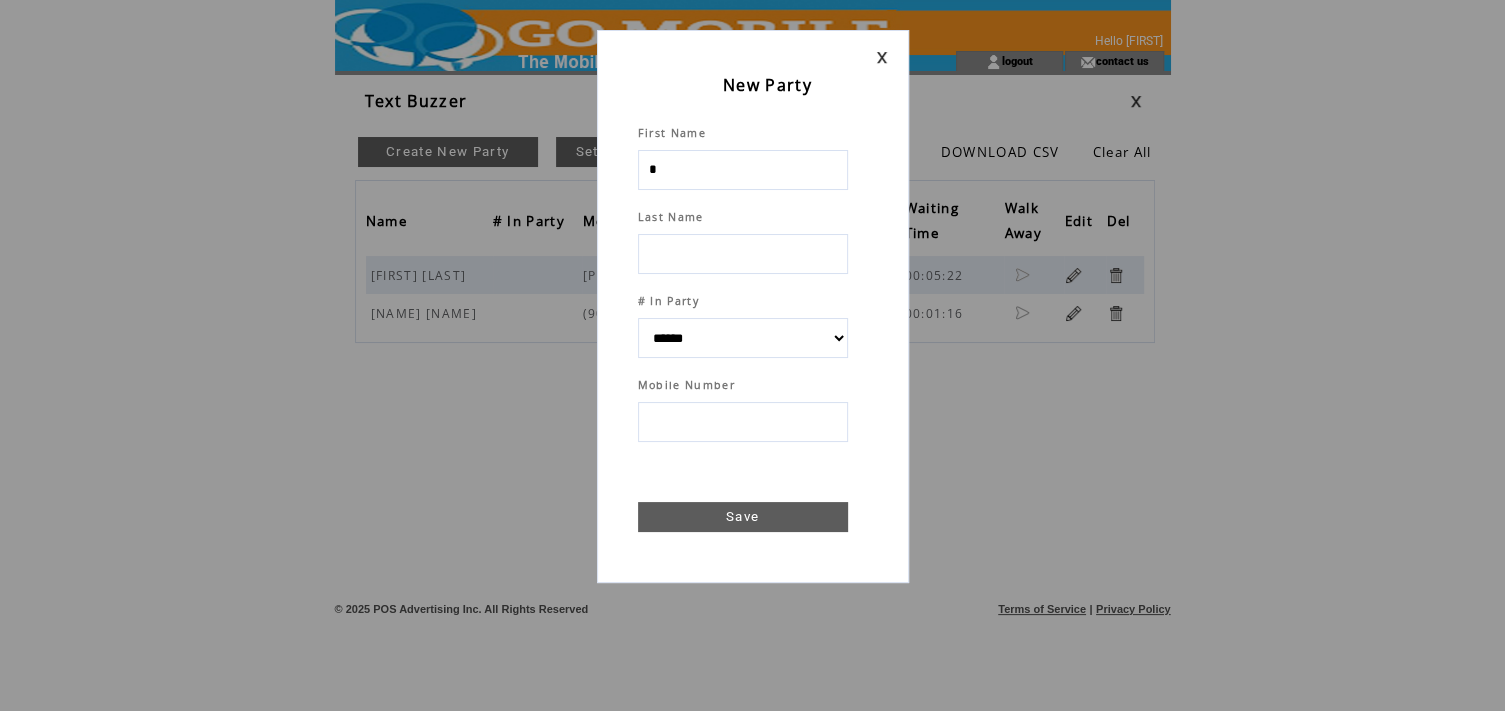 select 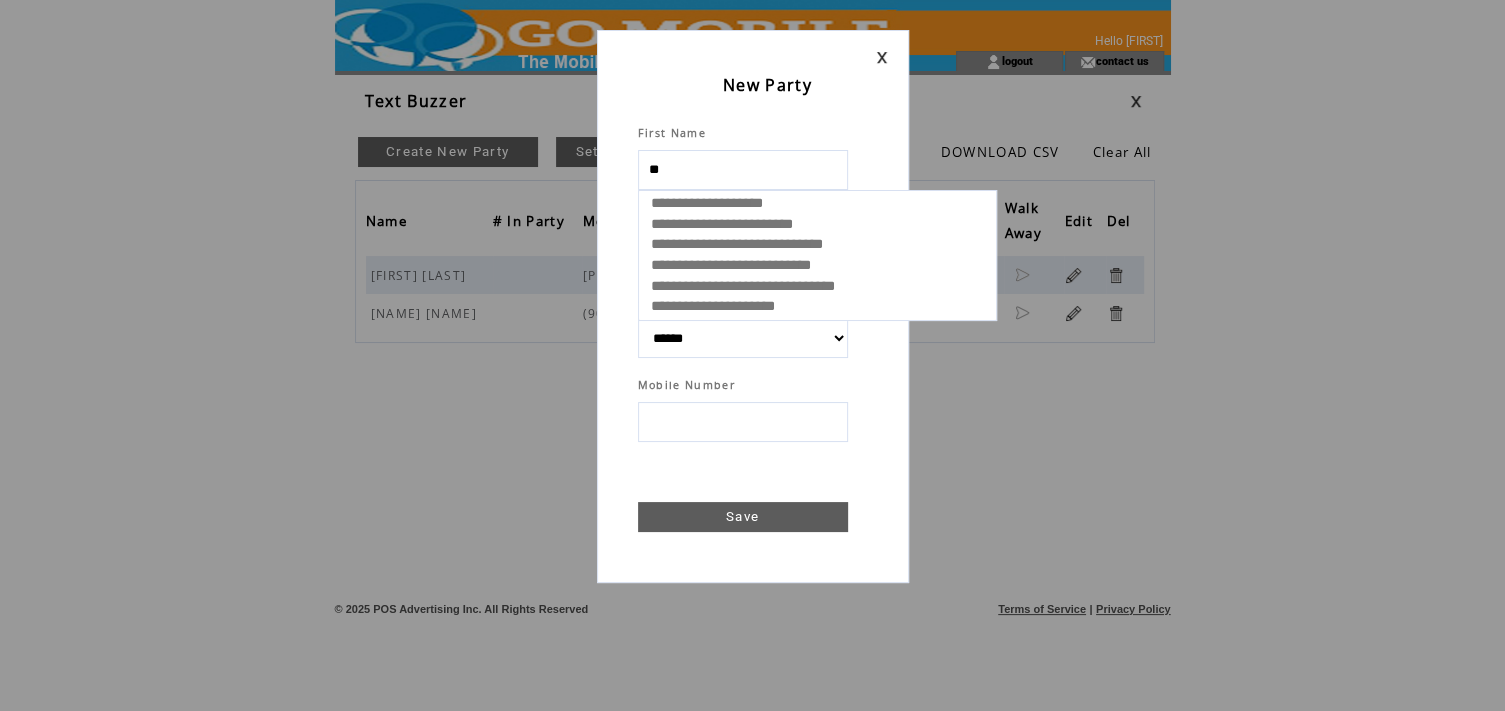 type on "***" 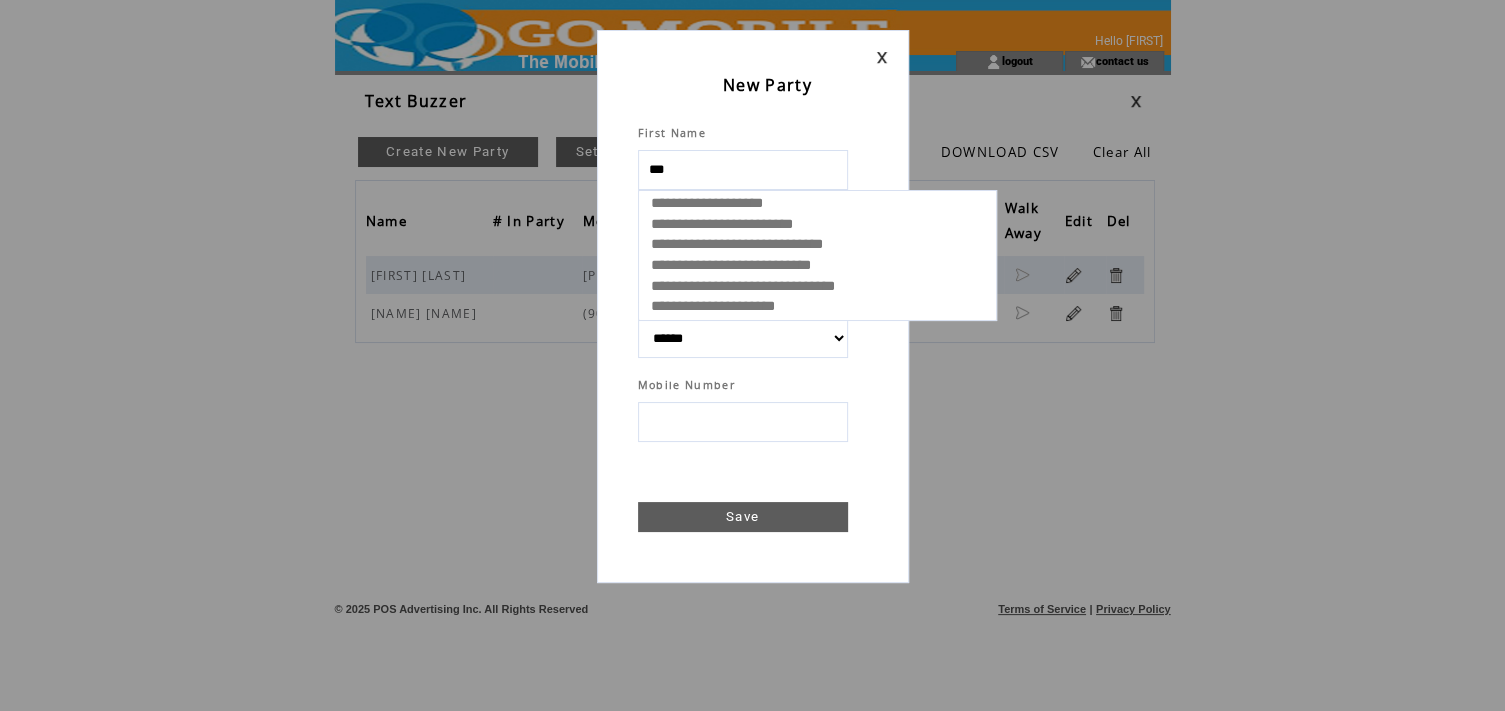 select 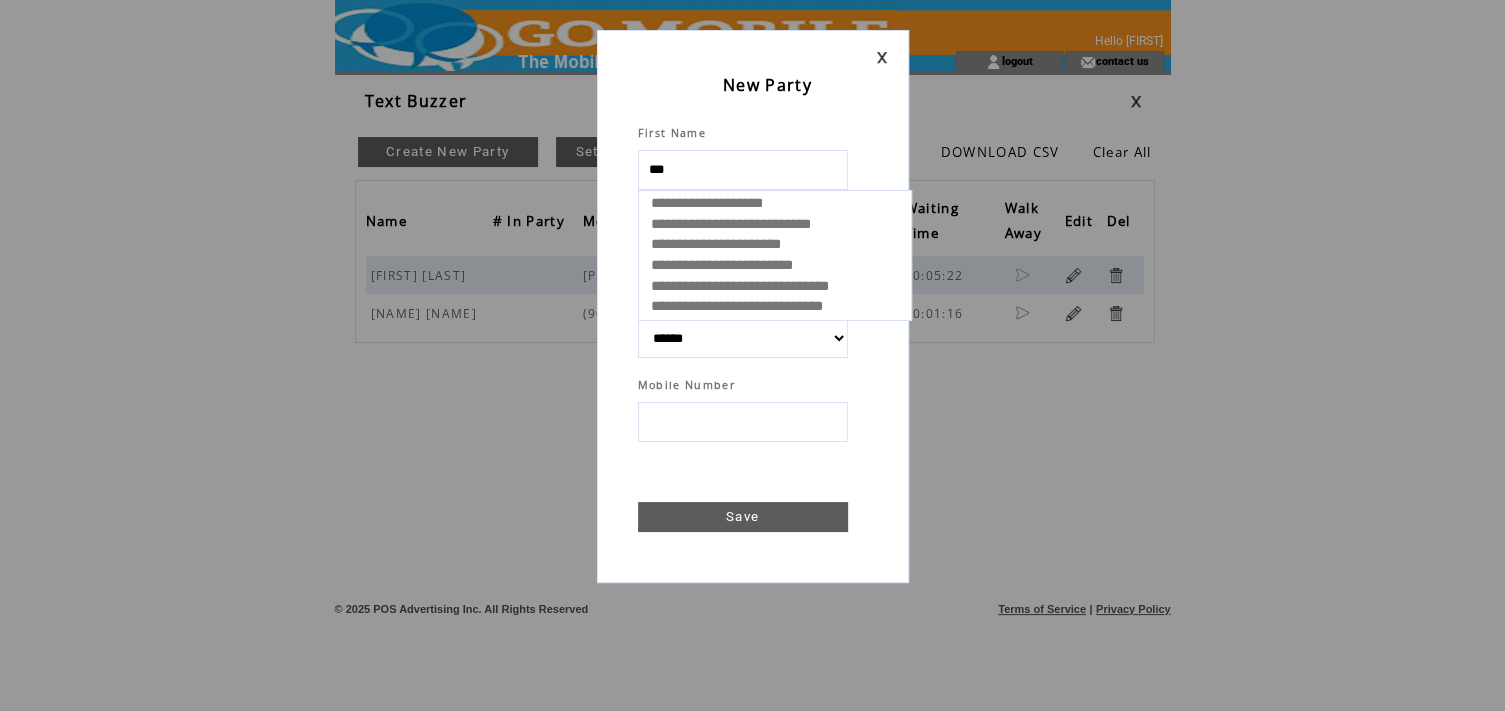 type on "****" 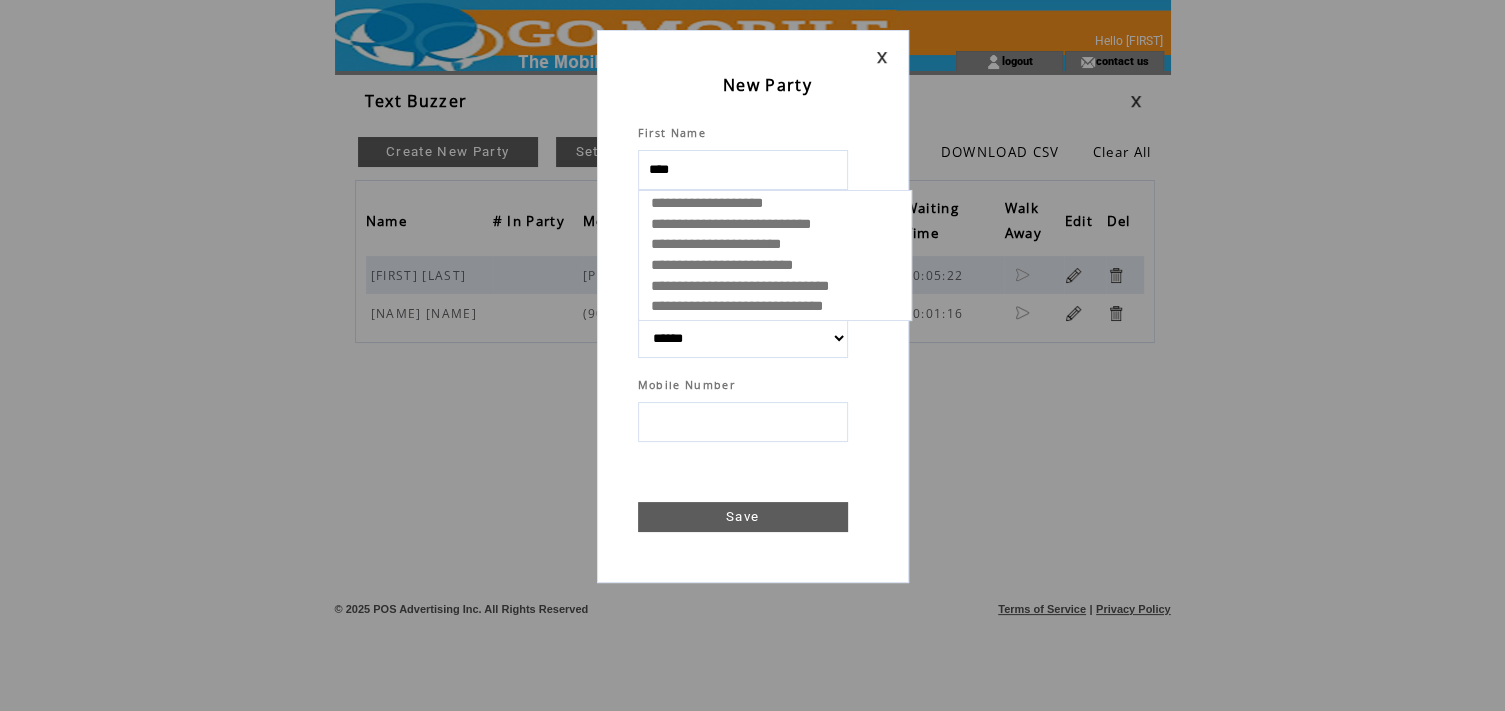 select 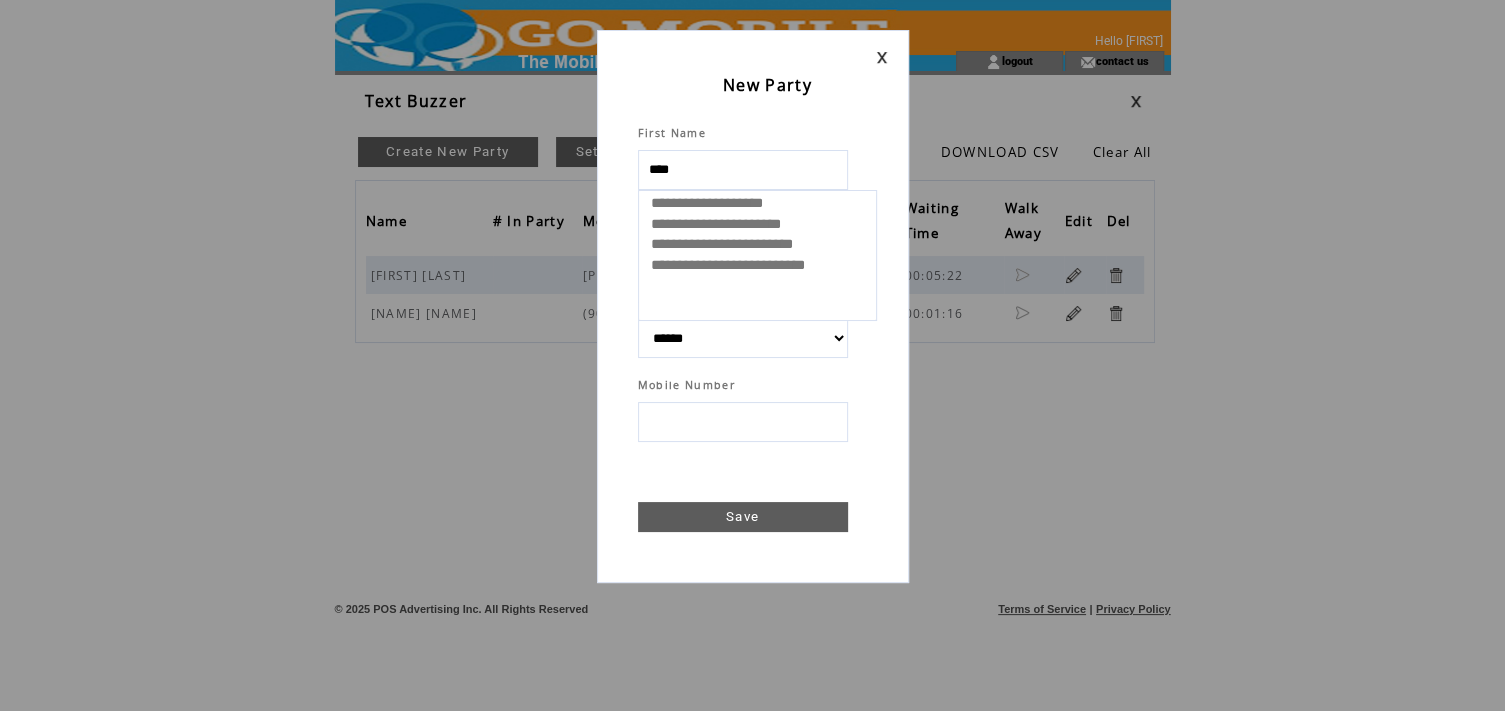 select 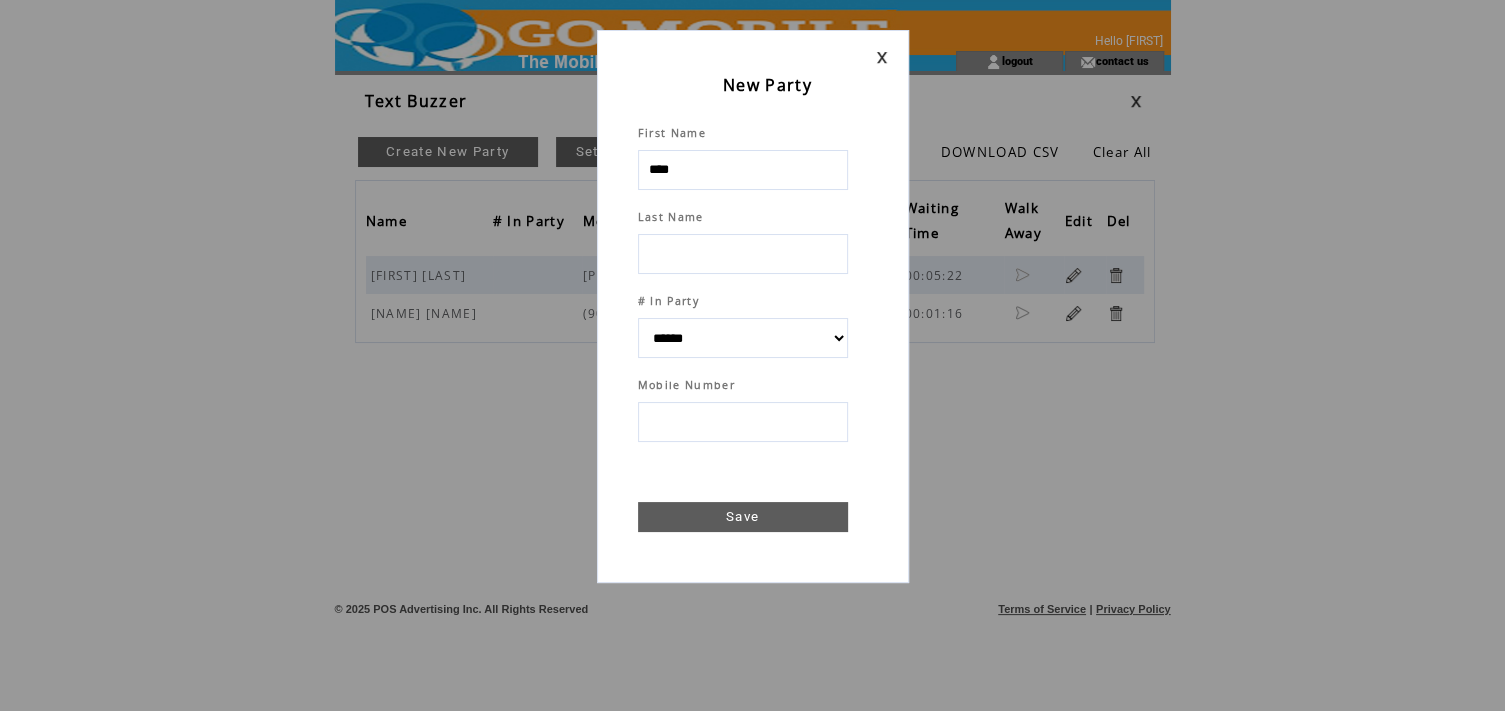 click at bounding box center (743, 254) 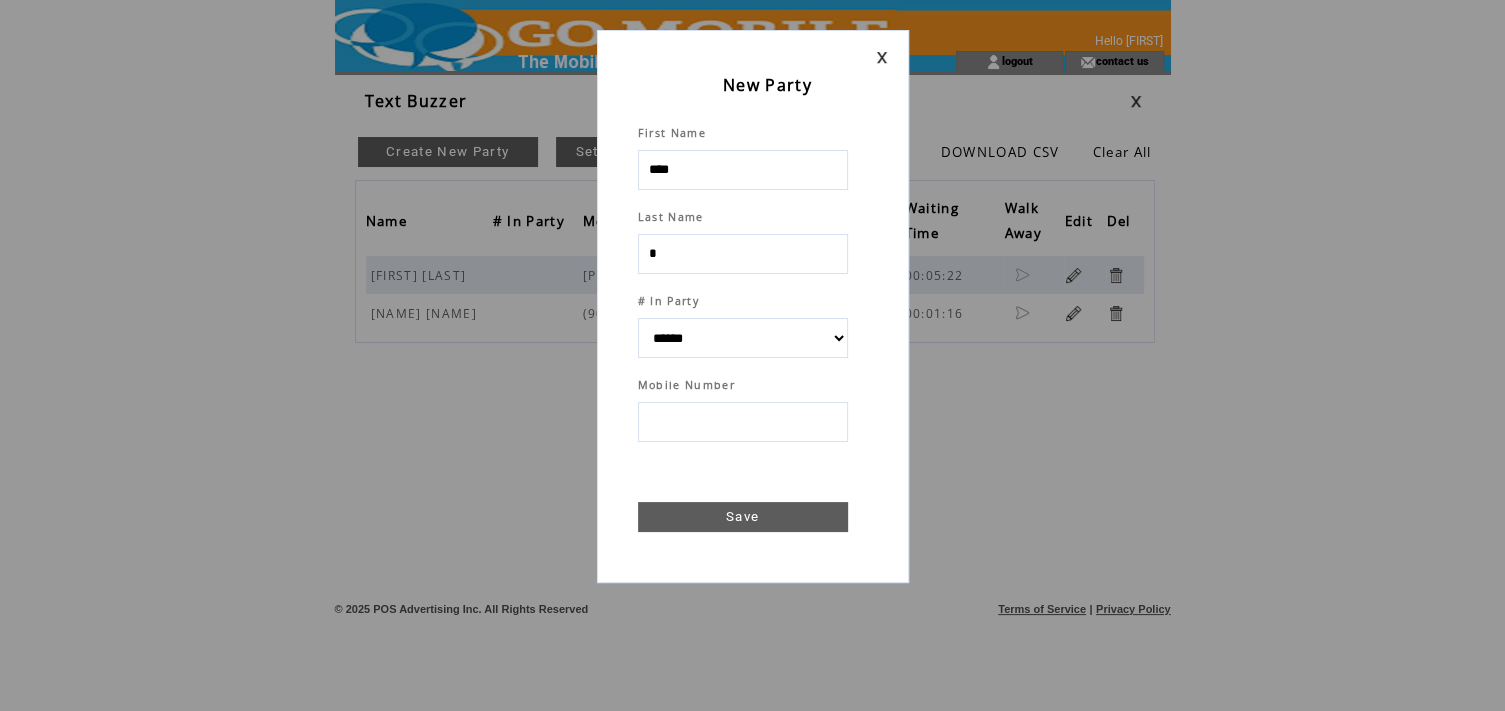type on "**" 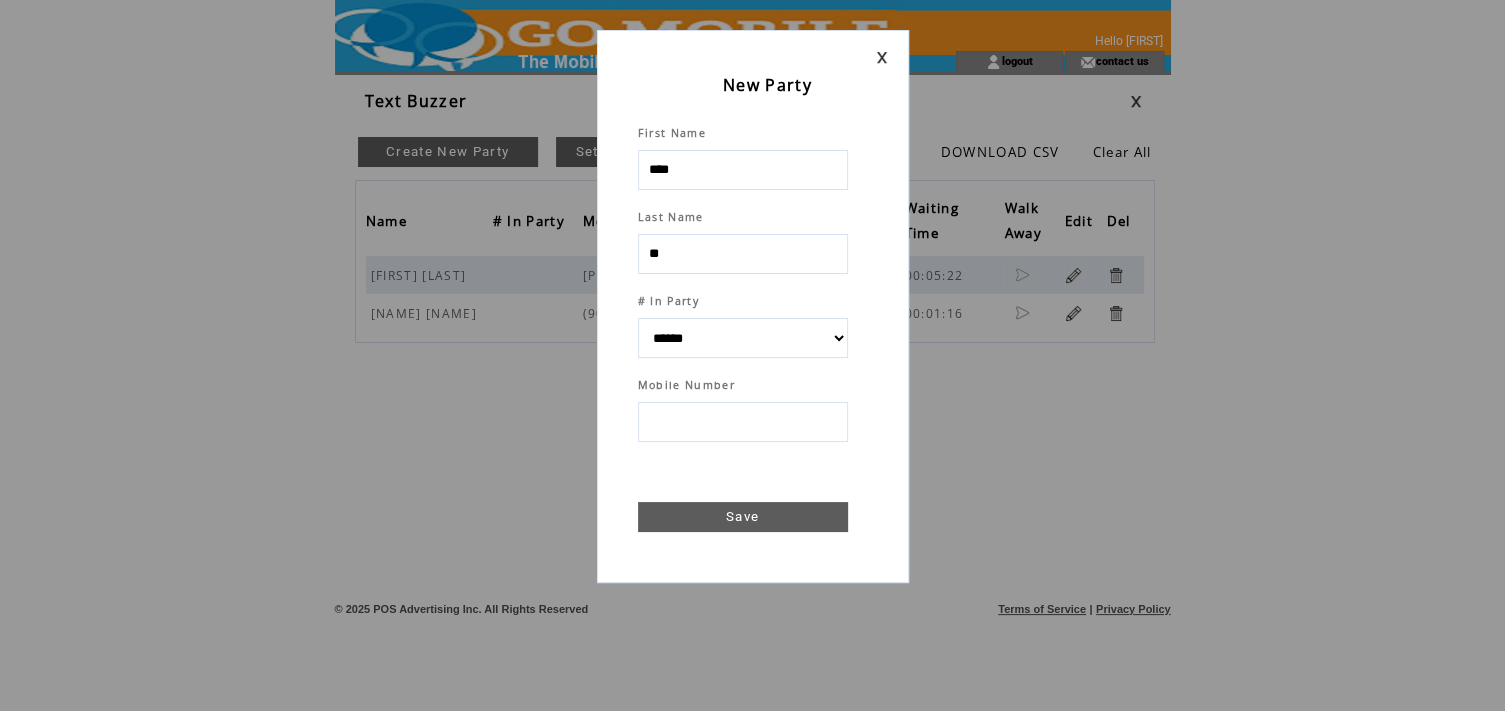 select 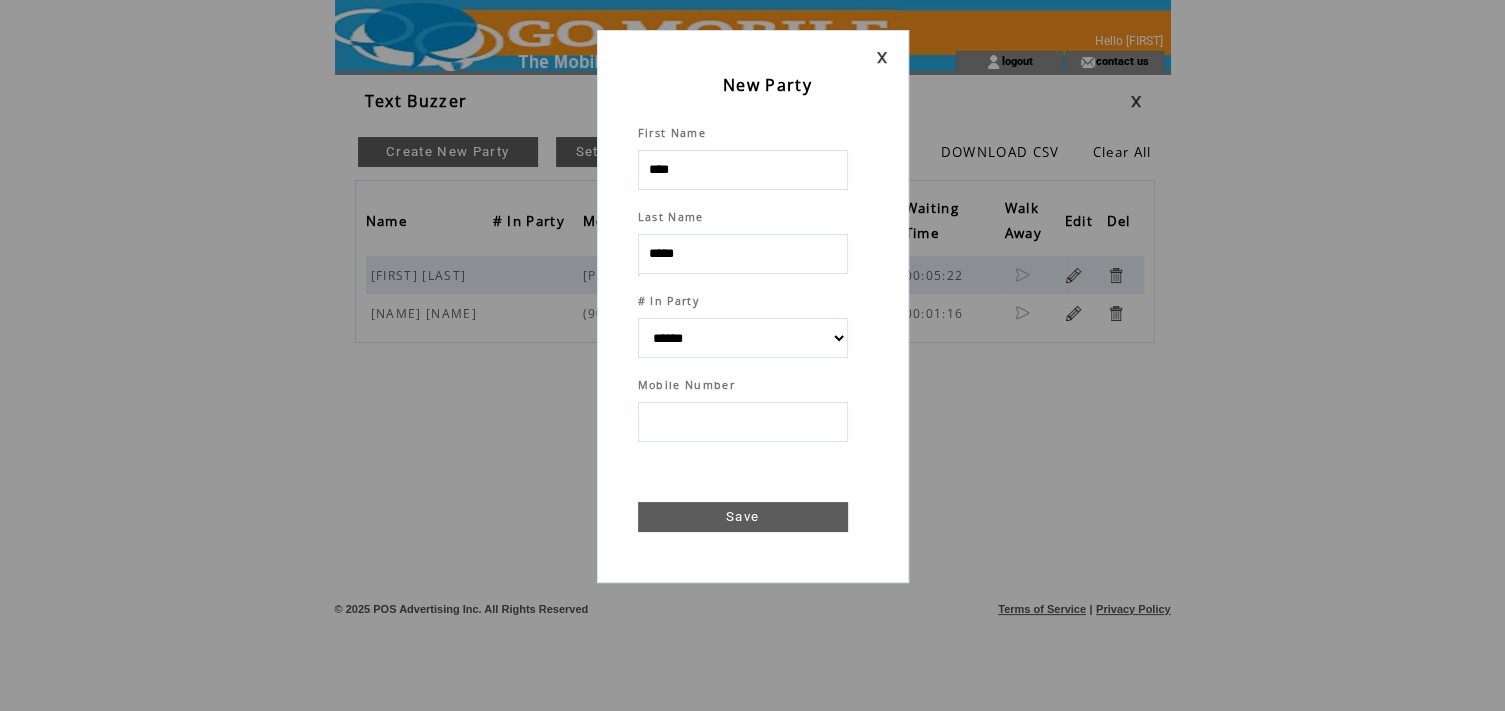 type on "*****" 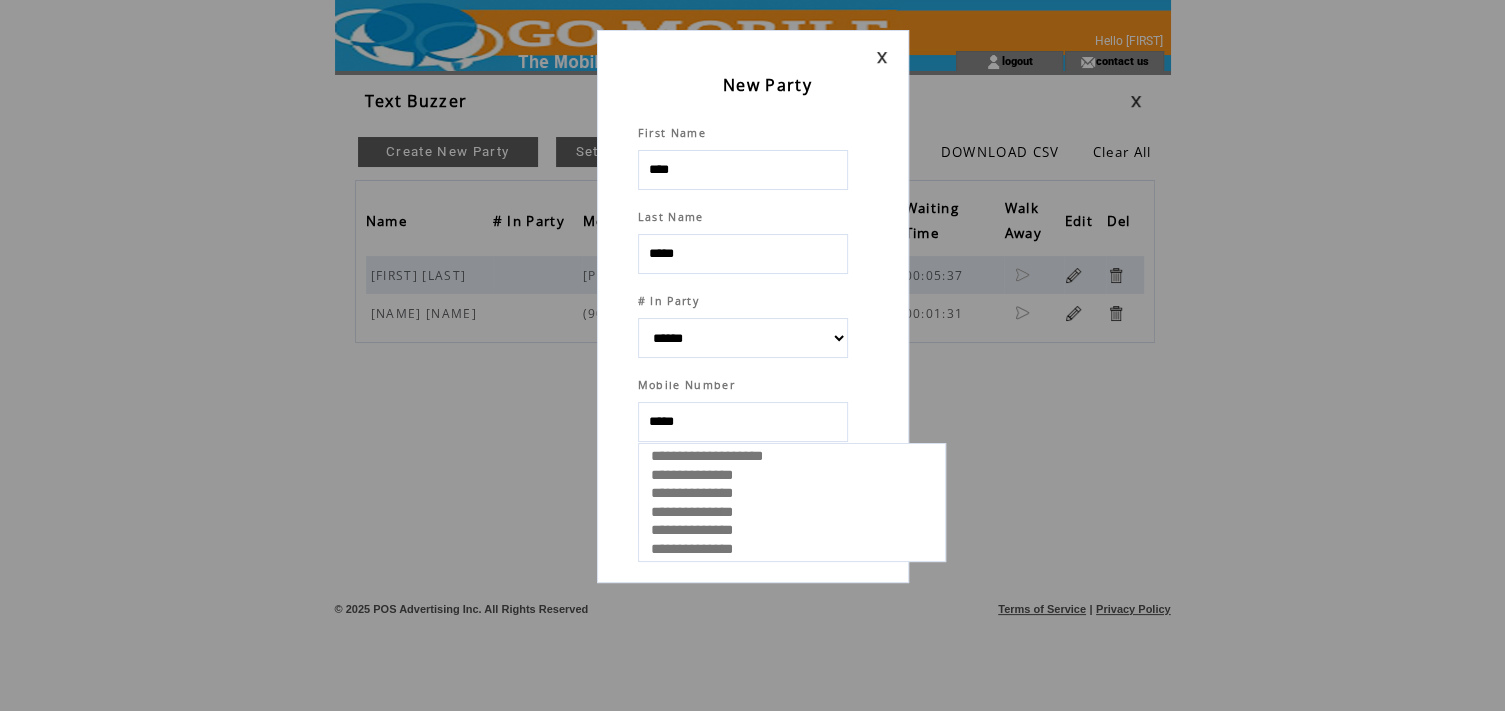 type on "******" 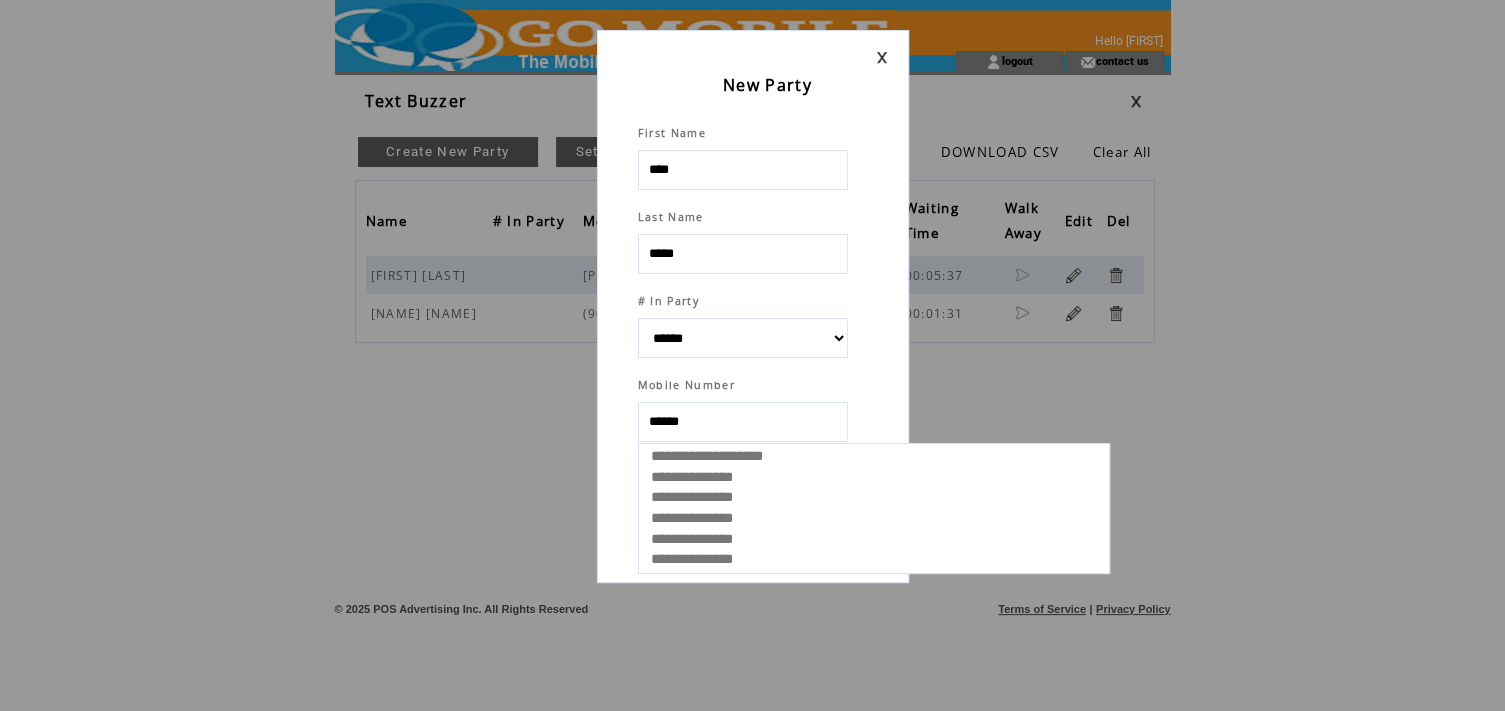 select 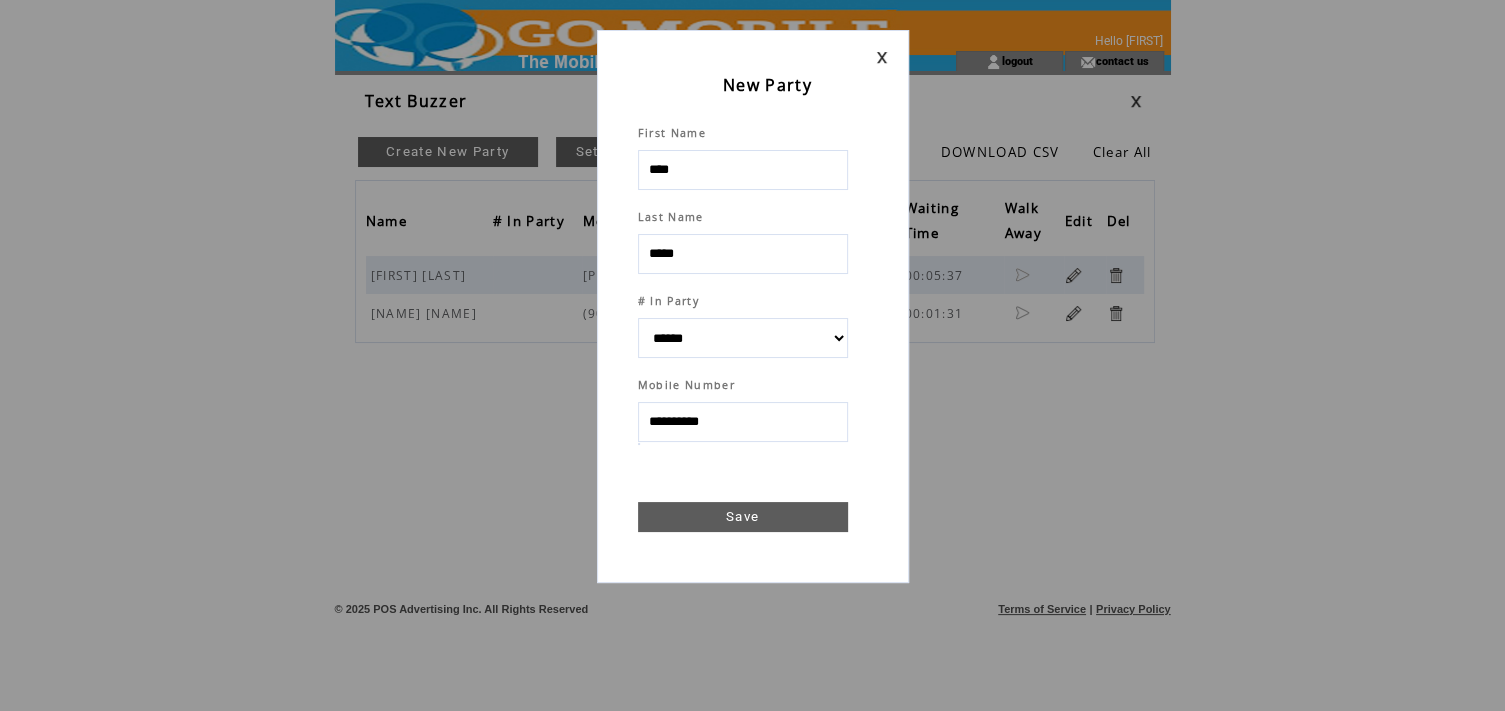 type on "**********" 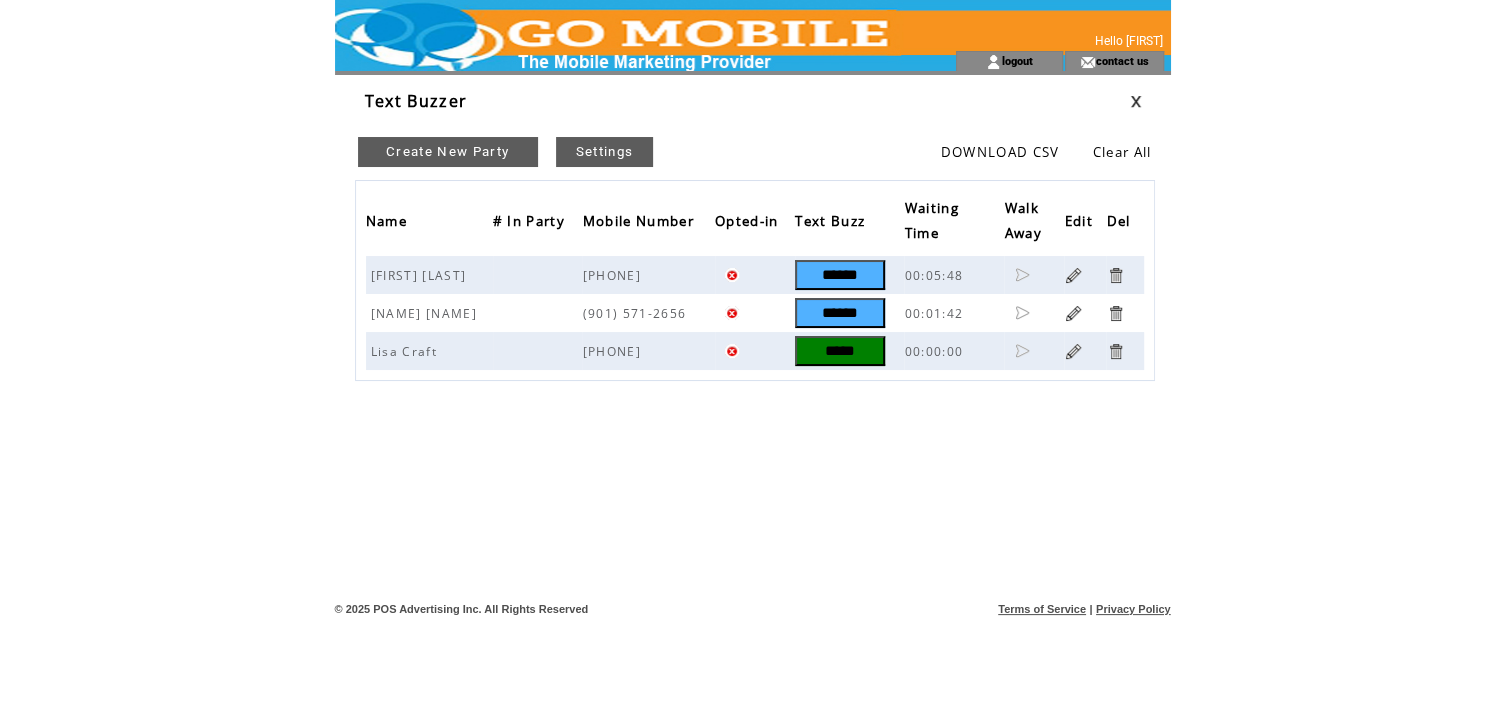 click on "*****" at bounding box center [840, 351] 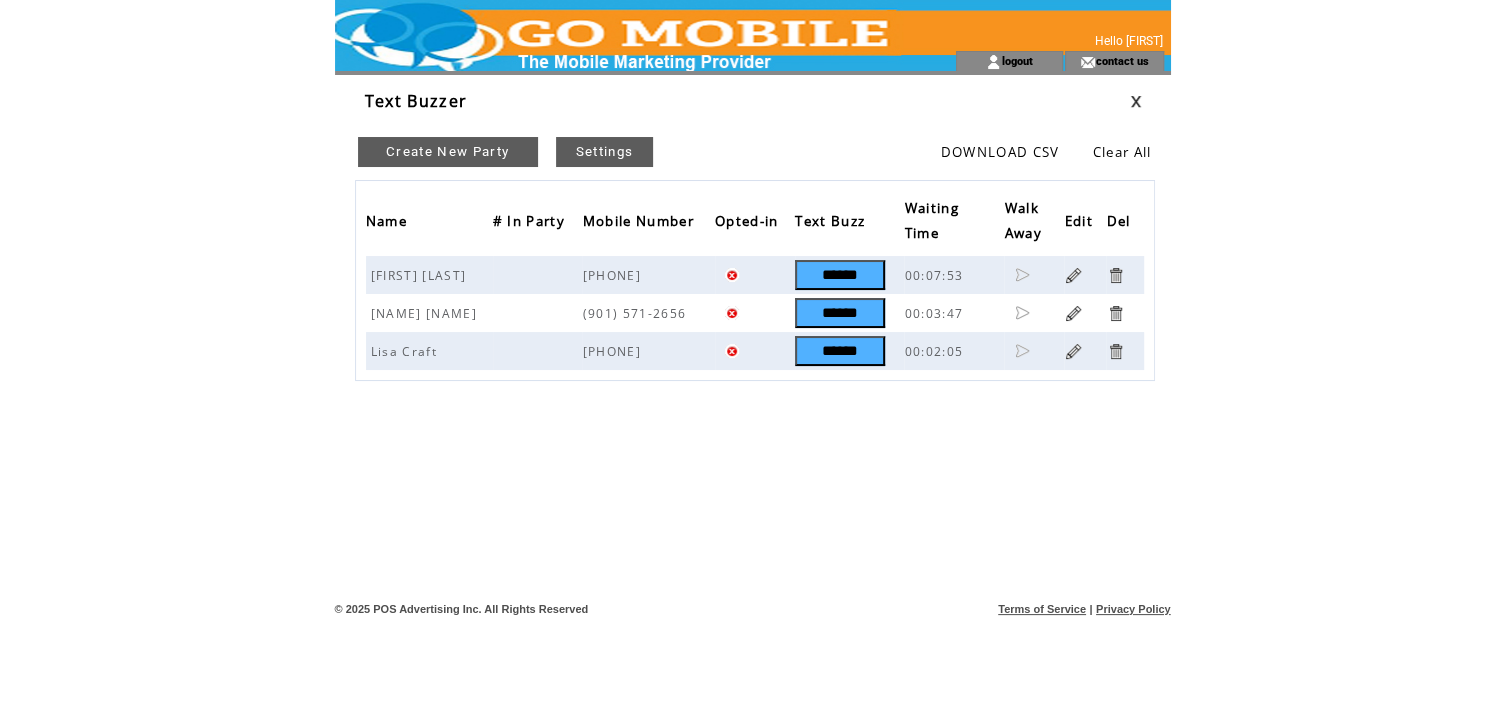 click on "Create New Party" at bounding box center [448, 152] 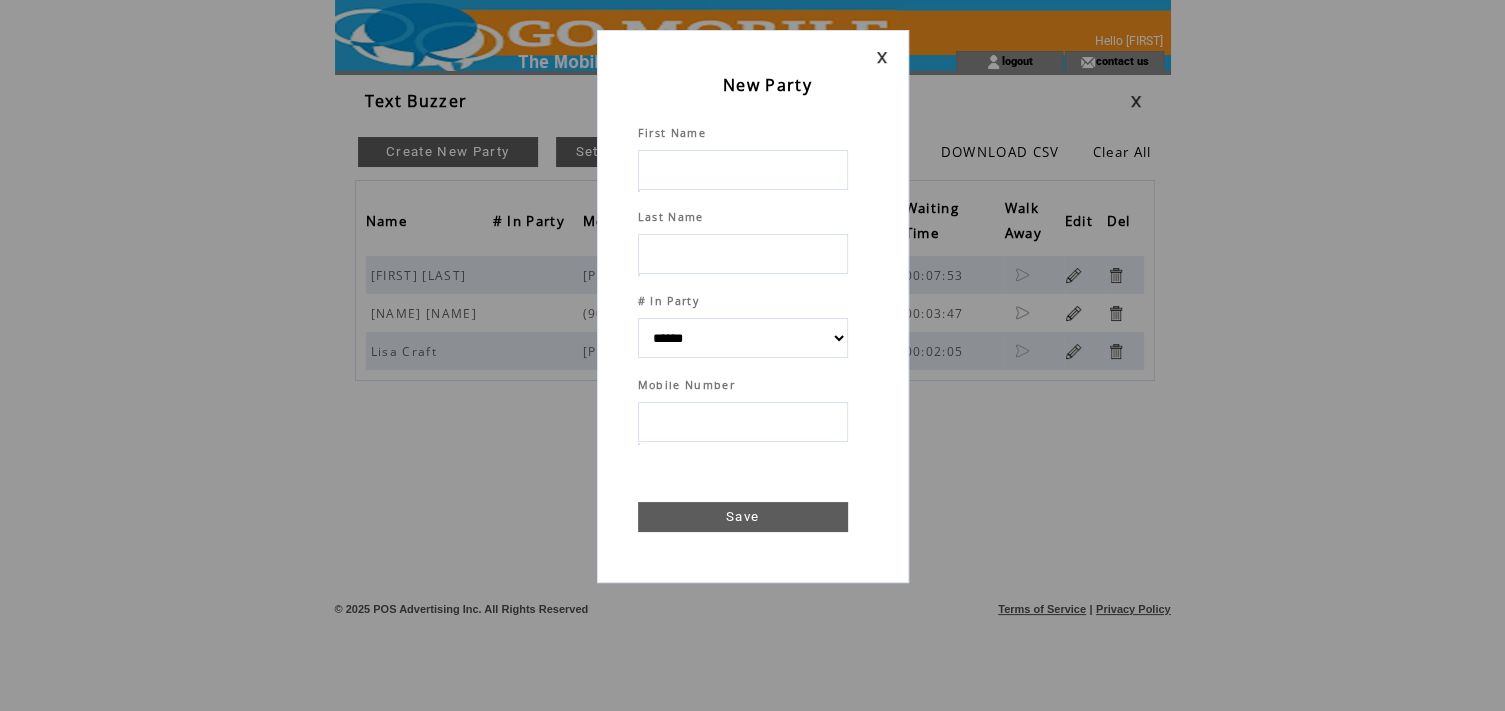 click at bounding box center [743, 170] 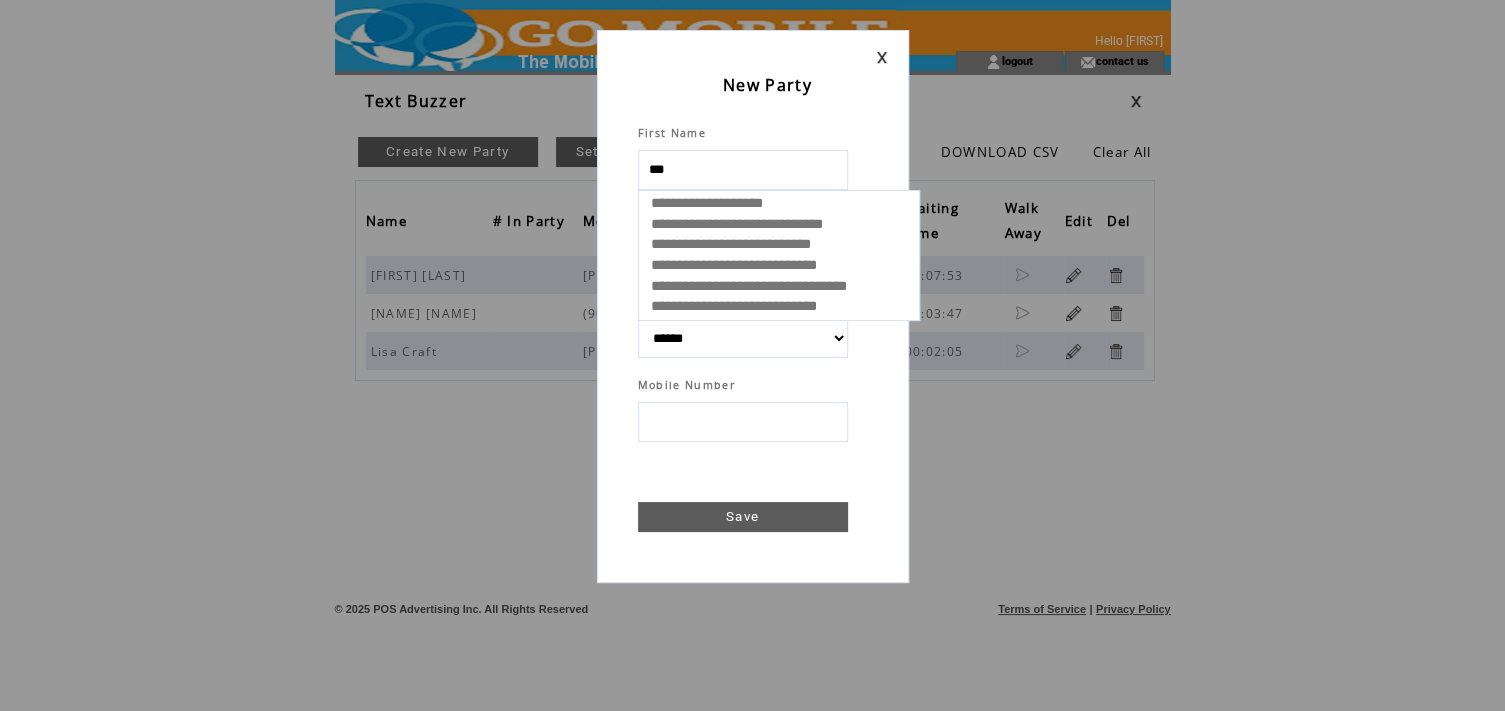 type on "****" 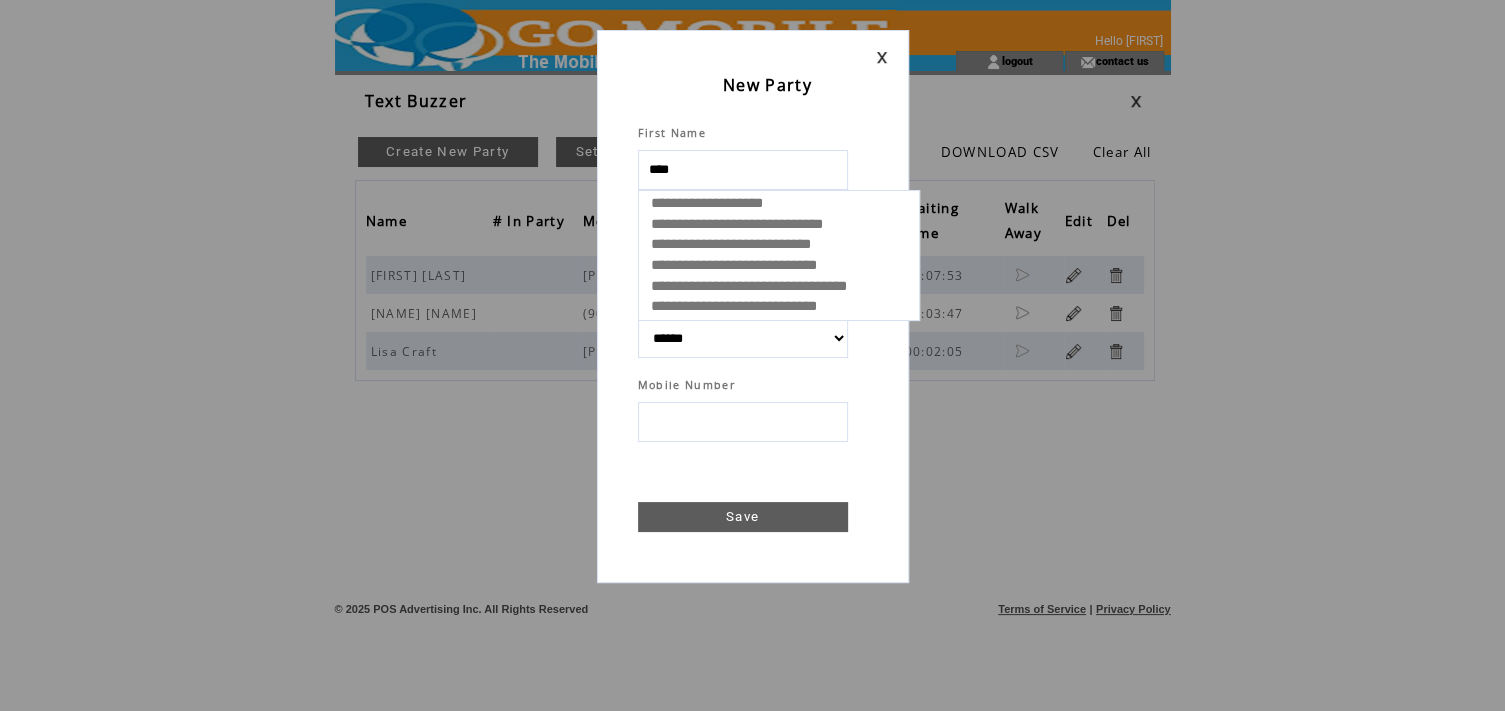 select 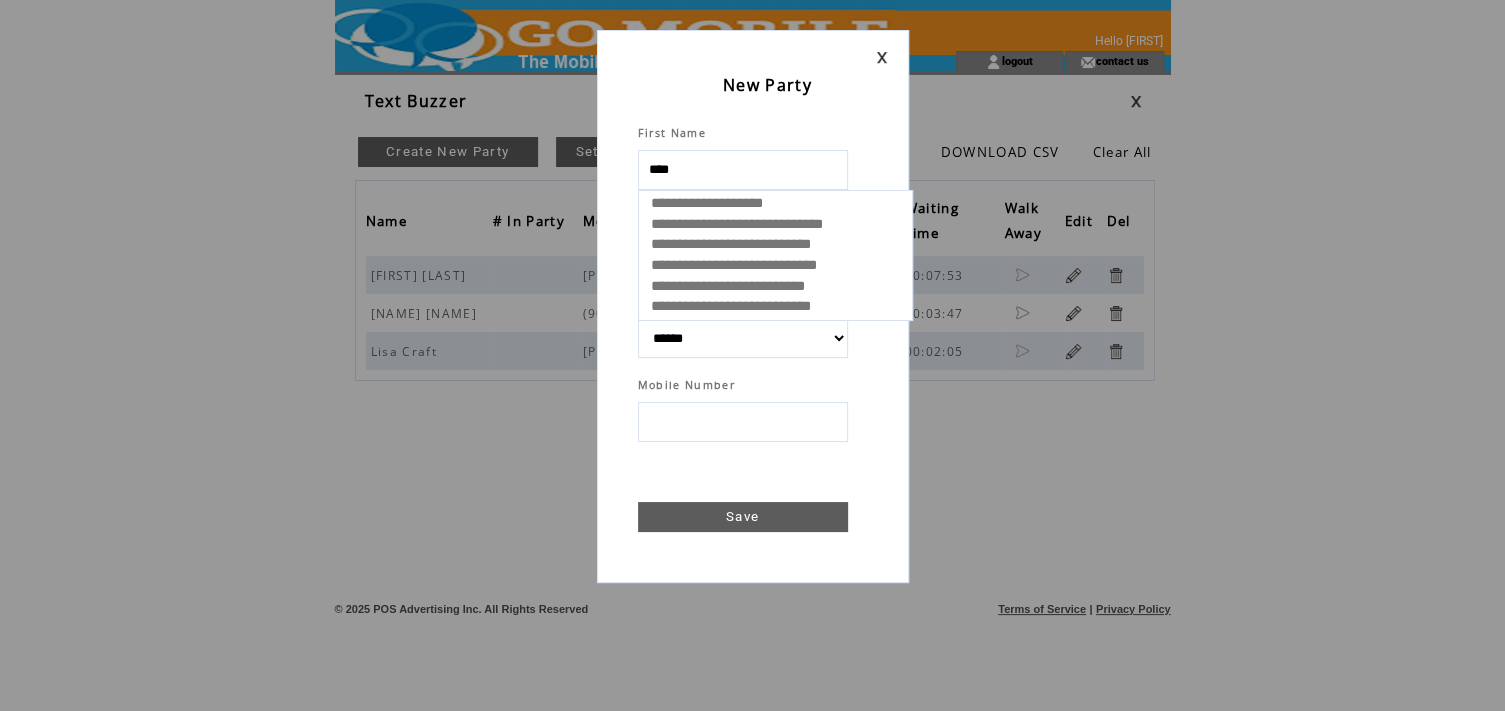 type on "*****" 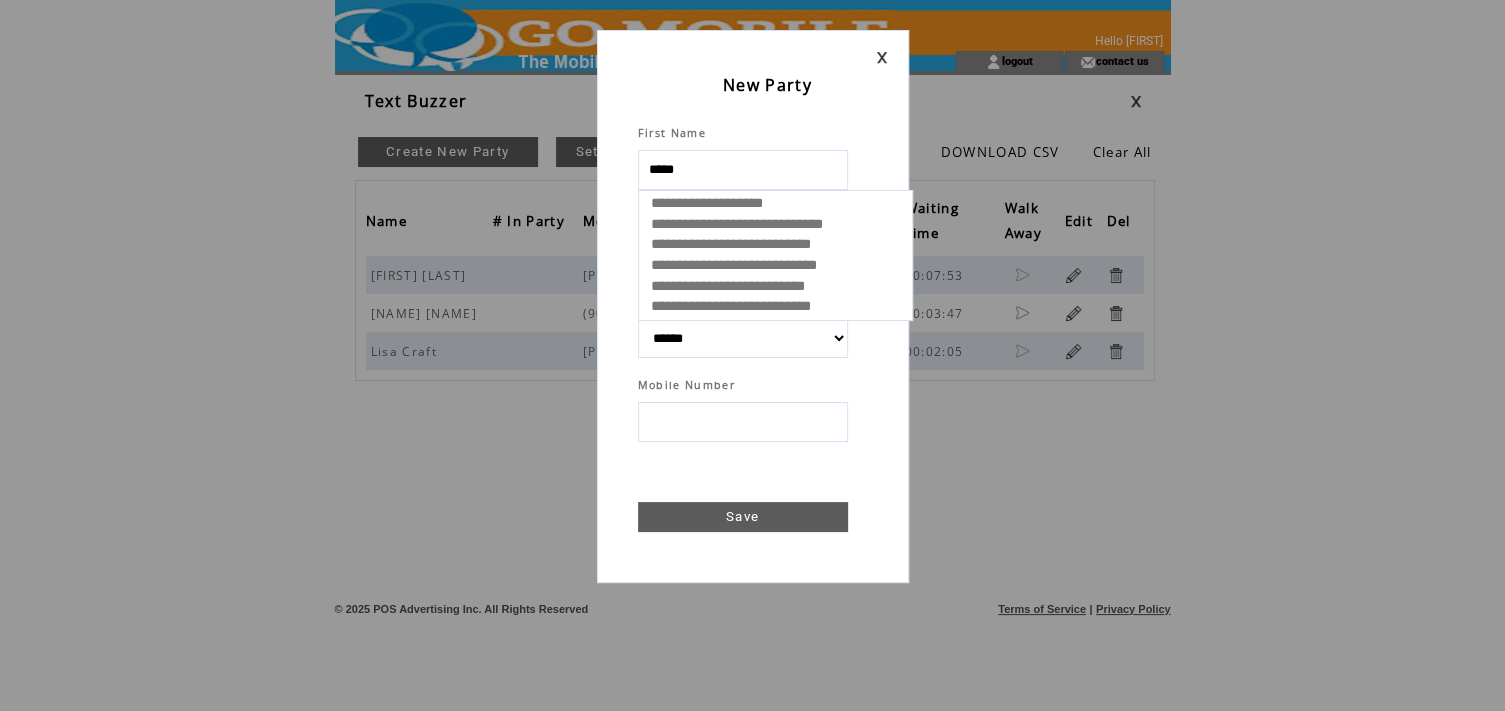 select 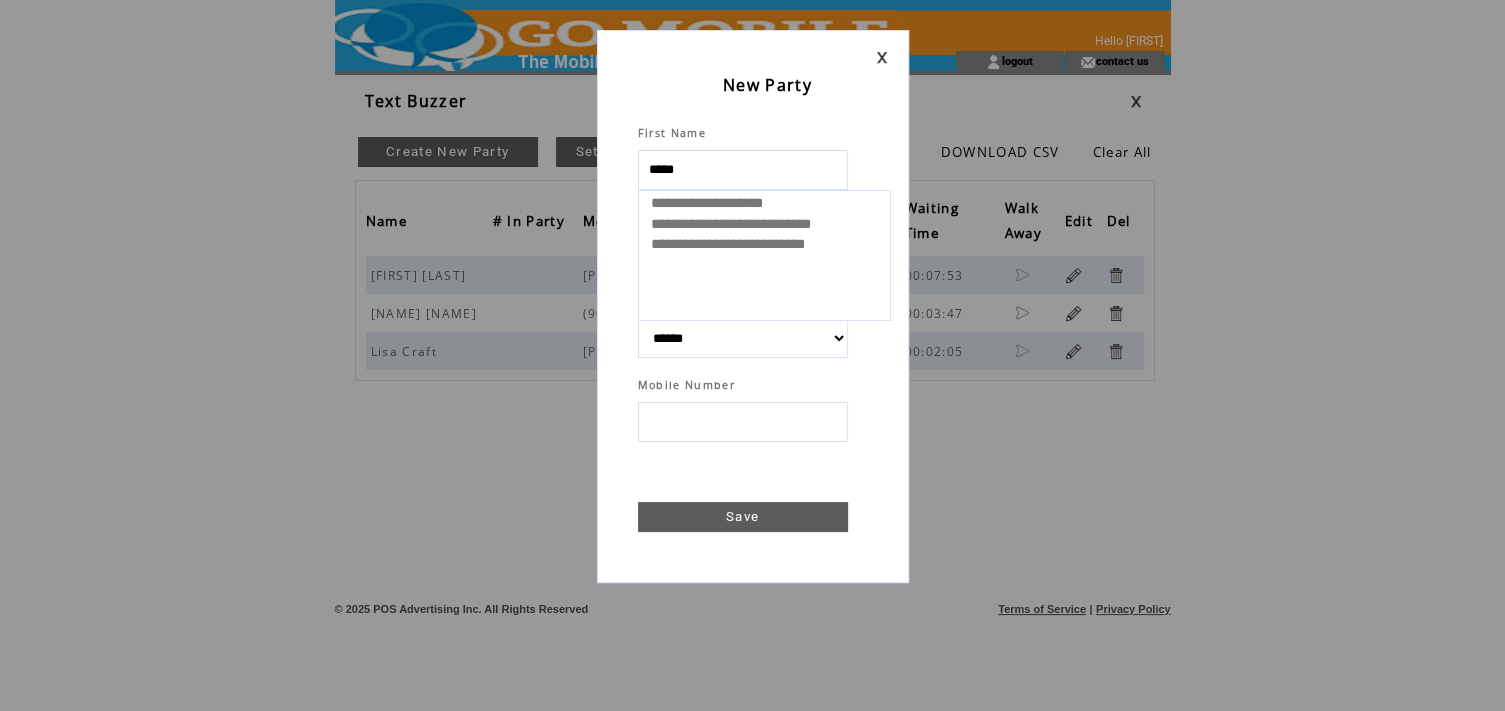 type on "******" 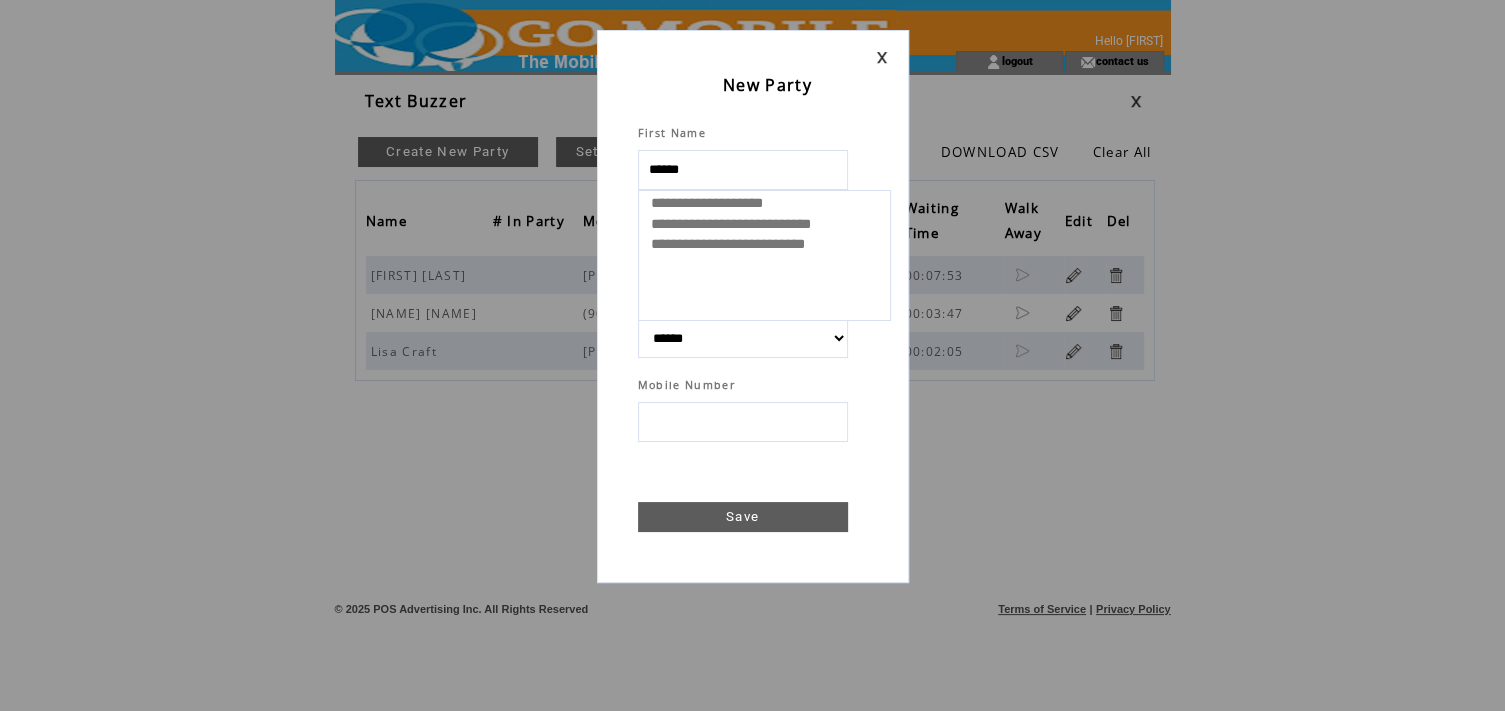 select 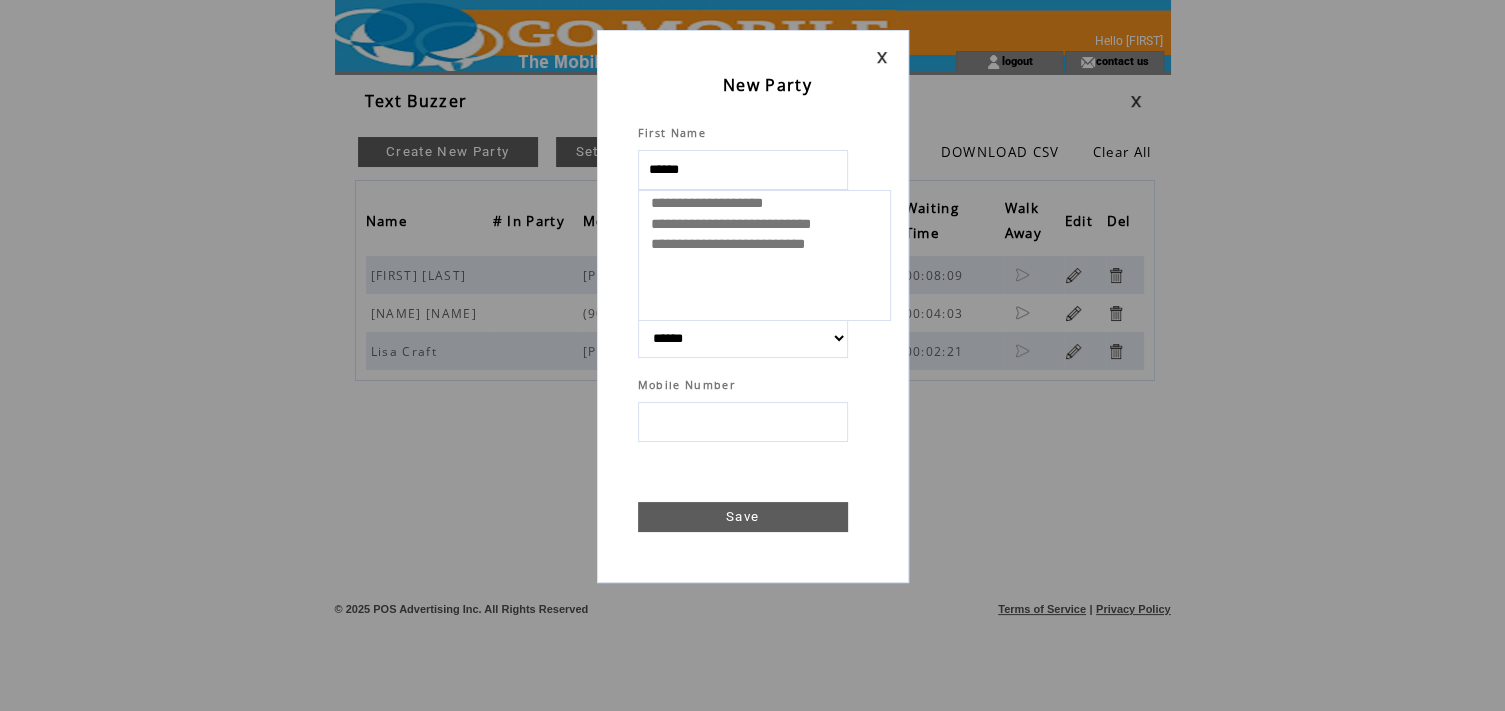 type on "******" 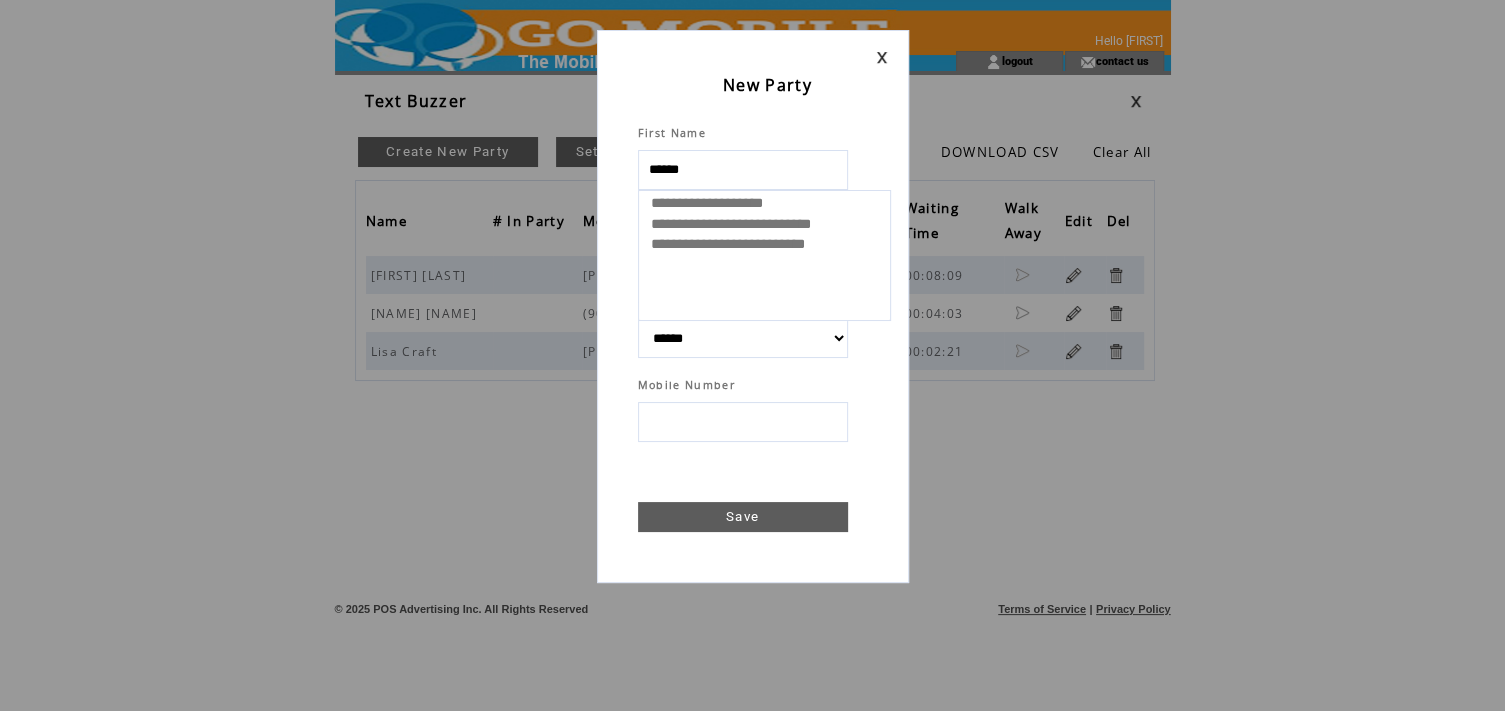 click on "New Party First Name ****** Last Name # In Party ****** * * * * * * * * * ** ** ** ** ** ** ** ** ** ** ** Mobile Number Save" at bounding box center [753, 306] 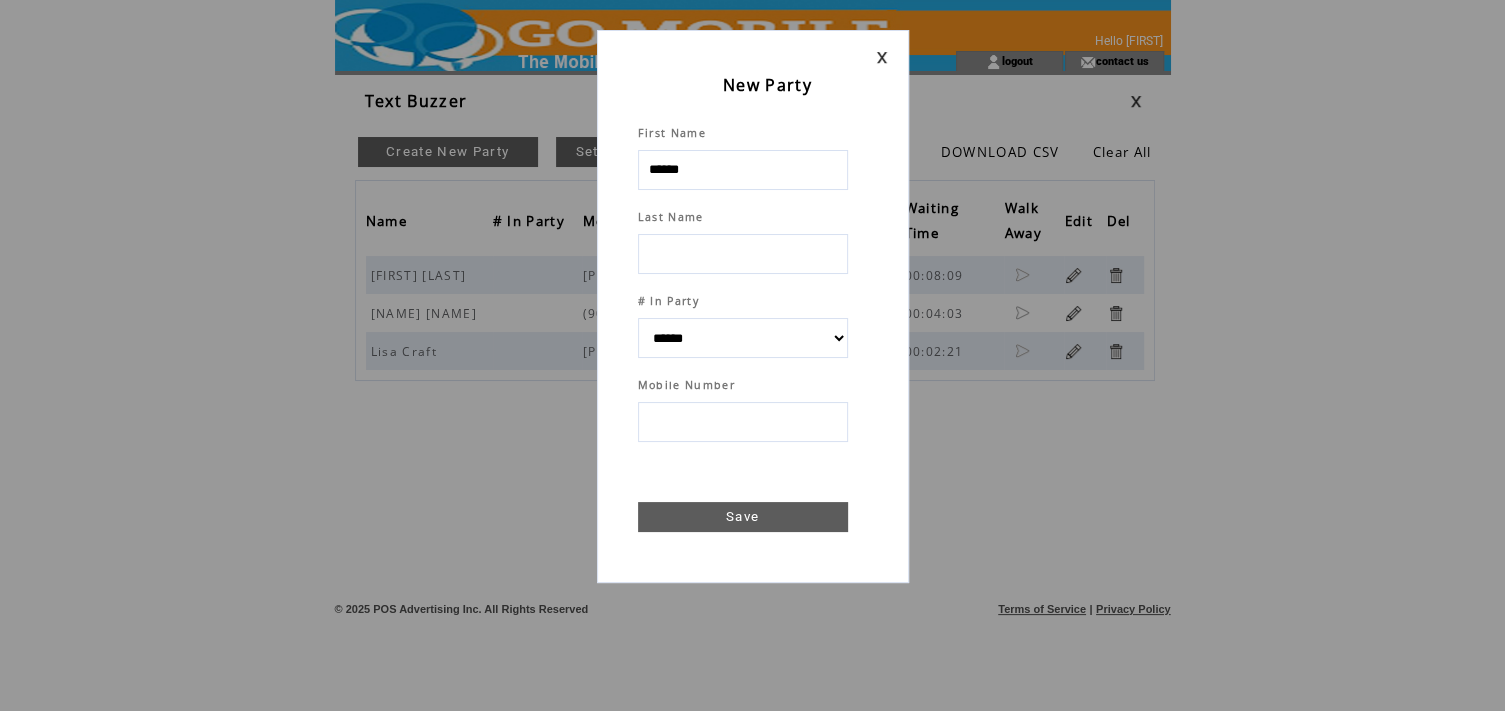 click at bounding box center (743, 254) 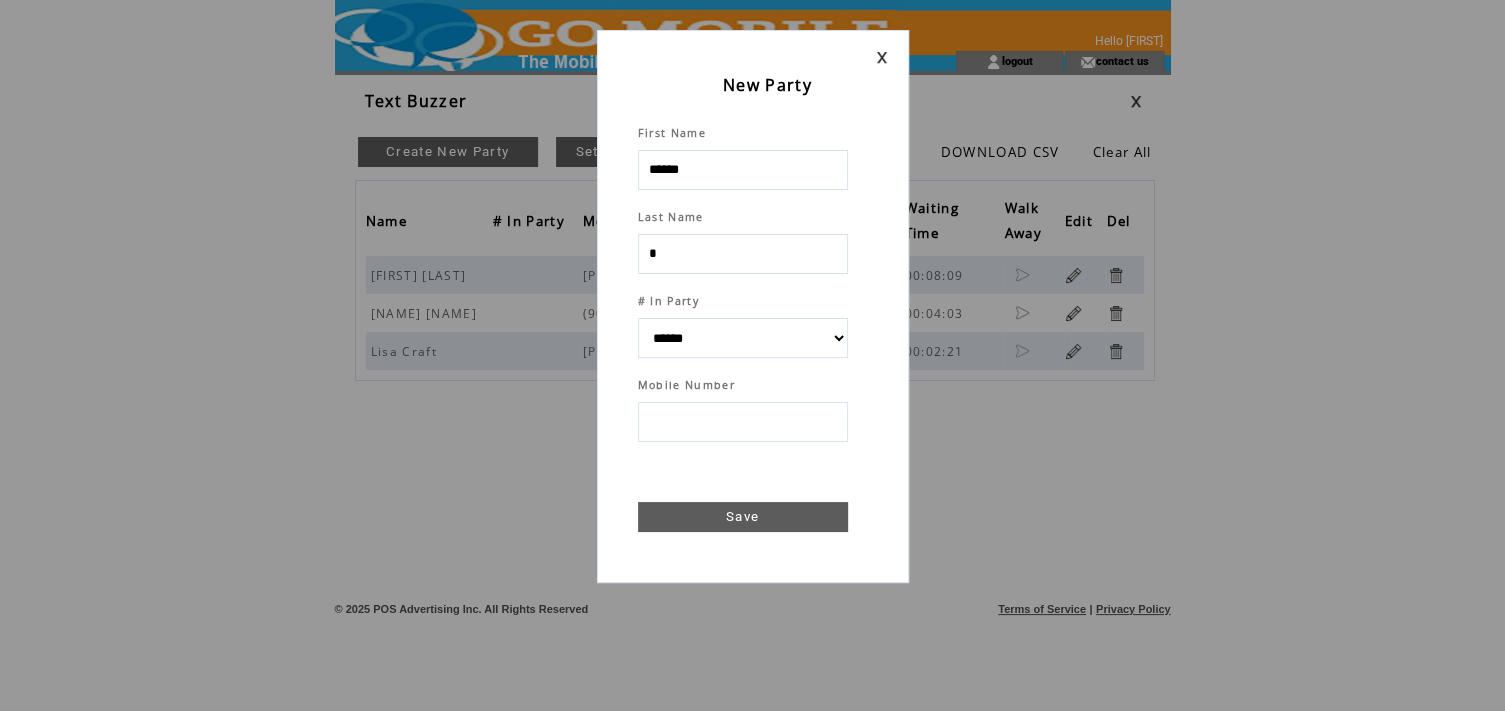 type on "**" 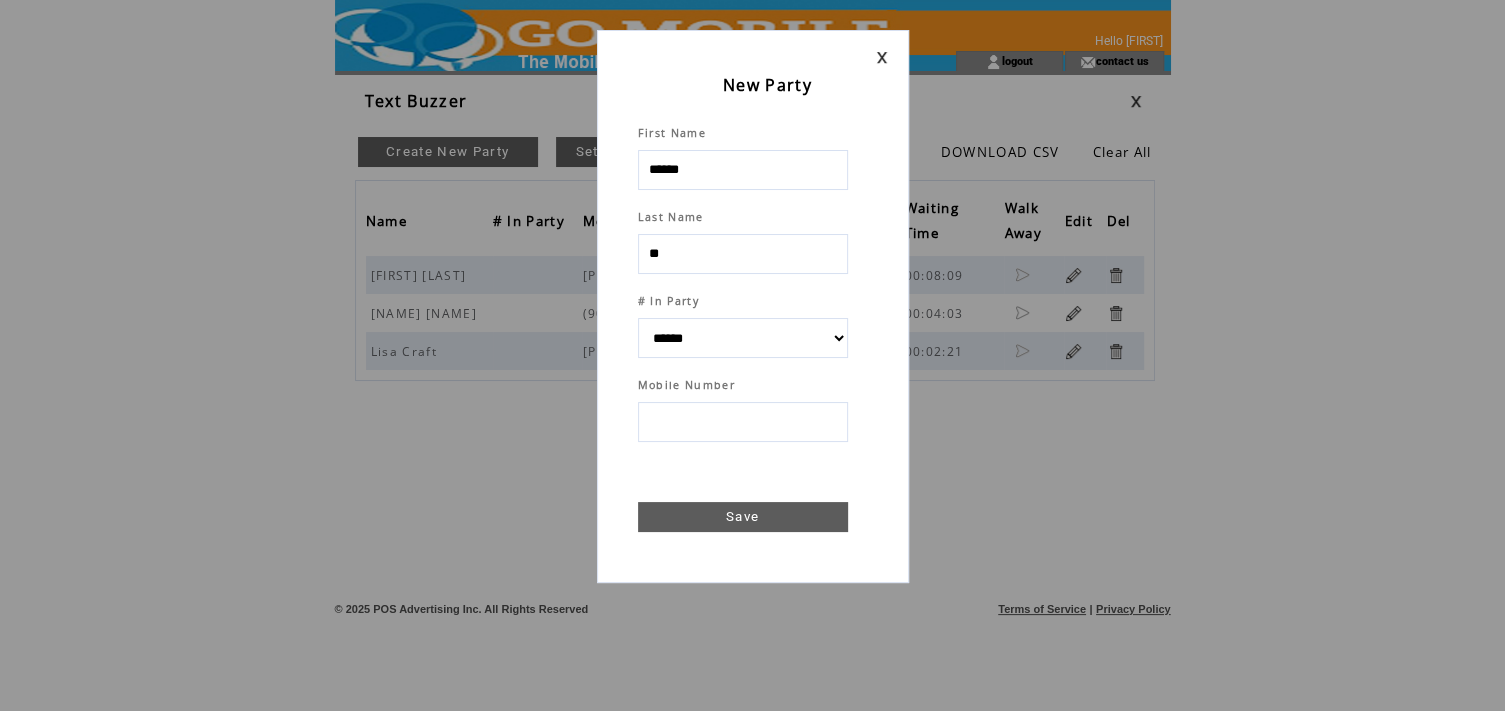 select 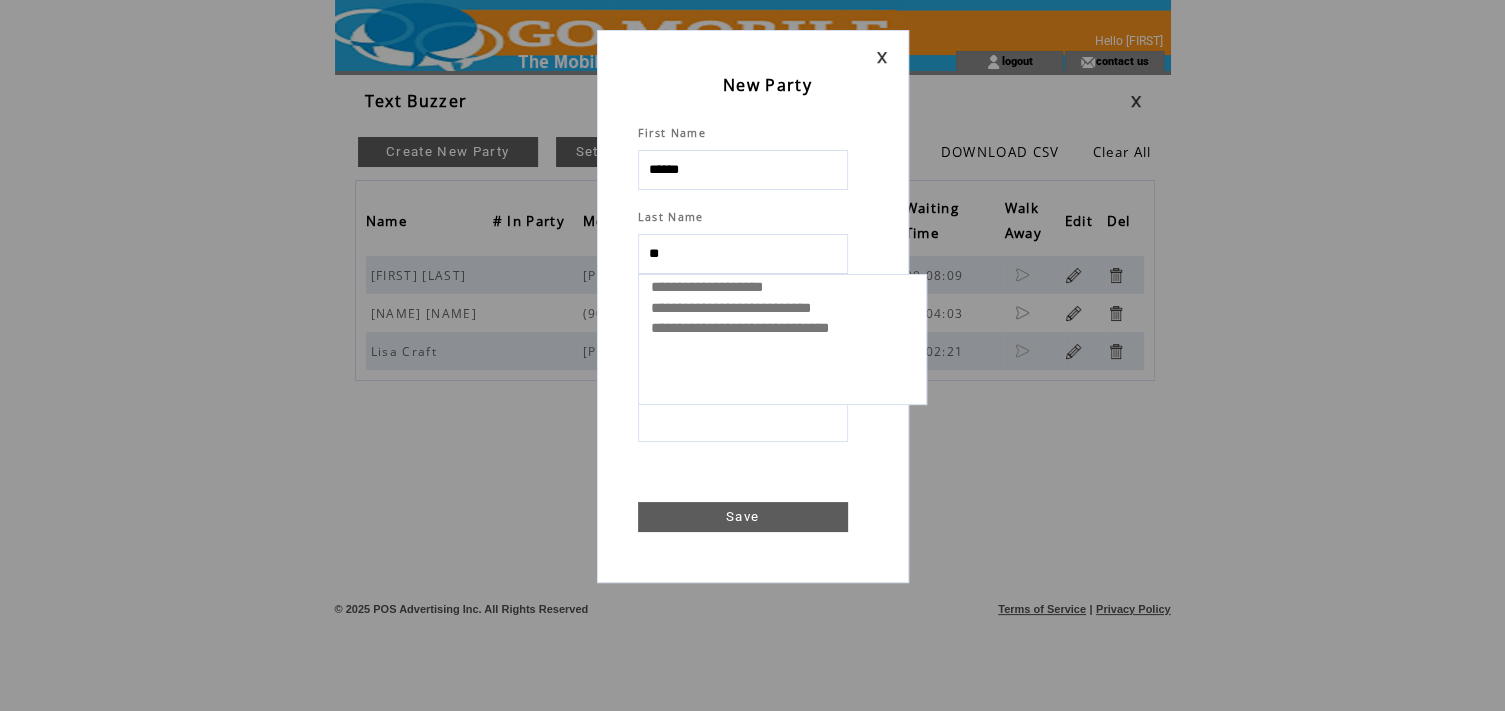 type on "***" 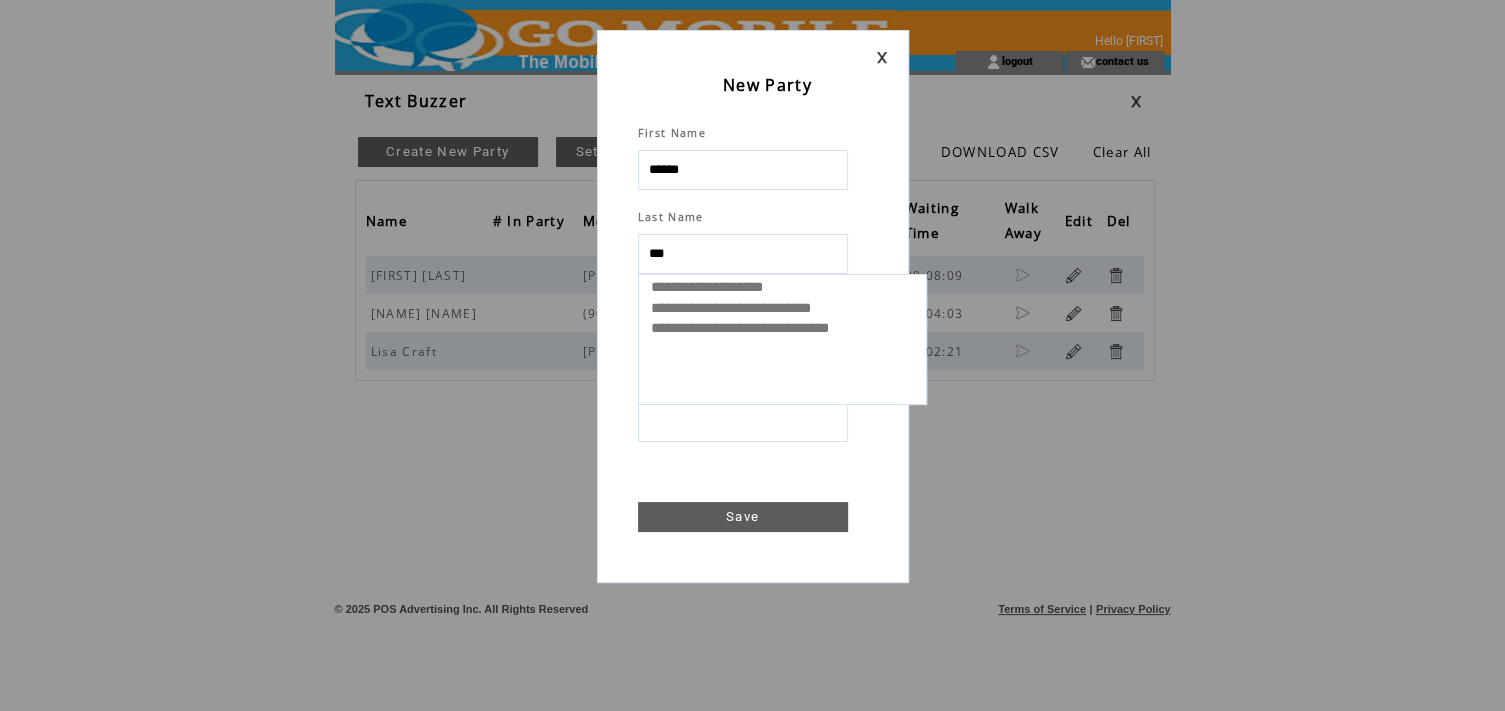 select 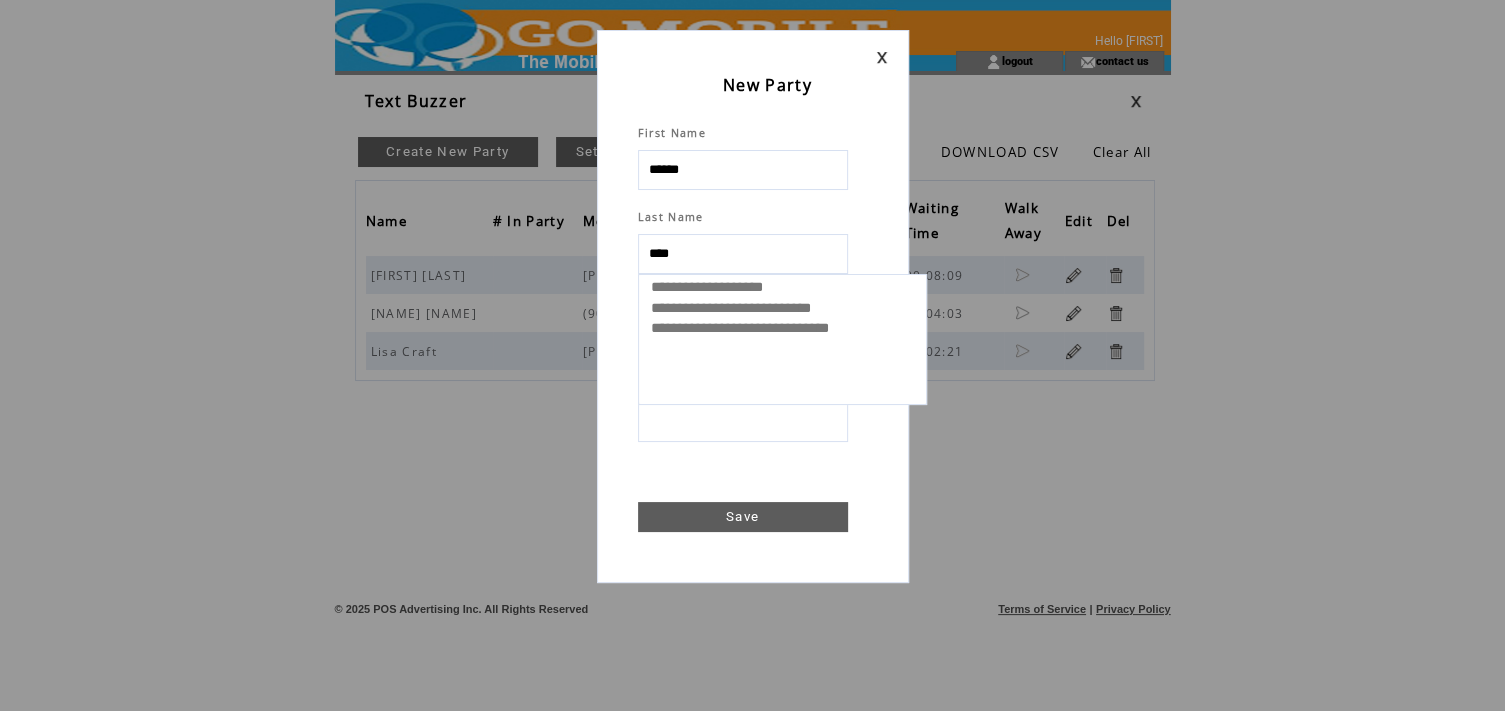 select 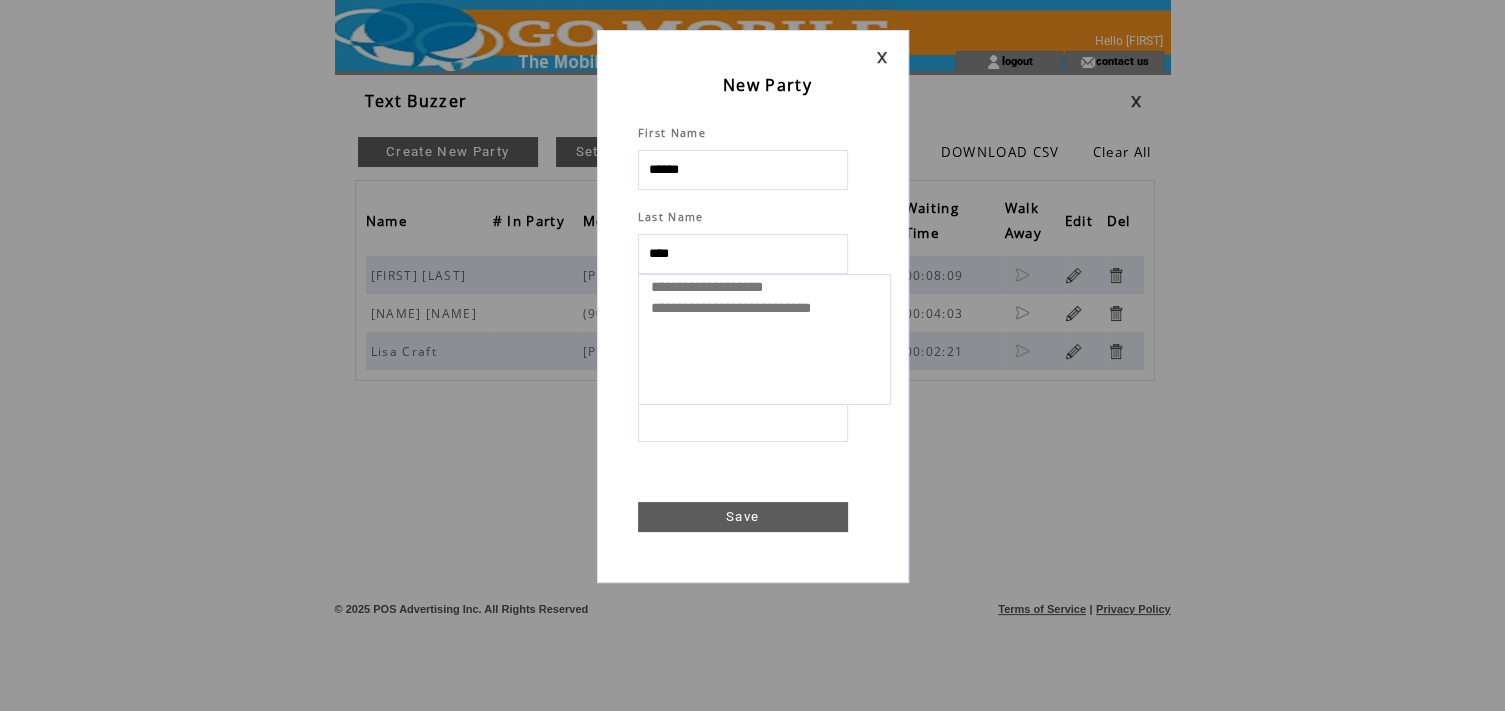 type on "*****" 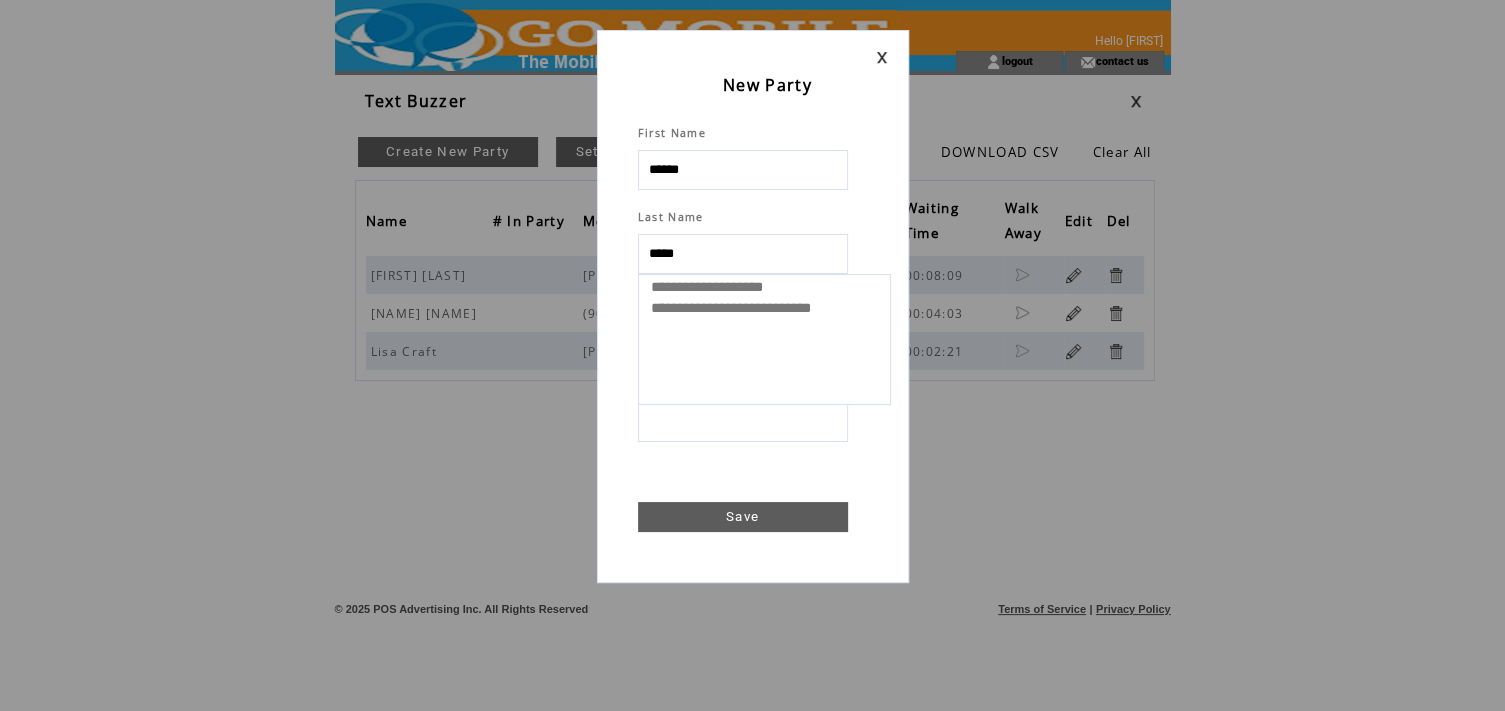 select 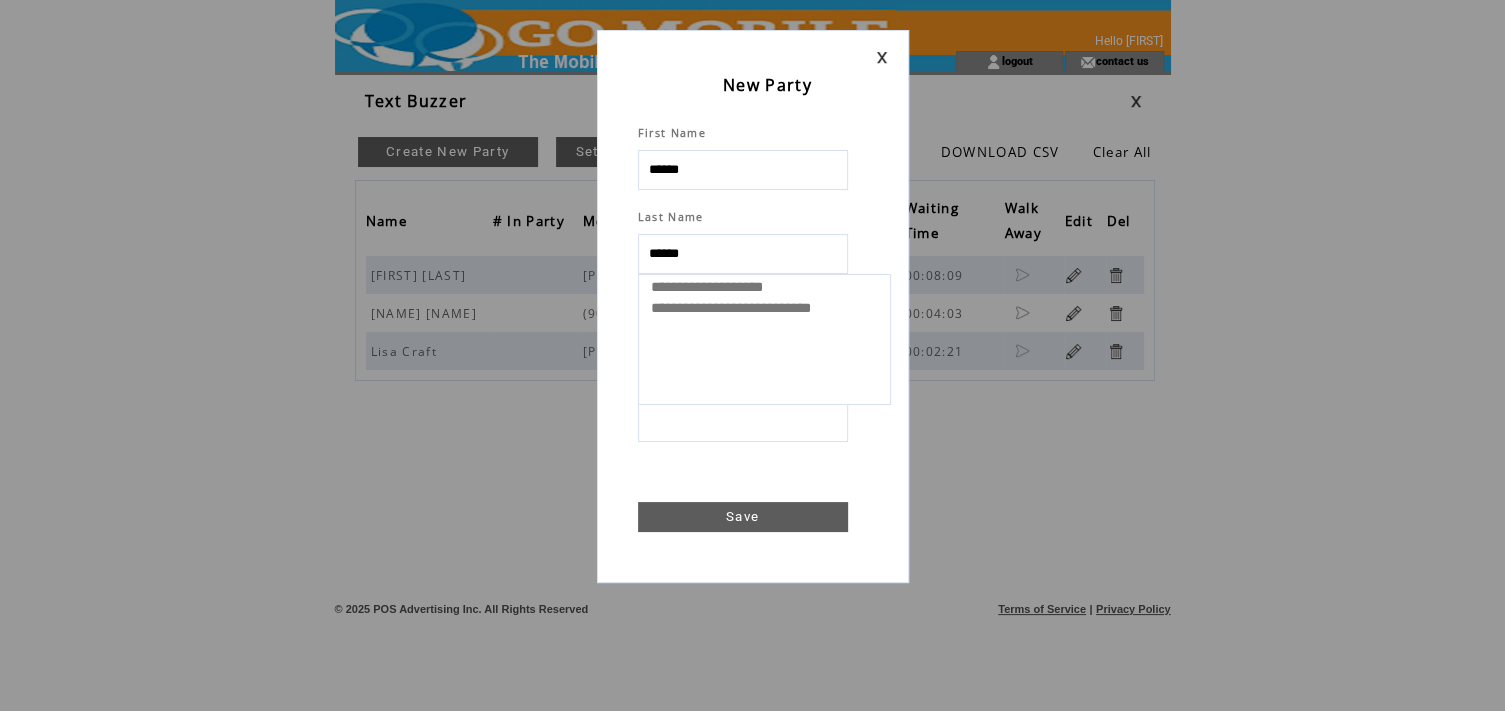 select 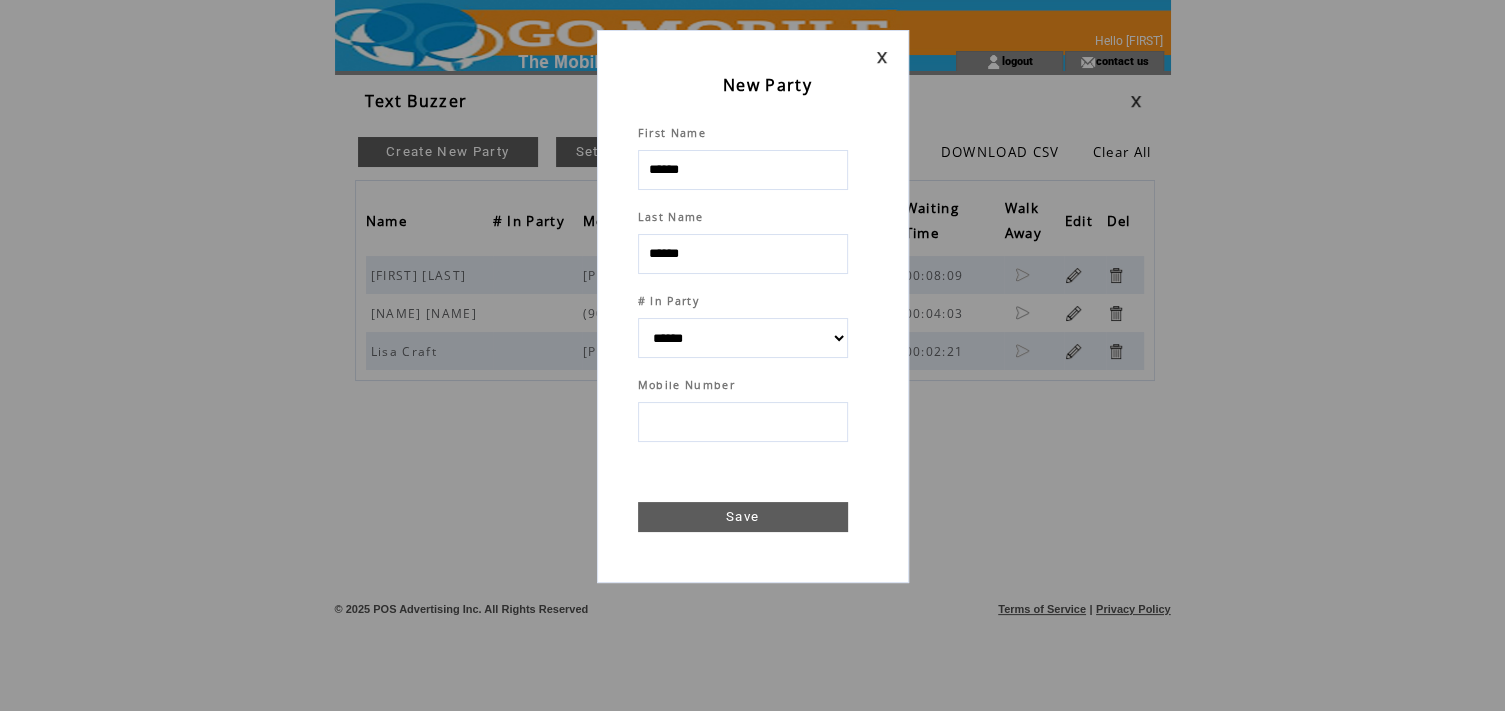 click at bounding box center [743, 422] 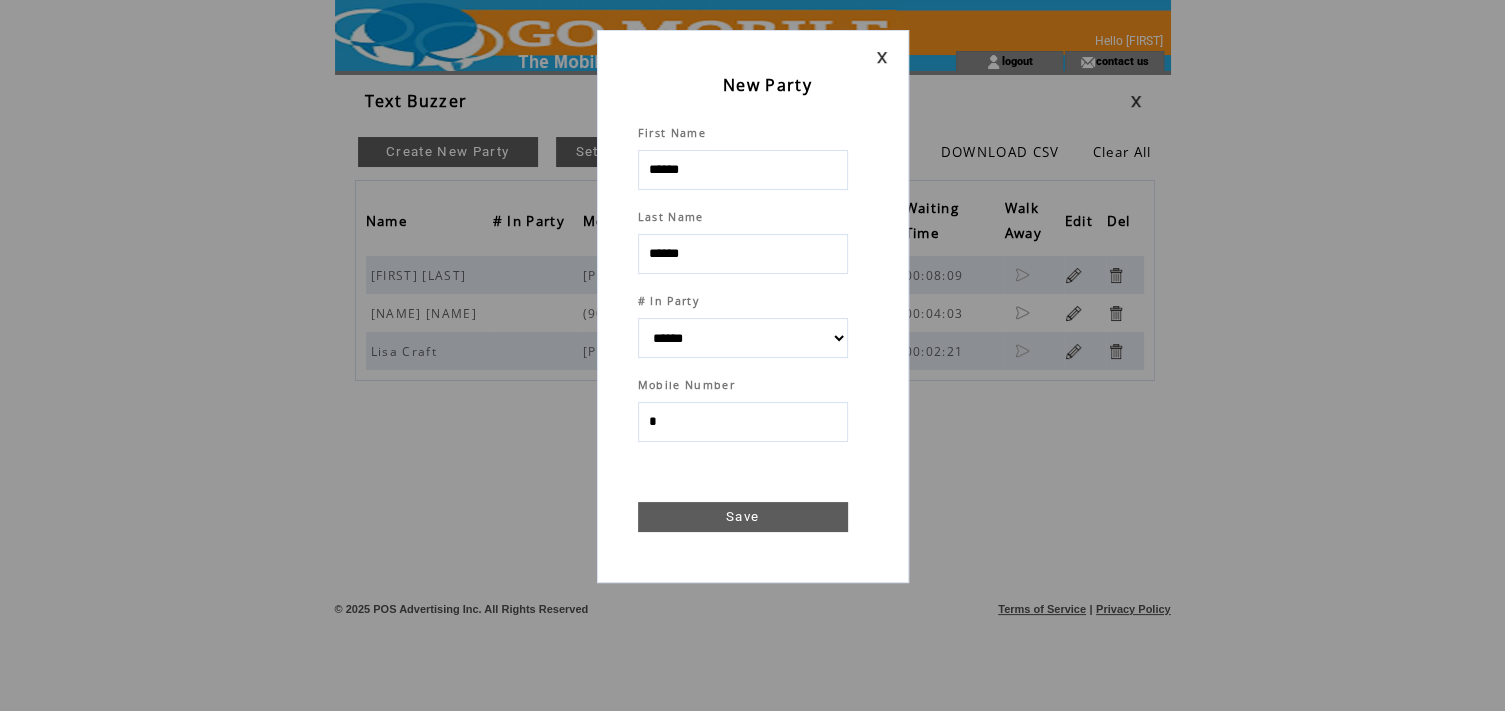 type on "**" 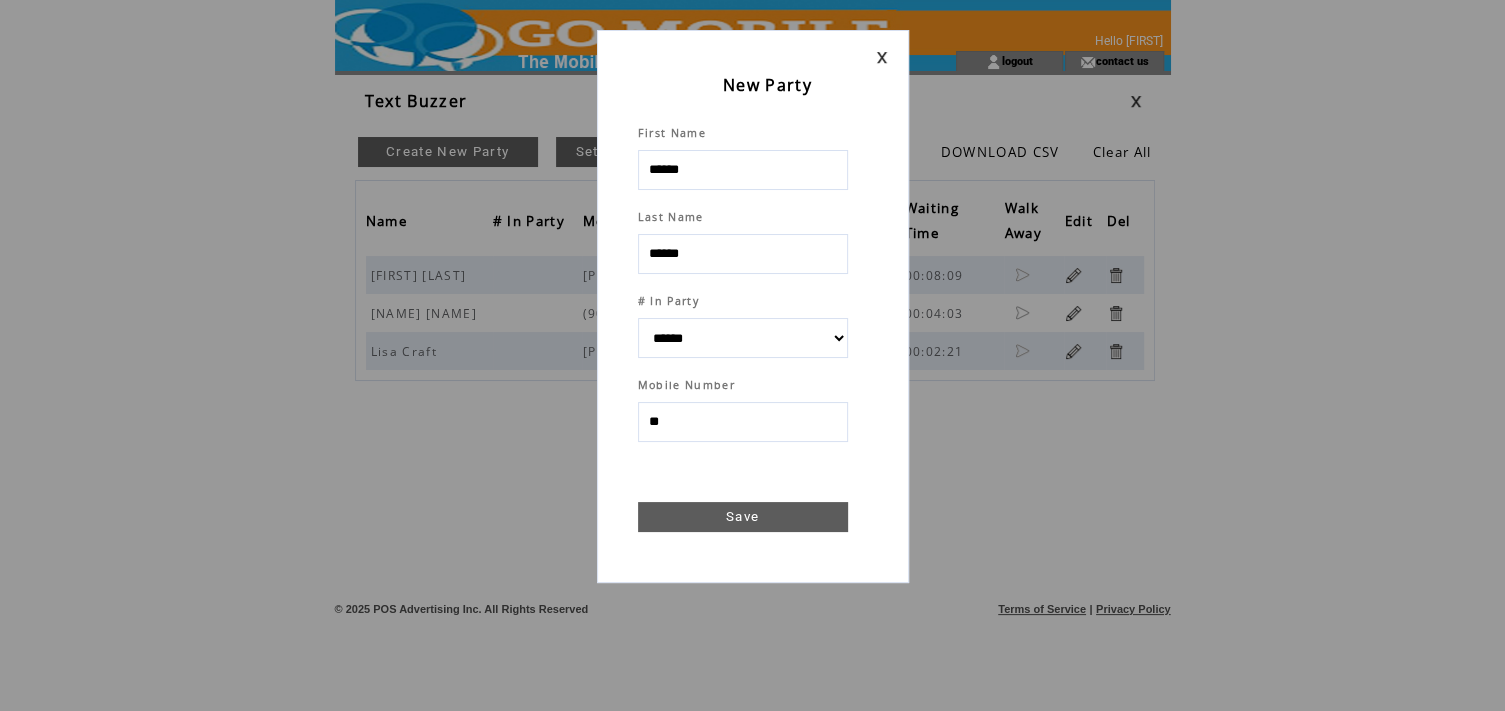 select 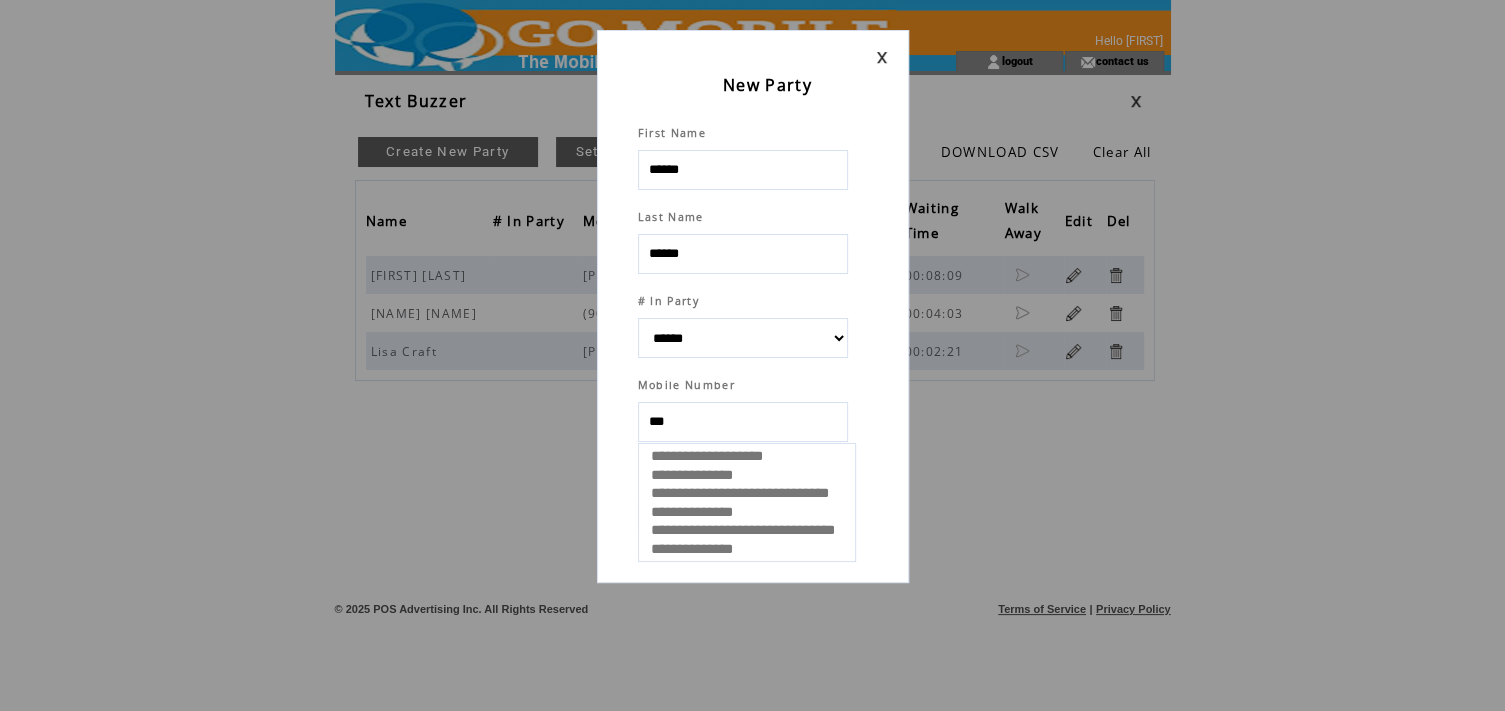 select 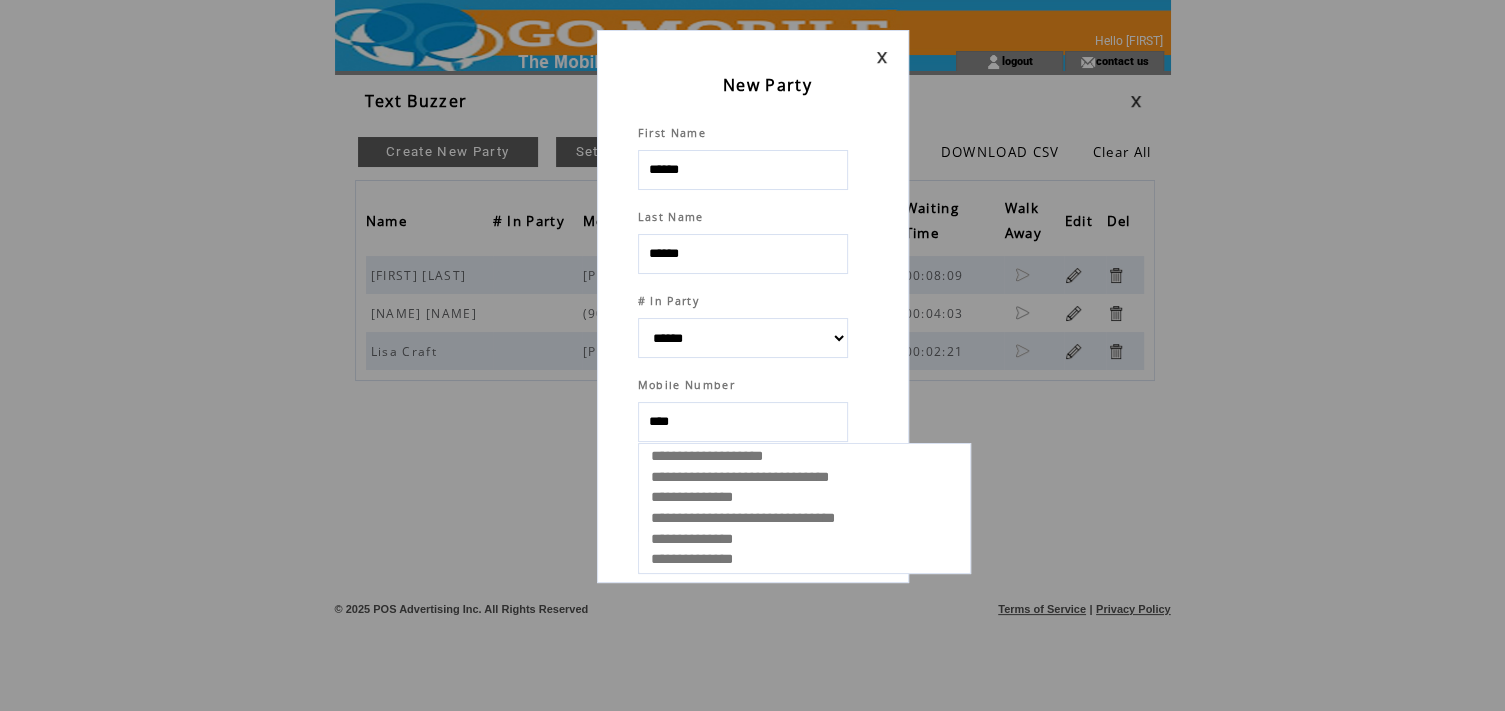type on "*****" 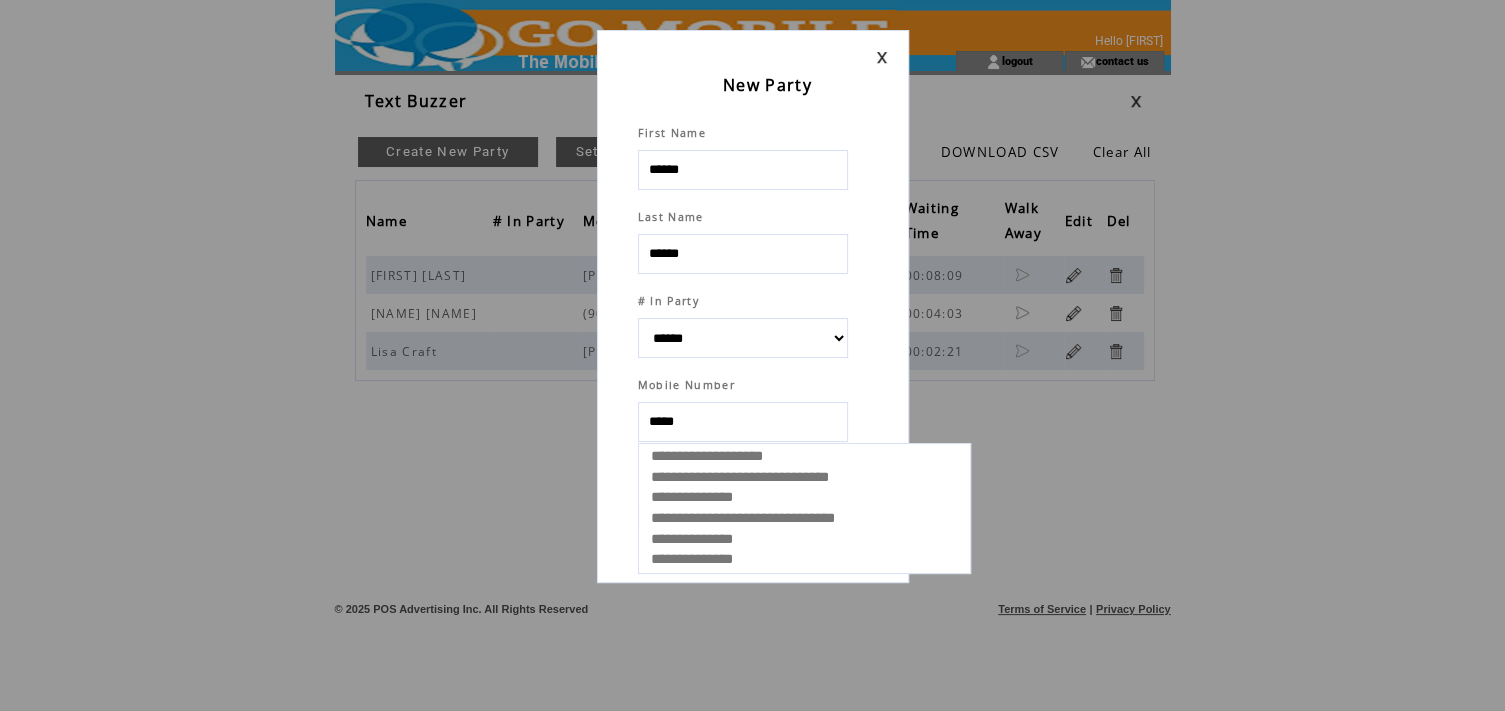 select 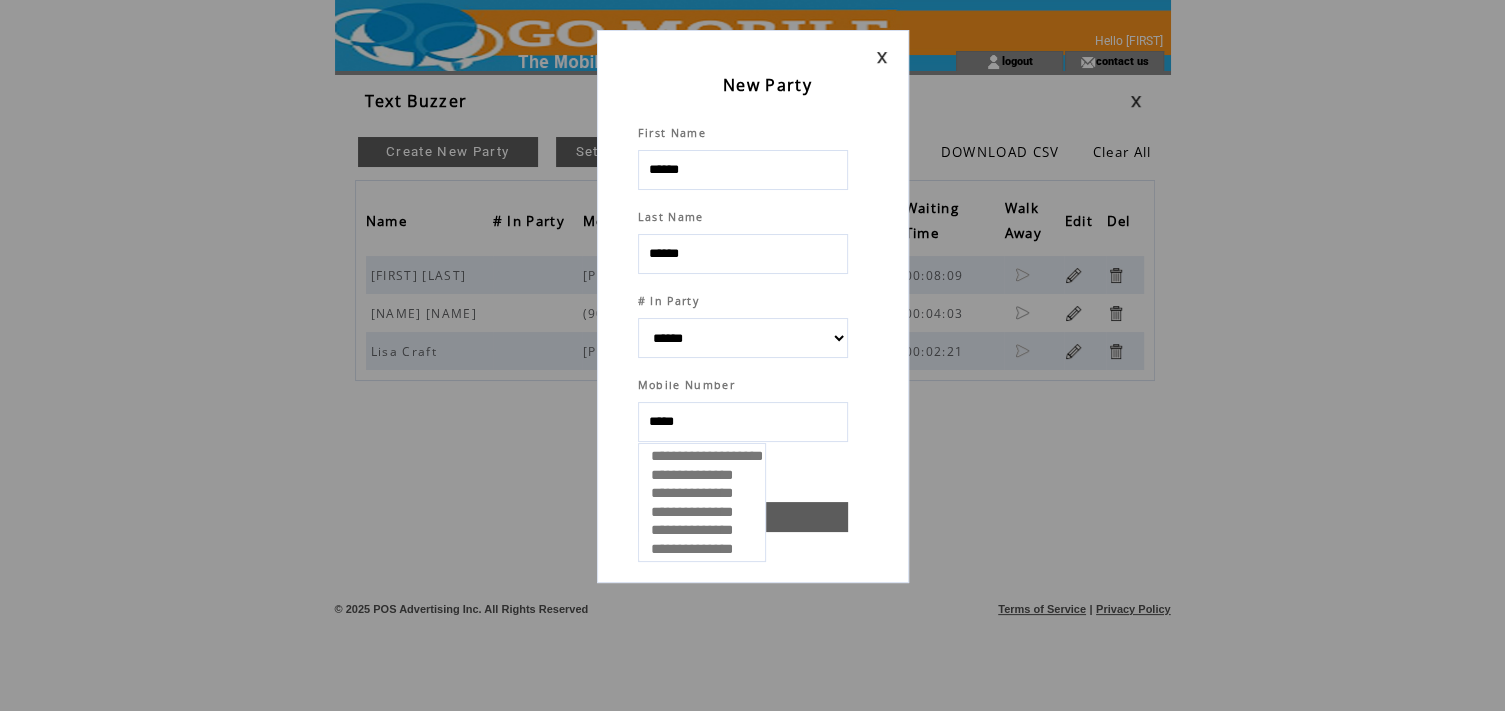 type on "******" 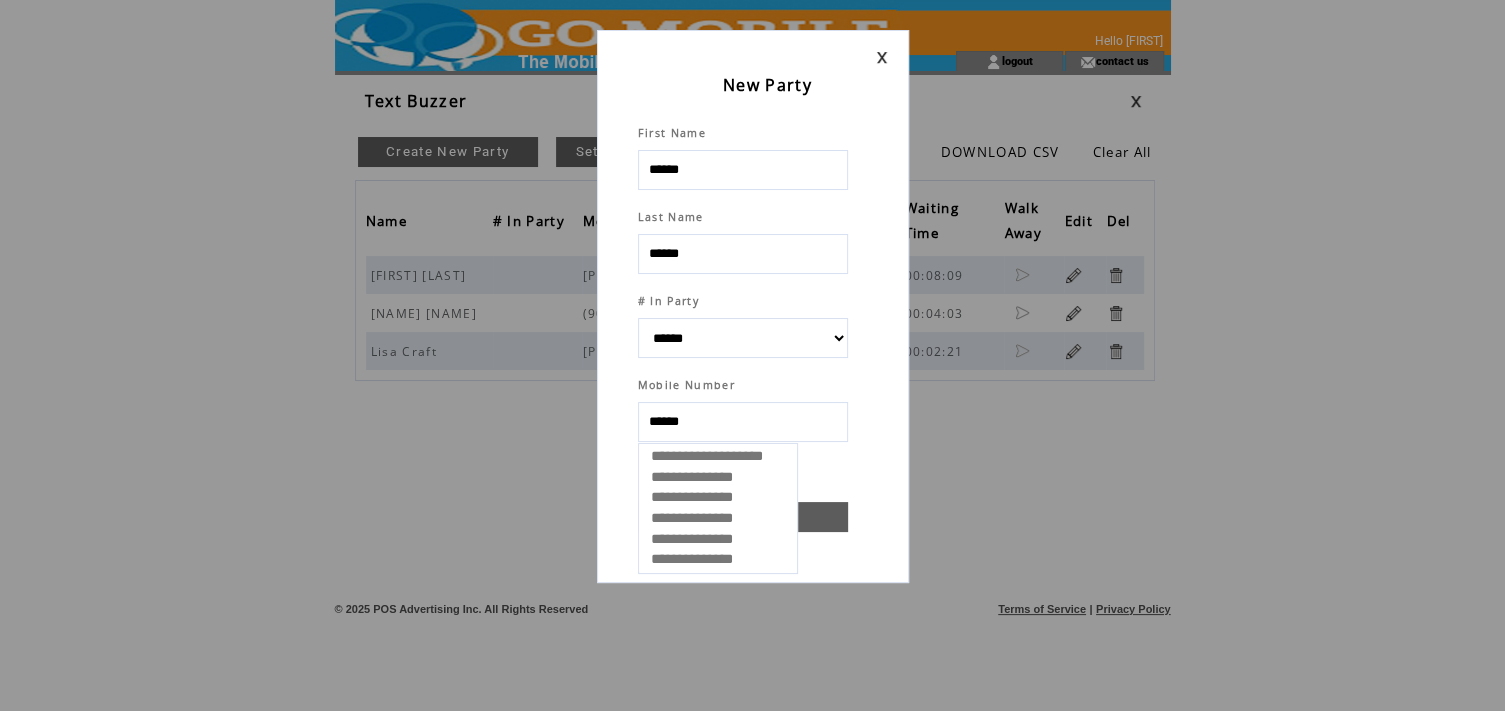 select 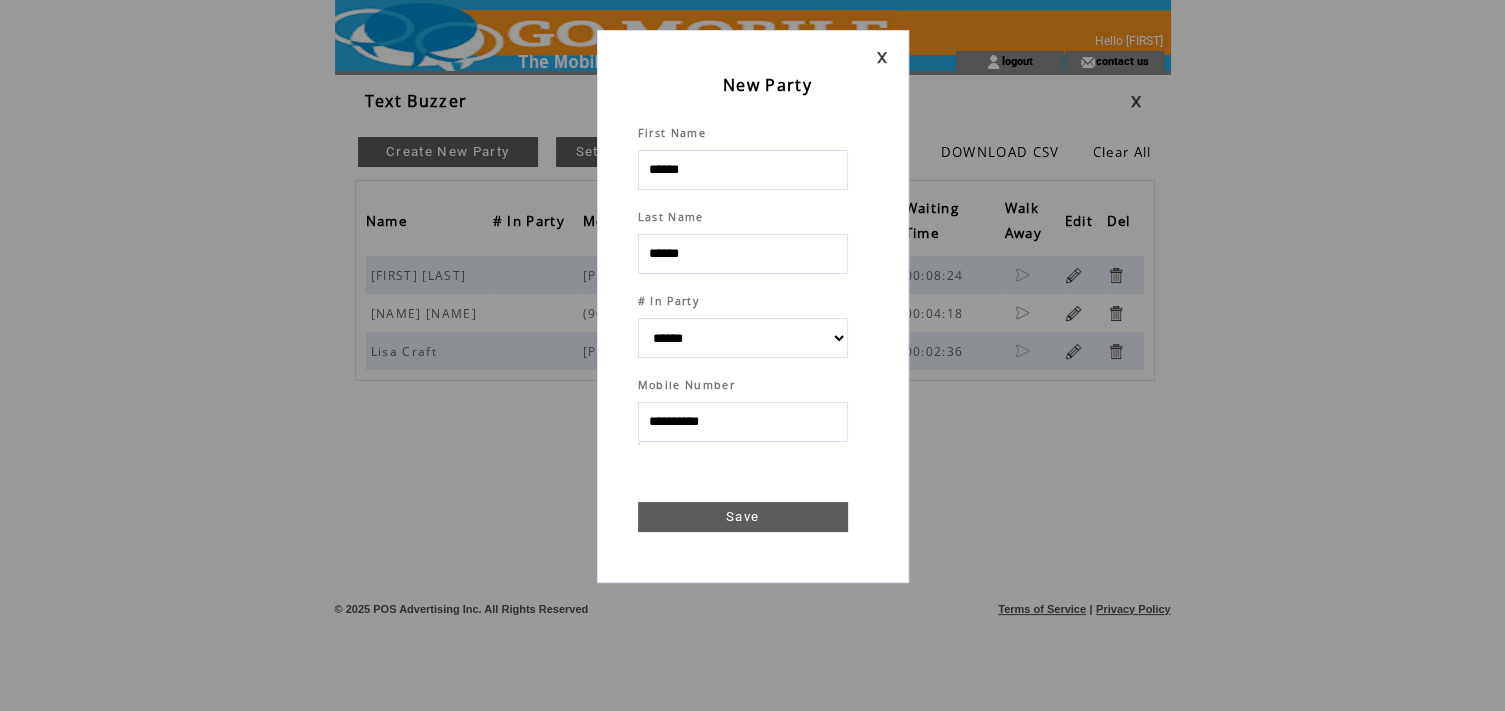type on "**********" 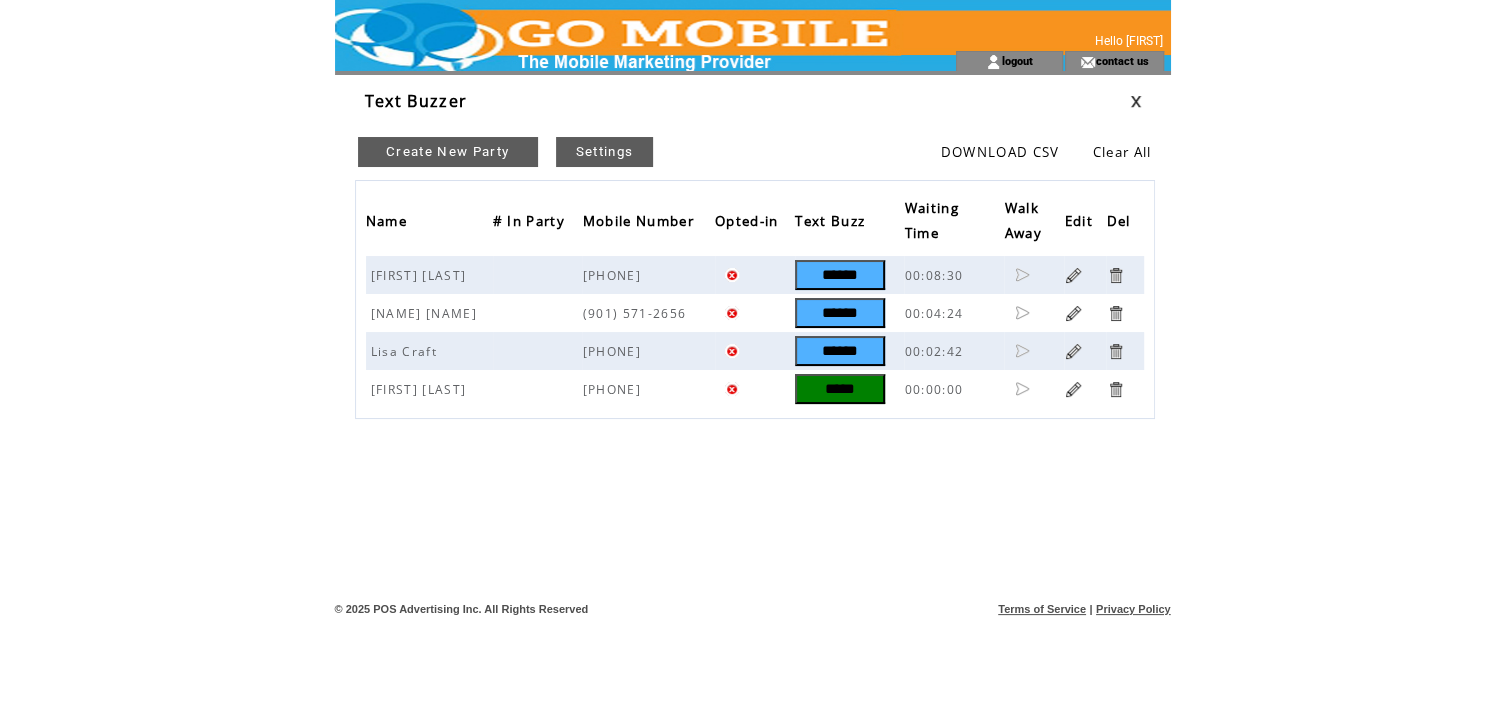 click on "*****" at bounding box center (840, 389) 